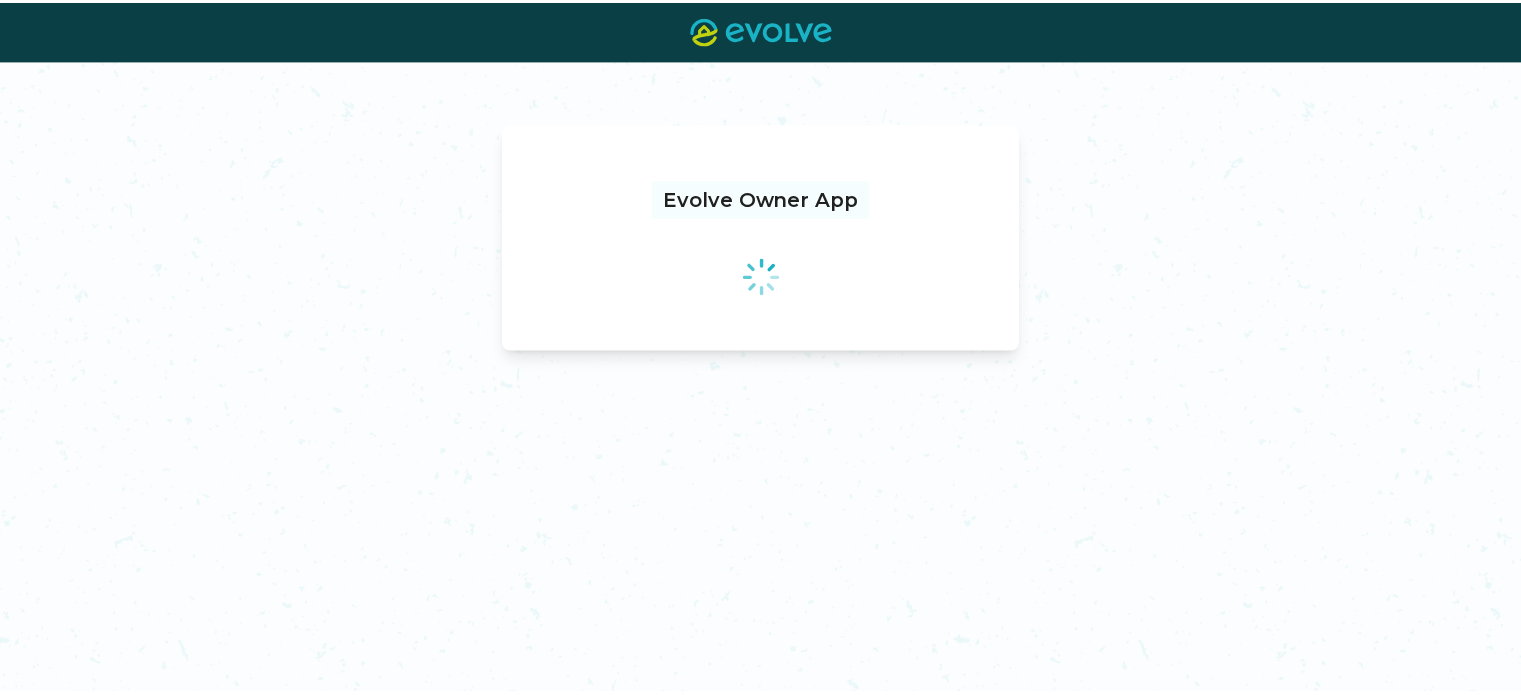 scroll, scrollTop: 0, scrollLeft: 0, axis: both 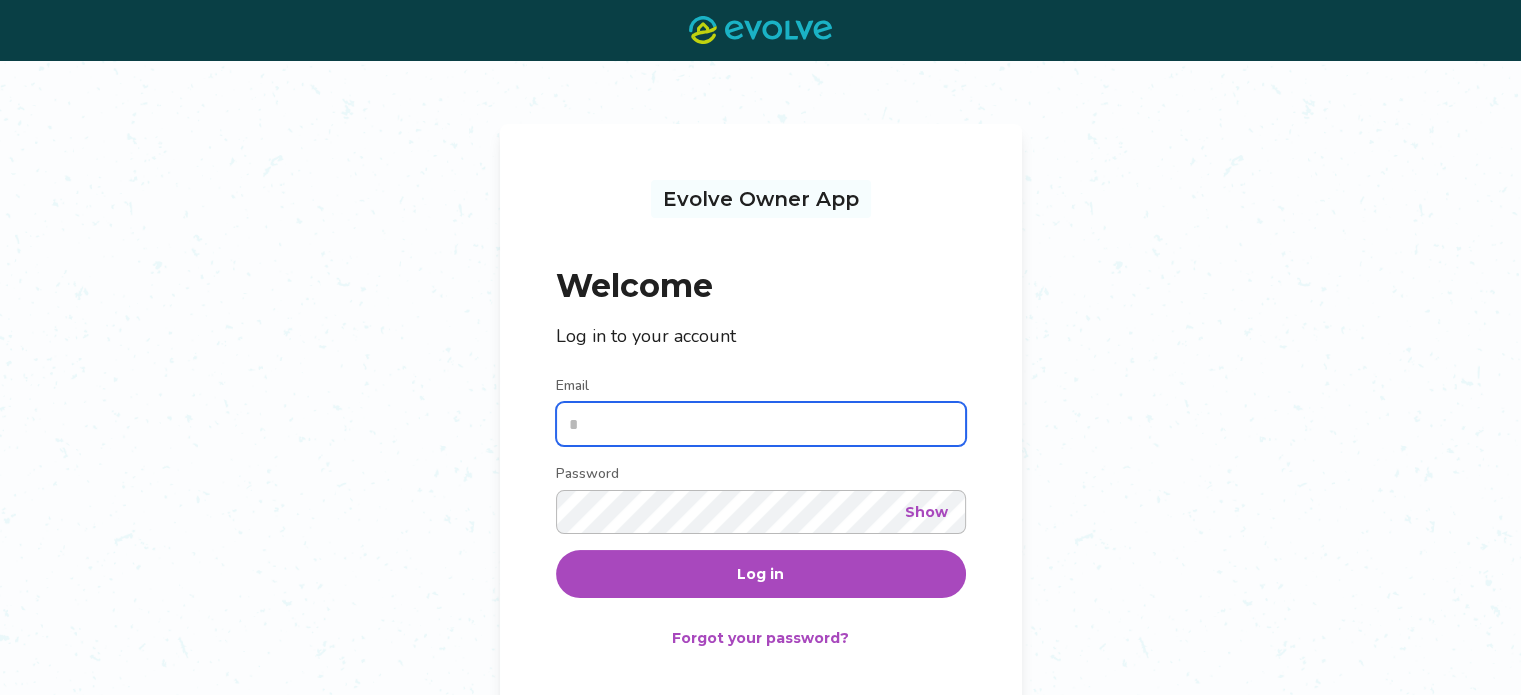 click on "Email" at bounding box center [761, 424] 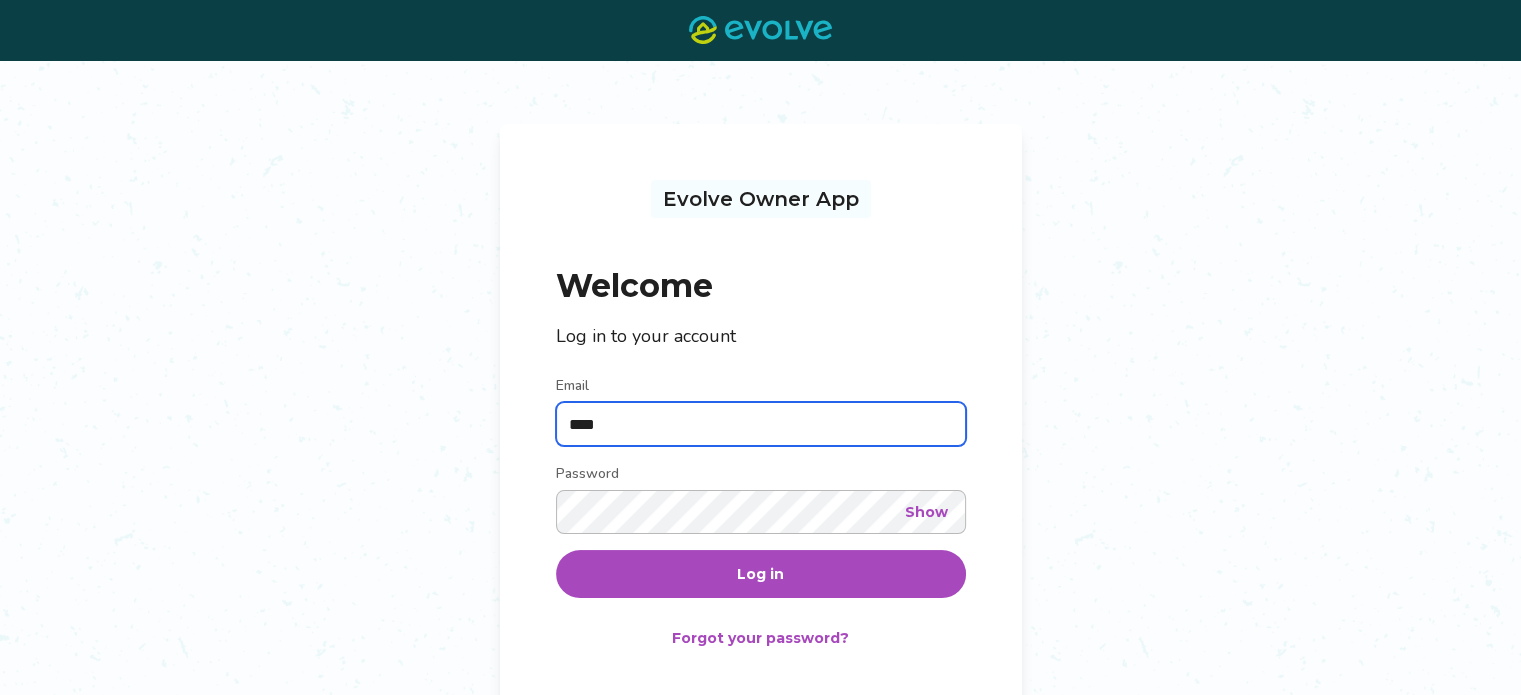 type on "**********" 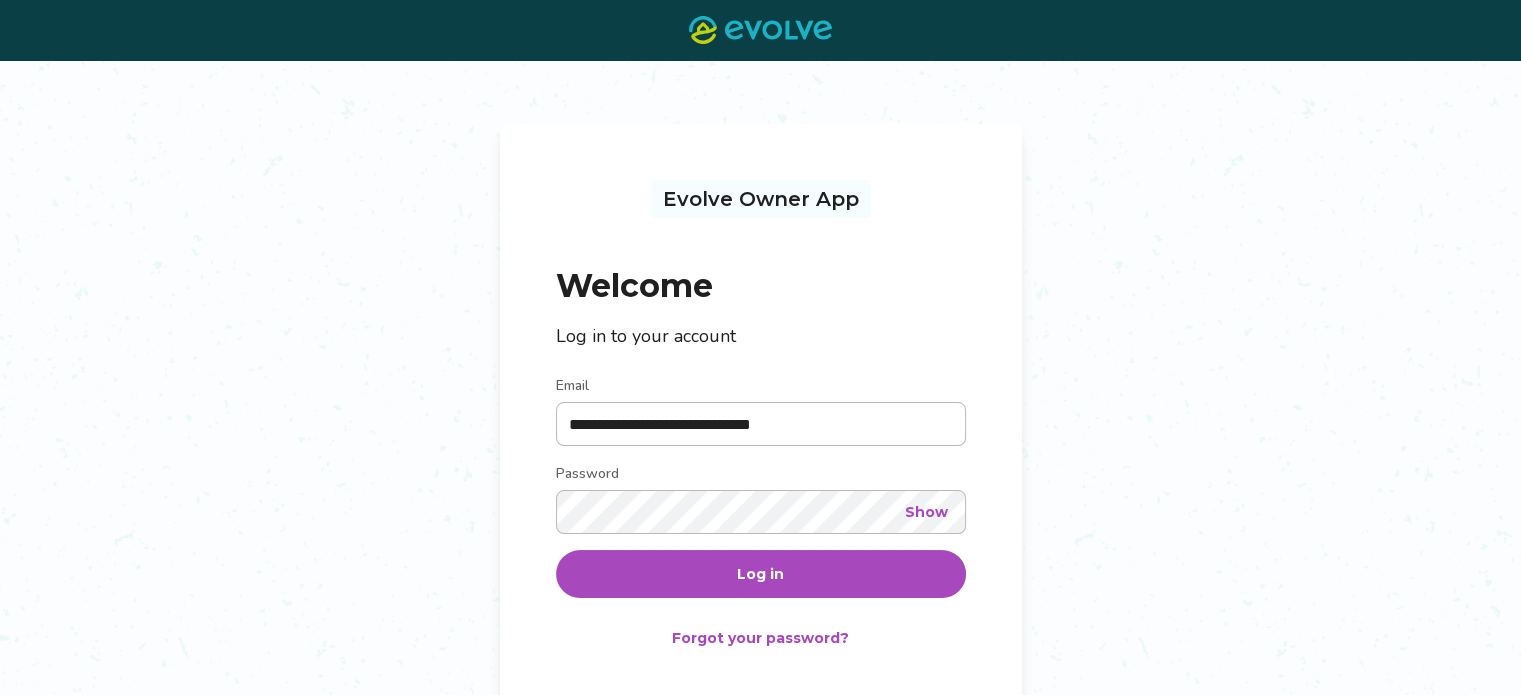 click on "Log in" at bounding box center (760, 574) 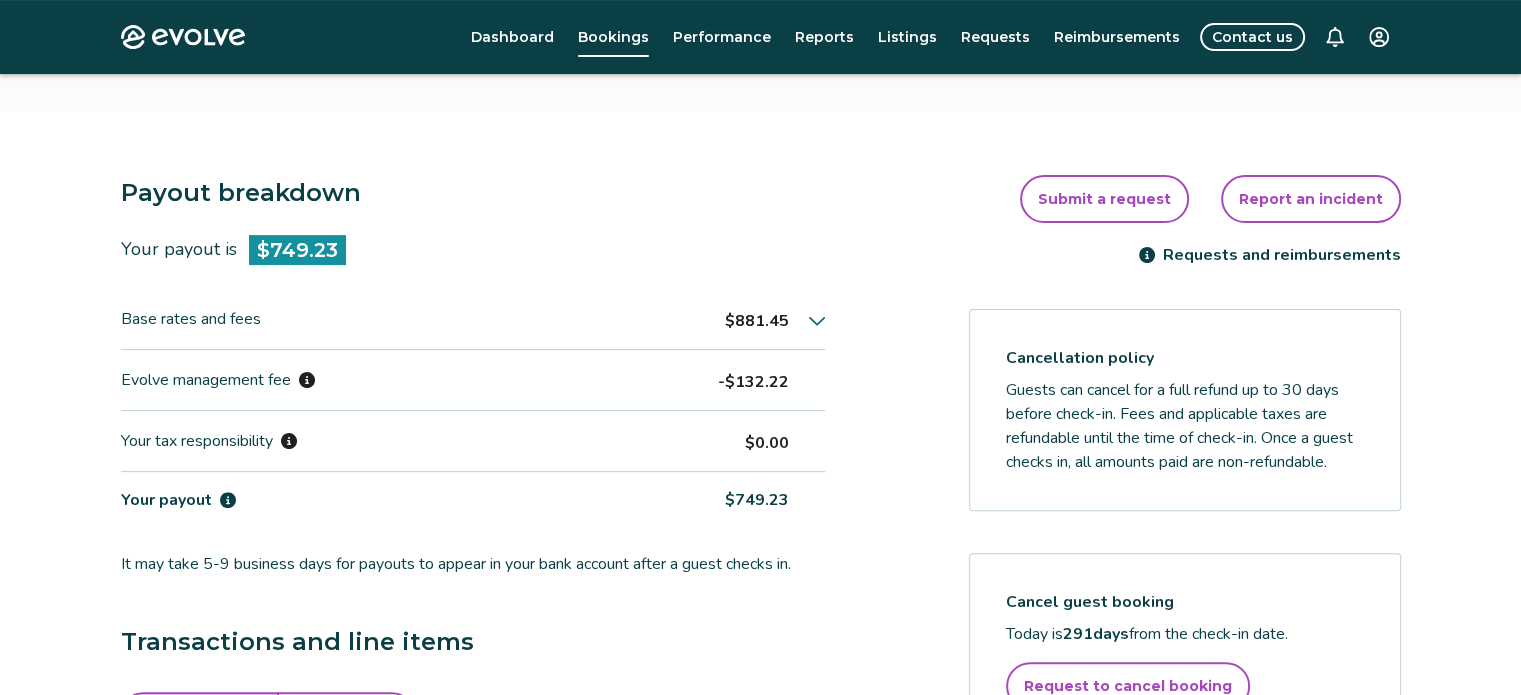 scroll, scrollTop: 468, scrollLeft: 0, axis: vertical 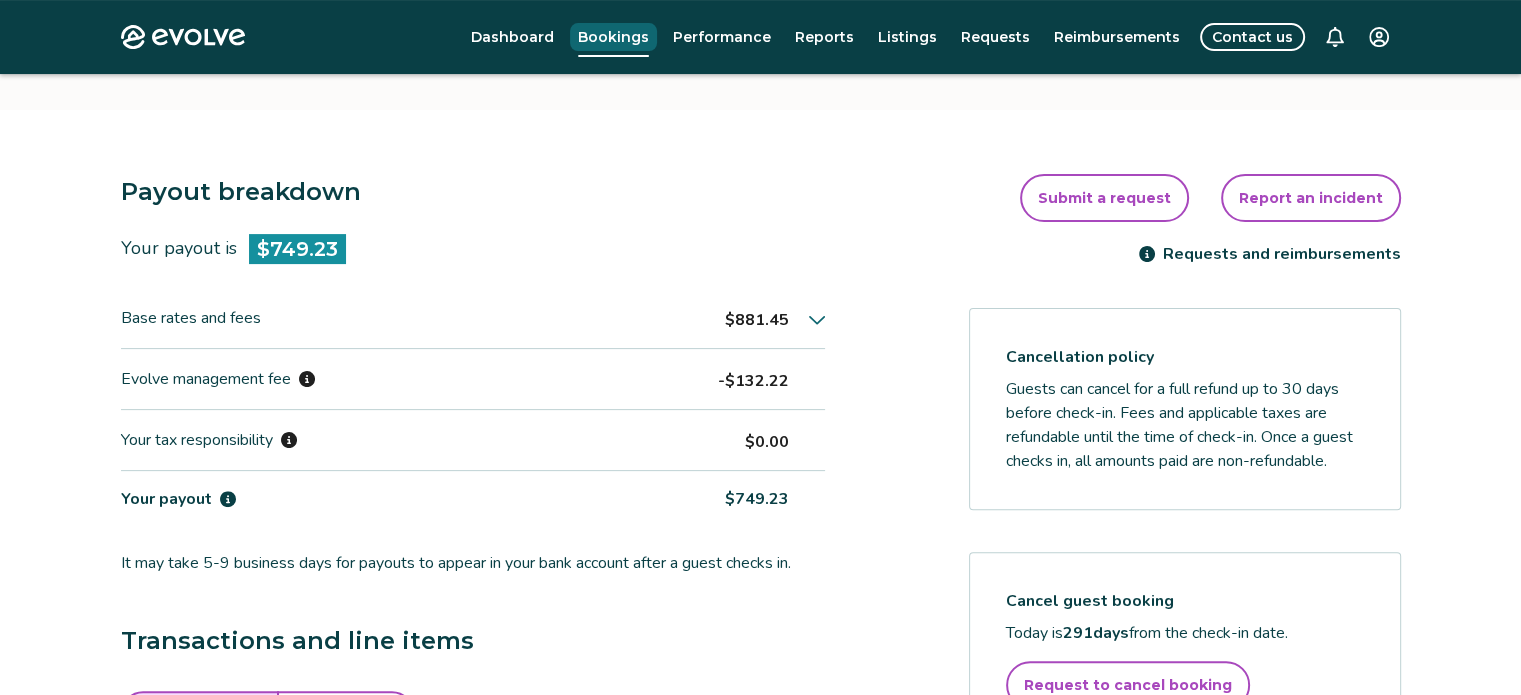 click on "Bookings" at bounding box center (613, 37) 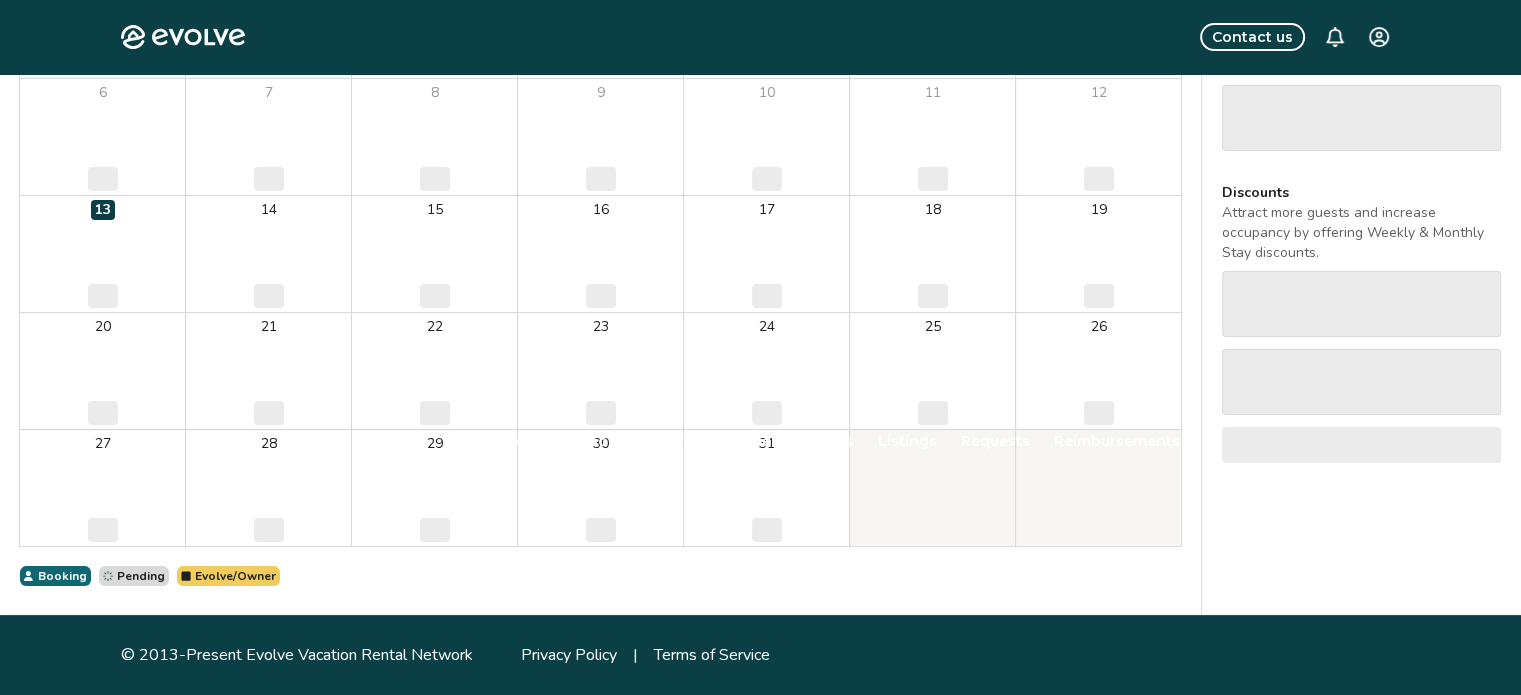 scroll, scrollTop: 0, scrollLeft: 0, axis: both 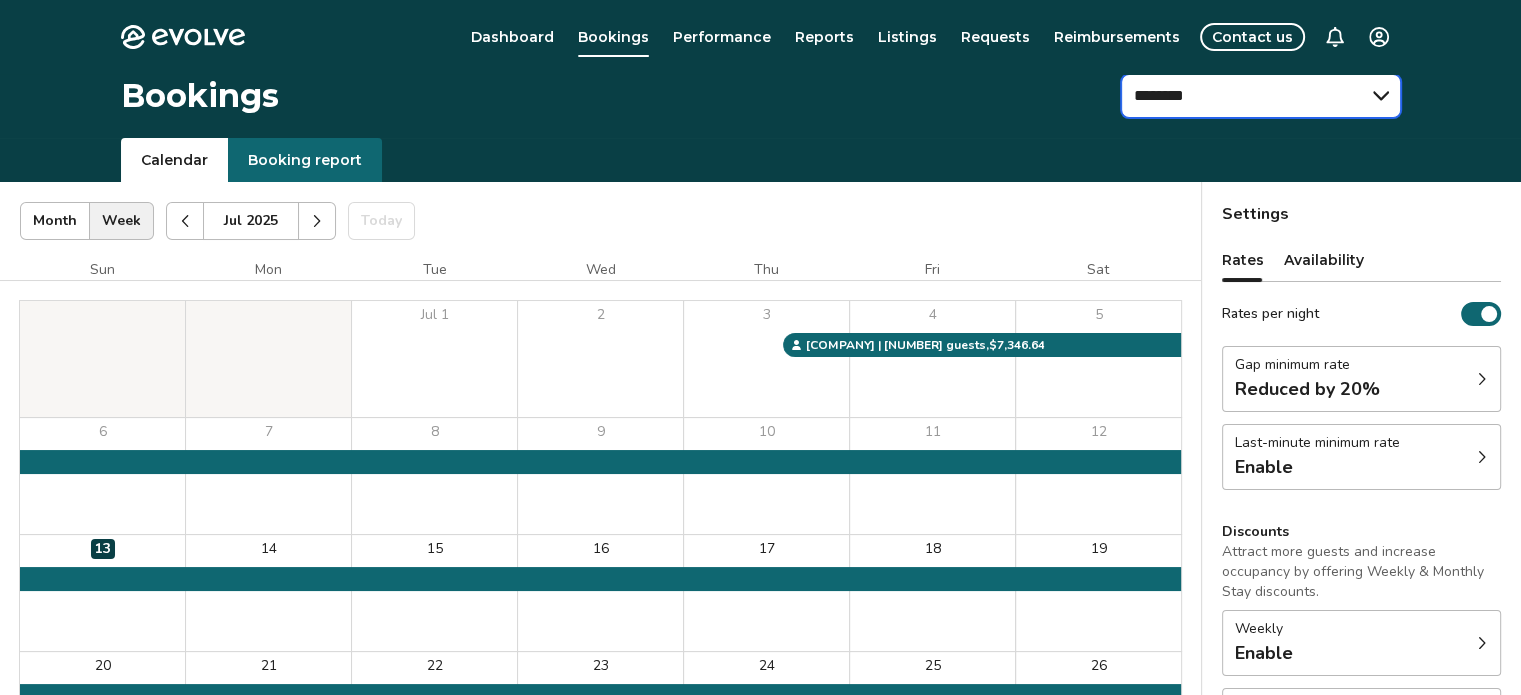 click on "******** *******" at bounding box center (1261, 96) 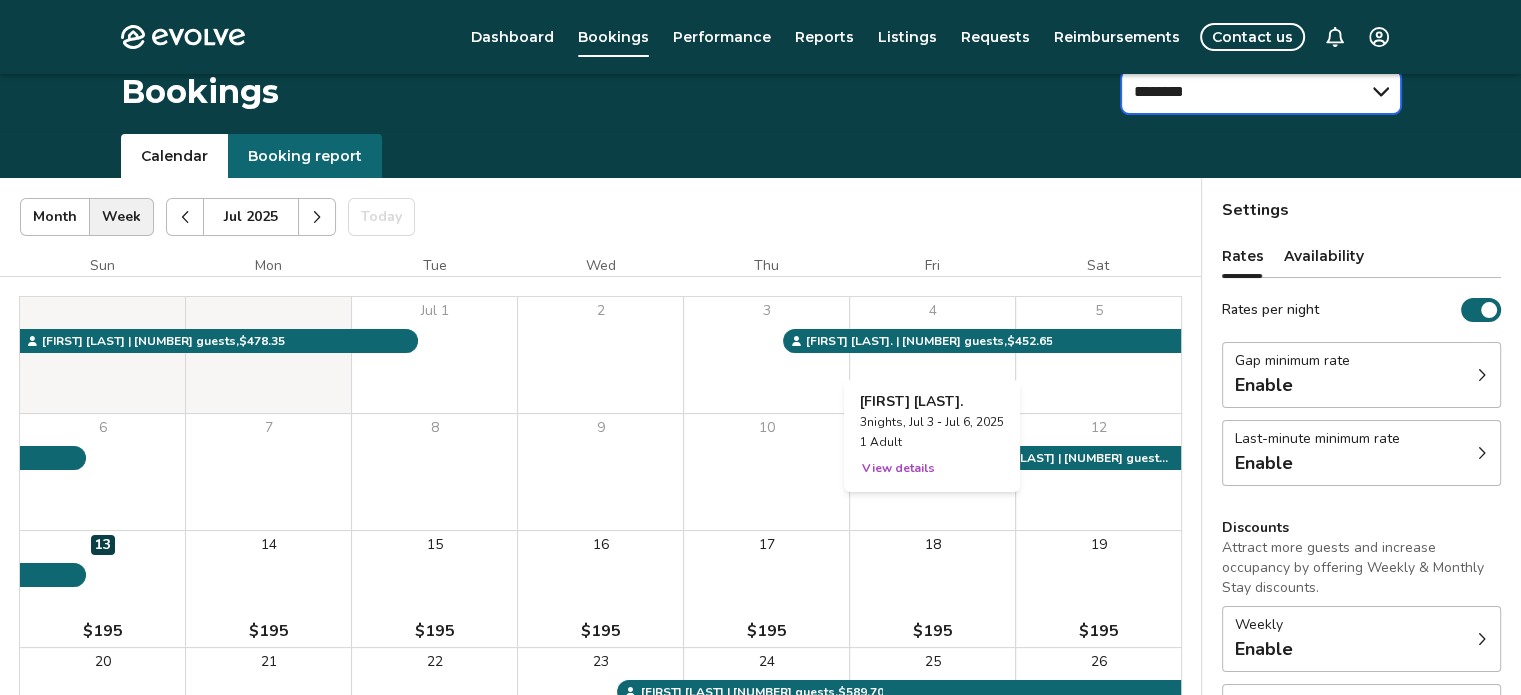 scroll, scrollTop: 6, scrollLeft: 0, axis: vertical 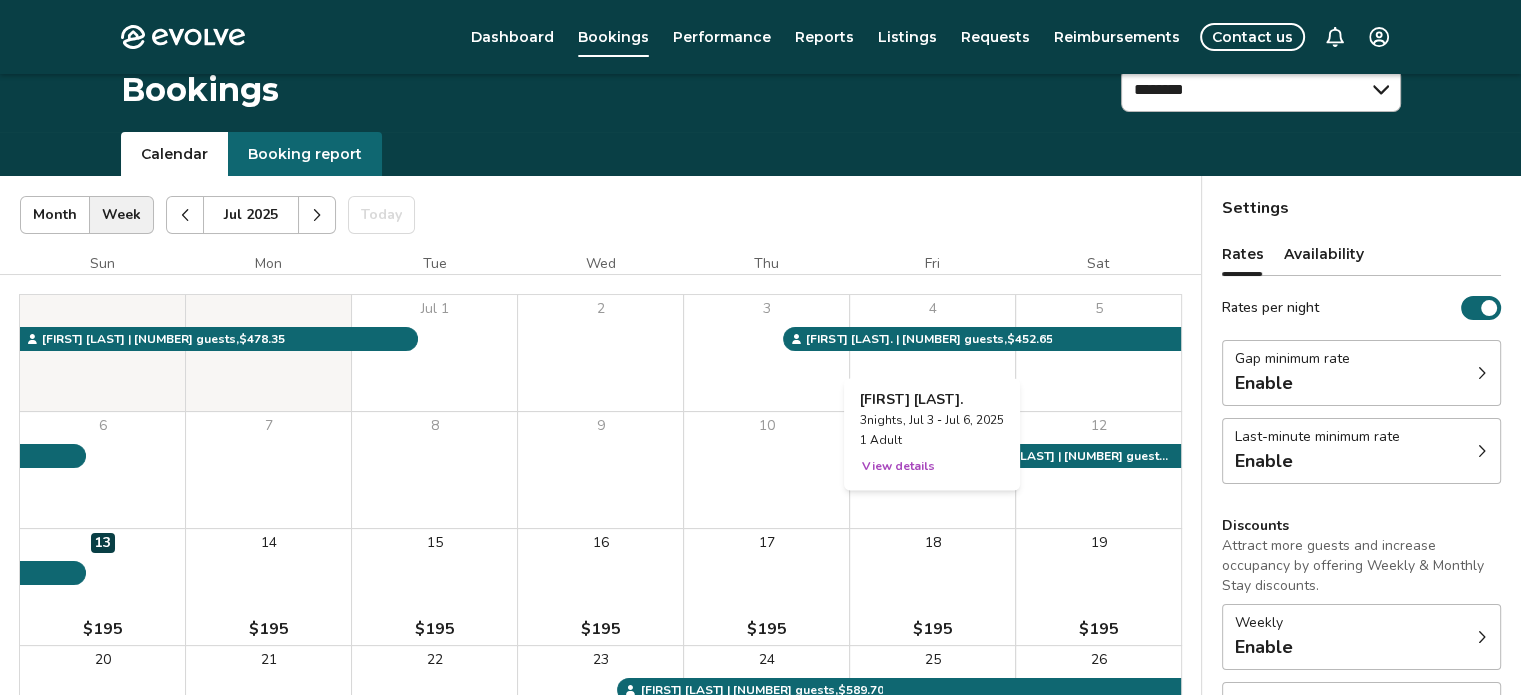 click on "View details" at bounding box center [898, 466] 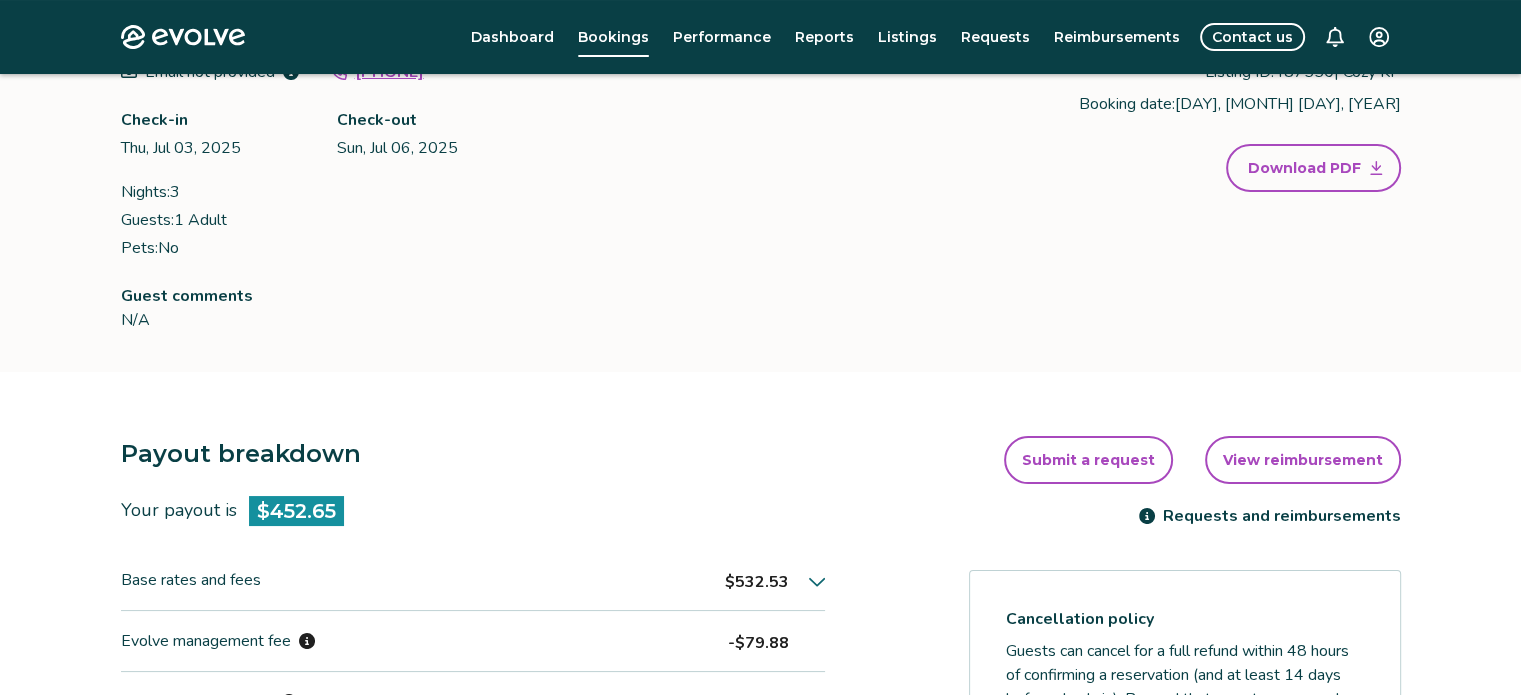 scroll, scrollTop: 183, scrollLeft: 0, axis: vertical 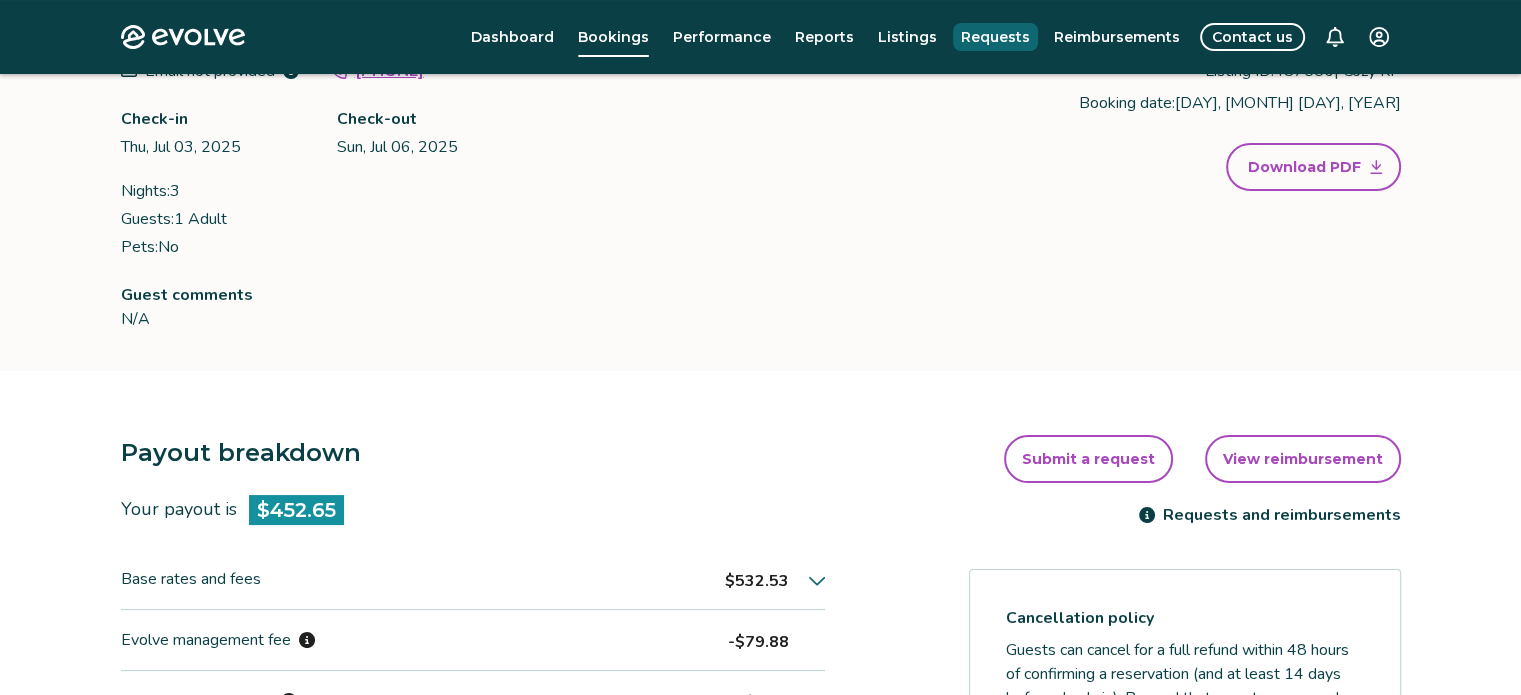 click on "Requests" at bounding box center (995, 37) 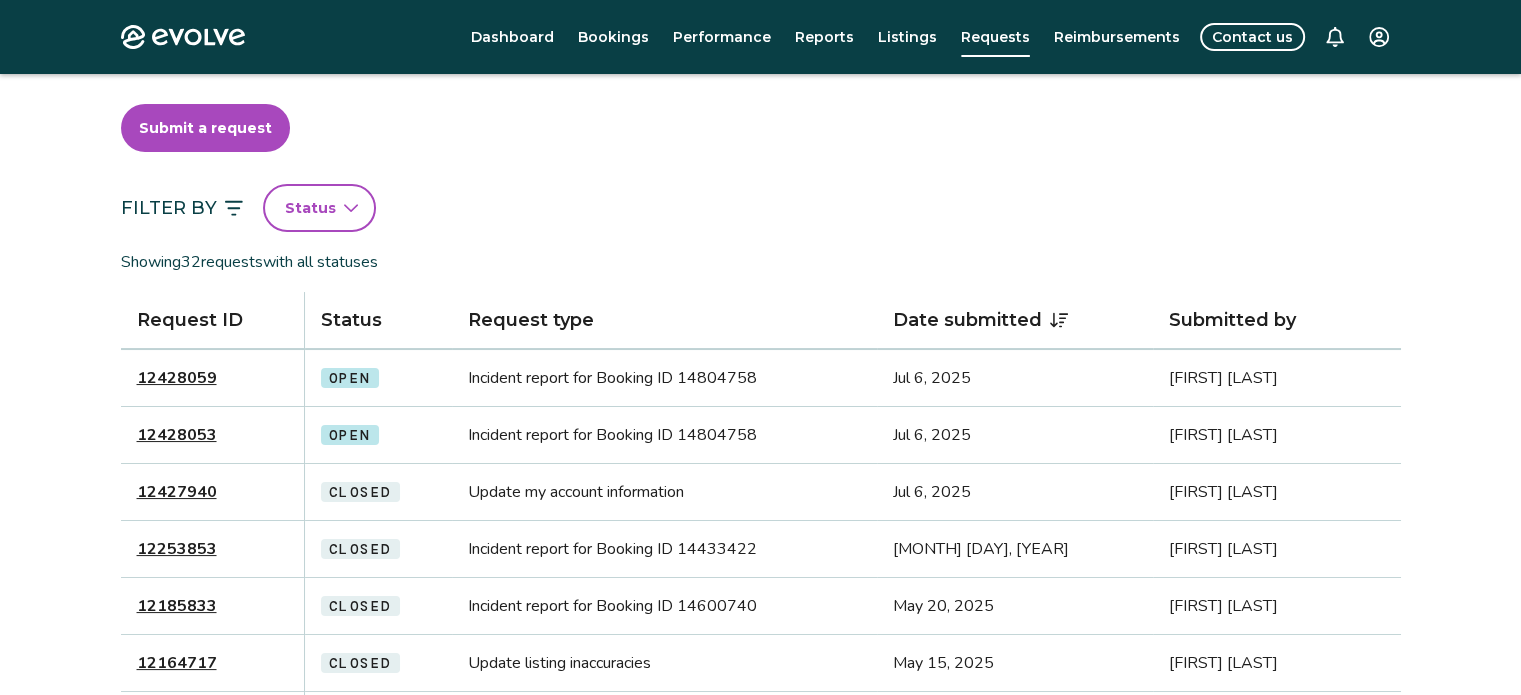 scroll, scrollTop: 68, scrollLeft: 0, axis: vertical 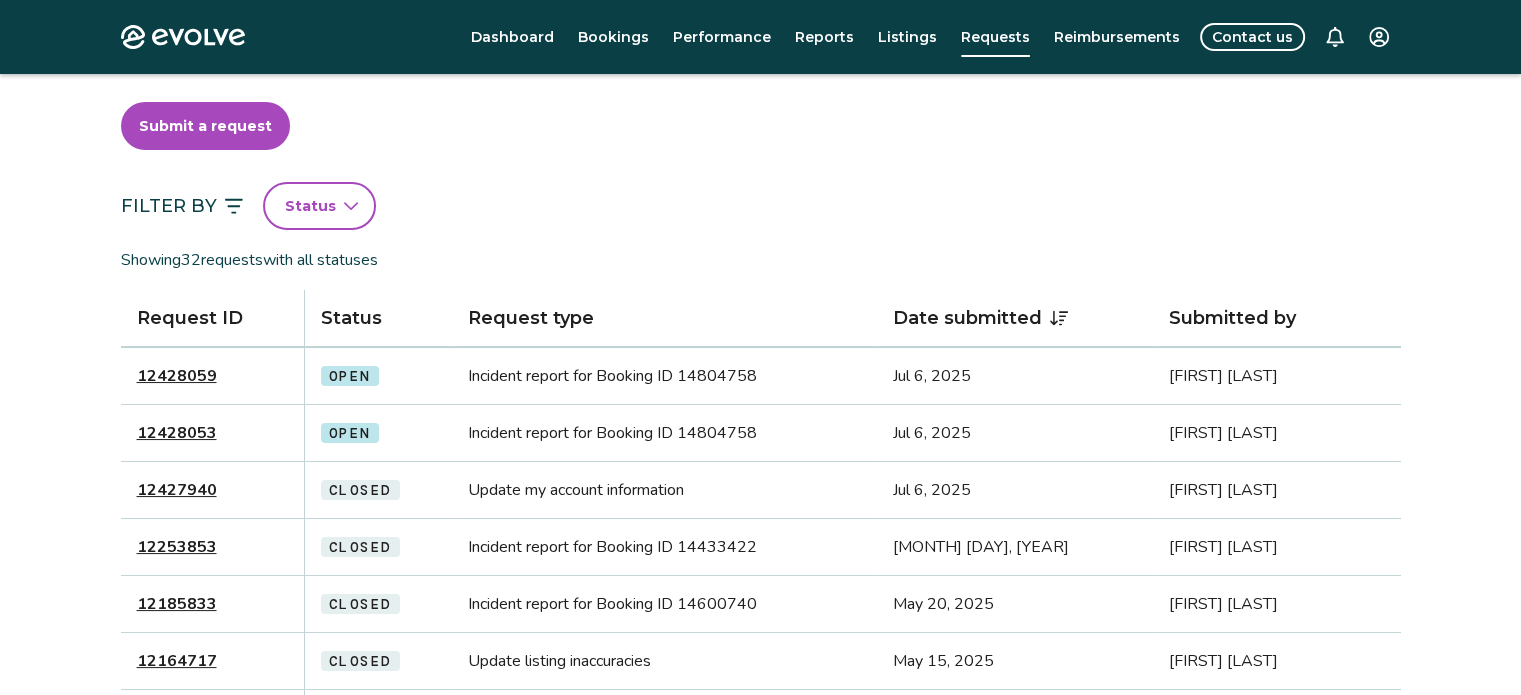 click on "12428053" at bounding box center [177, 433] 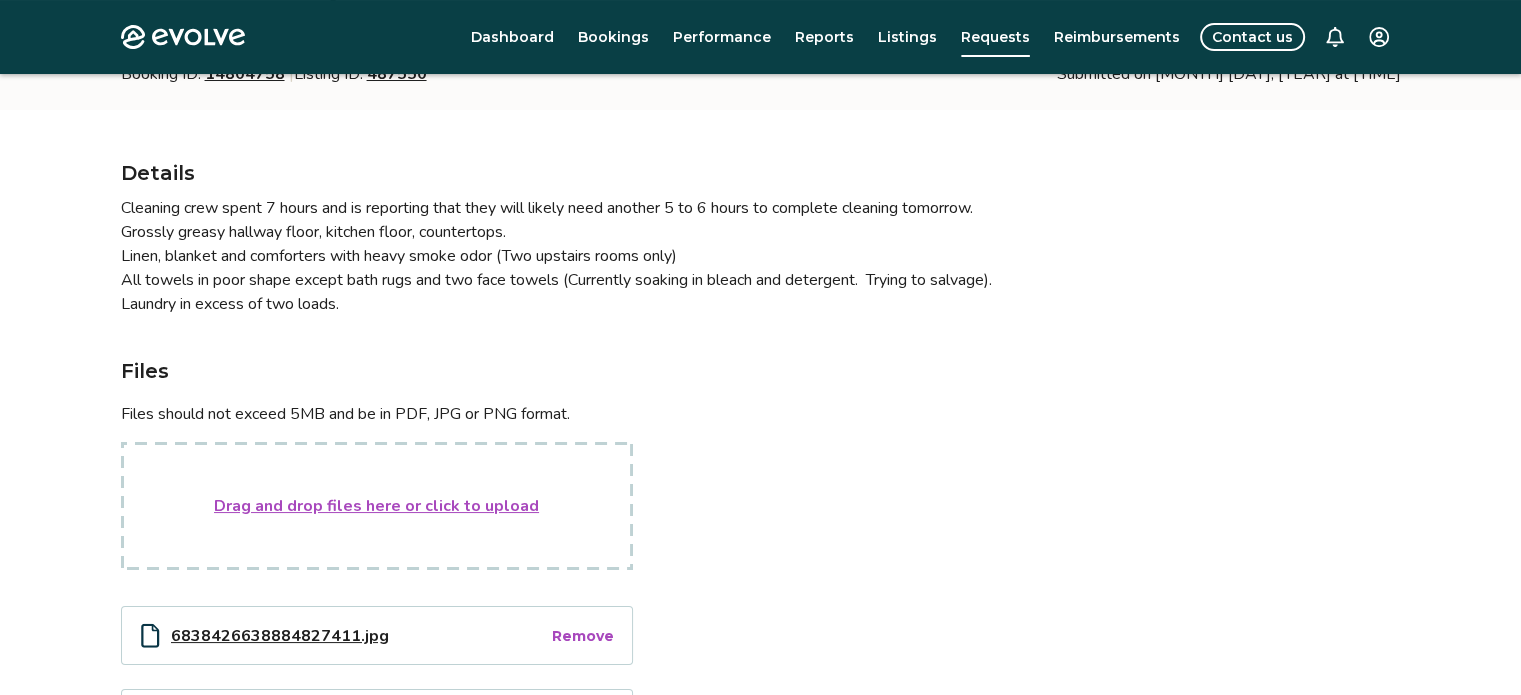 scroll, scrollTop: 0, scrollLeft: 0, axis: both 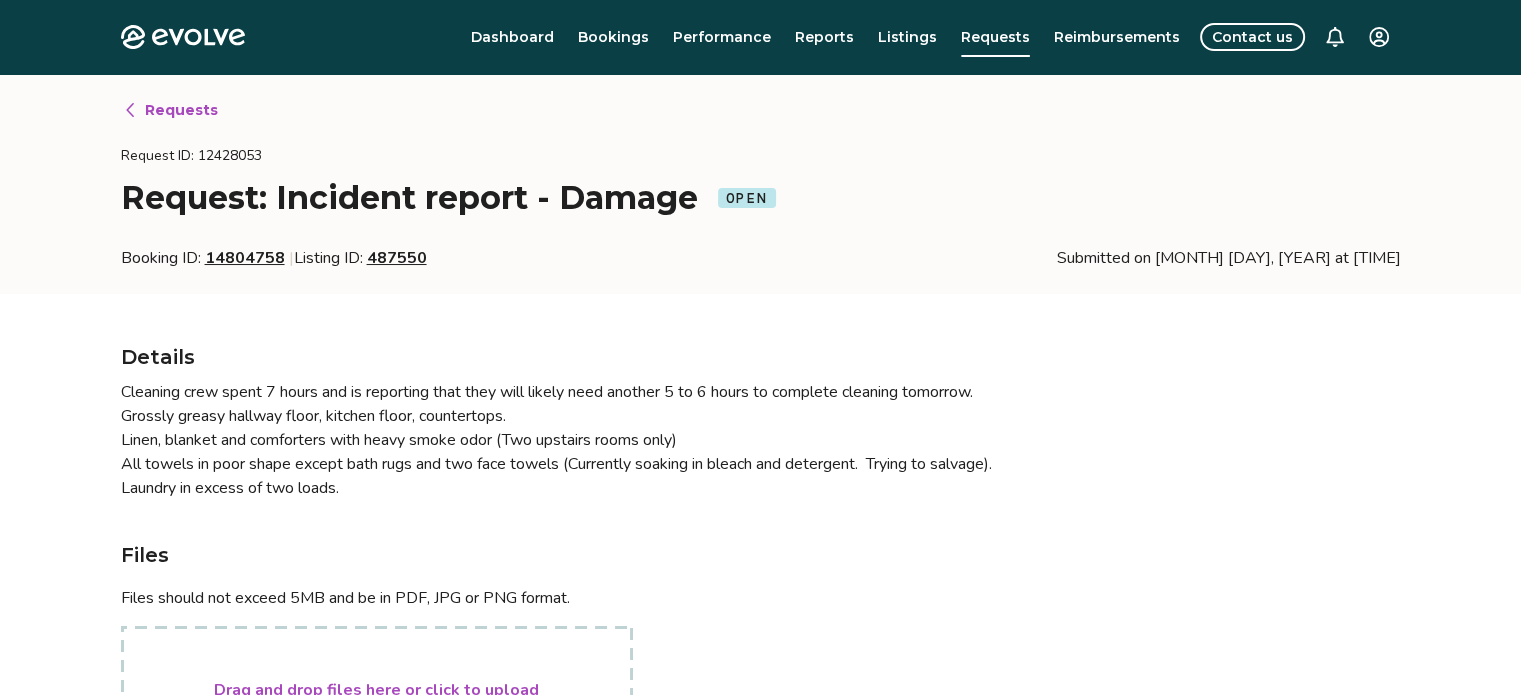 click on "Requests" at bounding box center (181, 110) 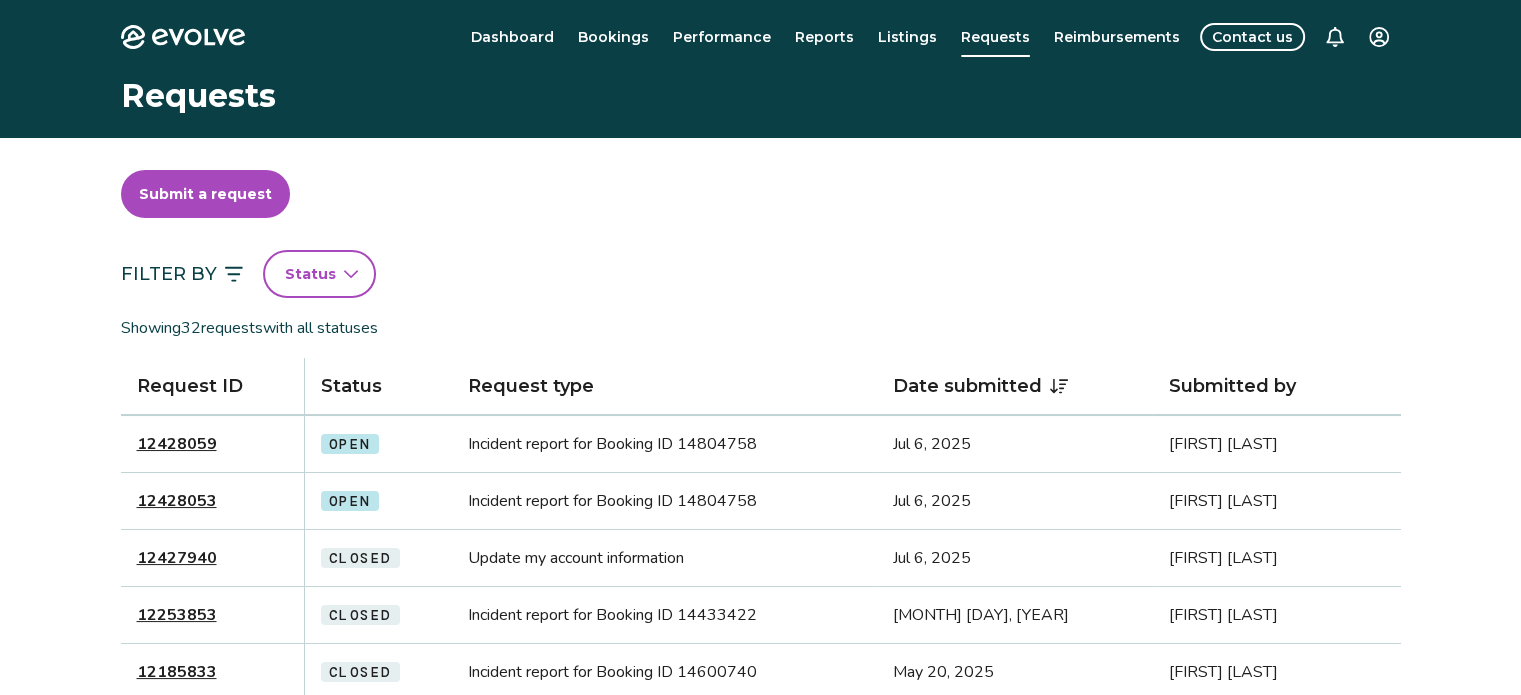 click on "12428059" at bounding box center [177, 444] 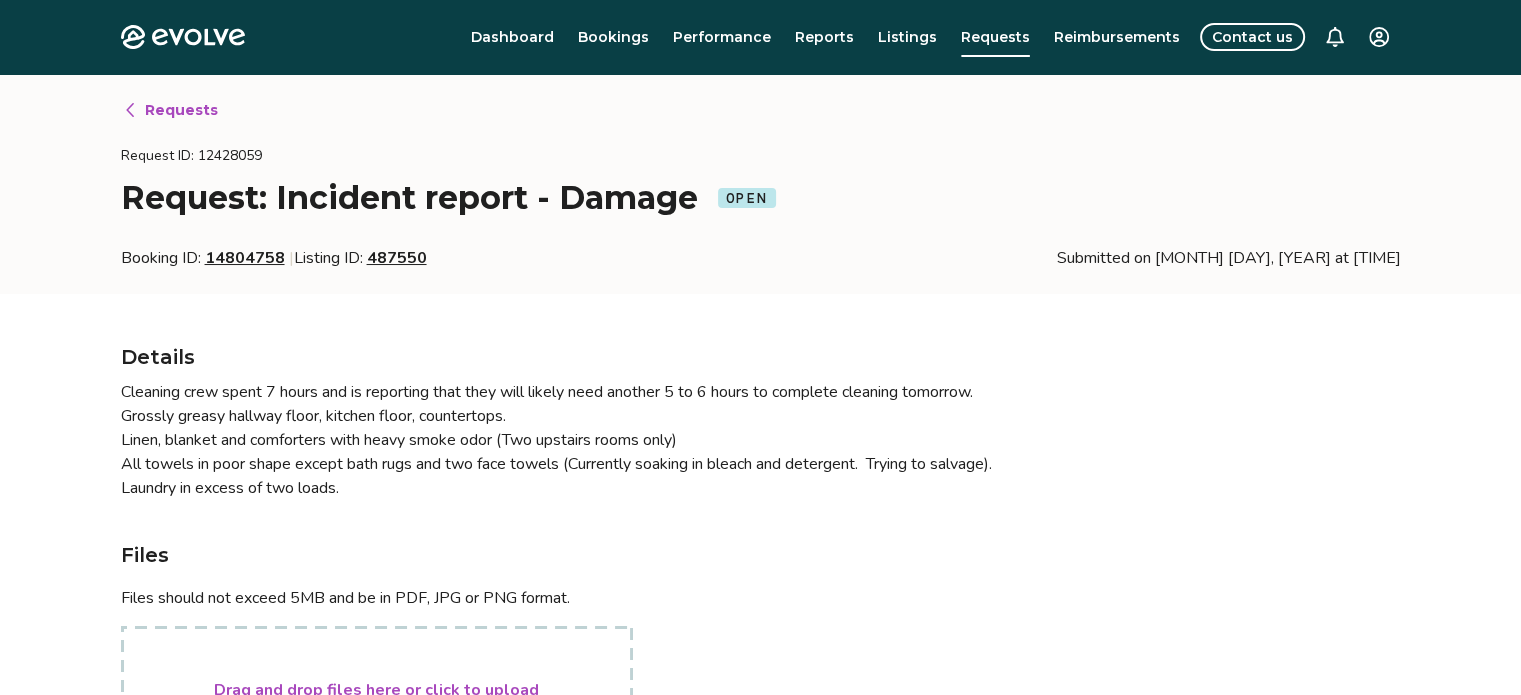 scroll, scrollTop: 0, scrollLeft: 0, axis: both 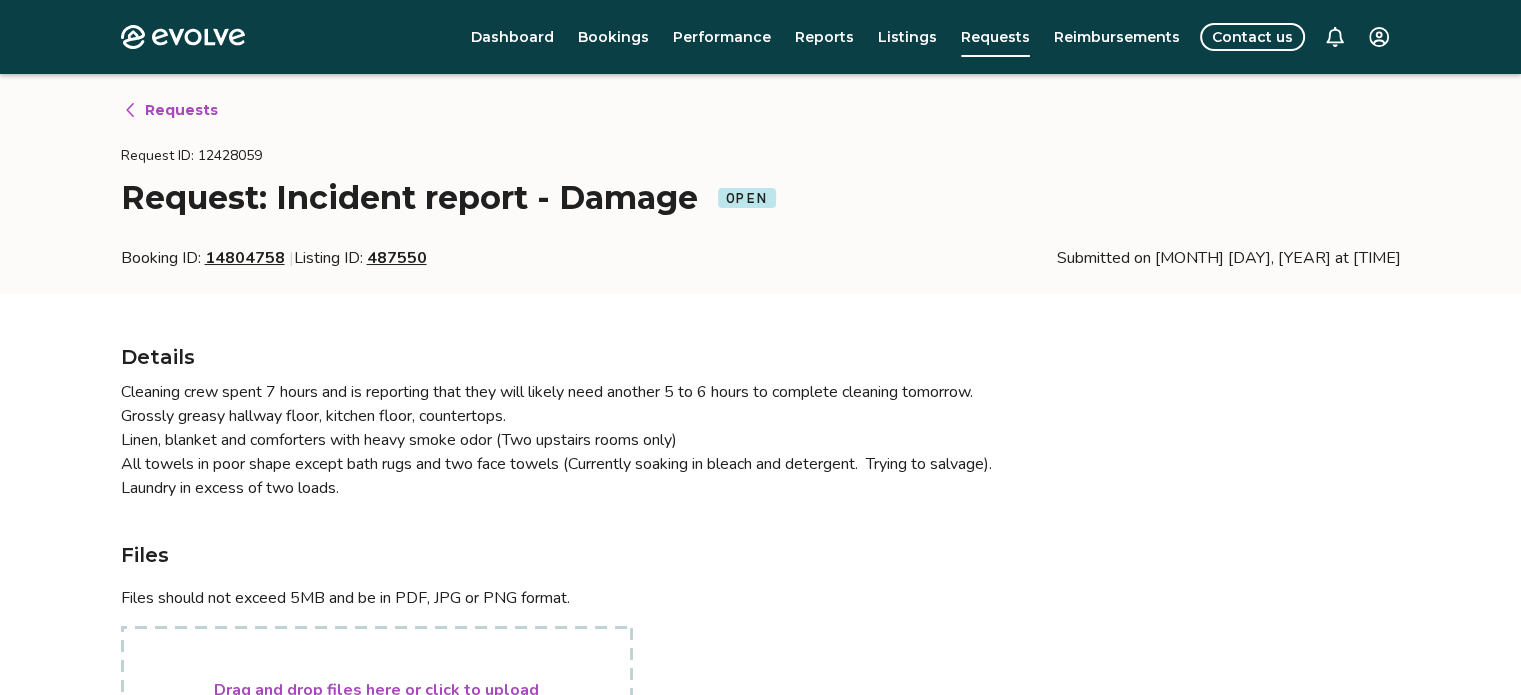click on "Requests" at bounding box center [181, 110] 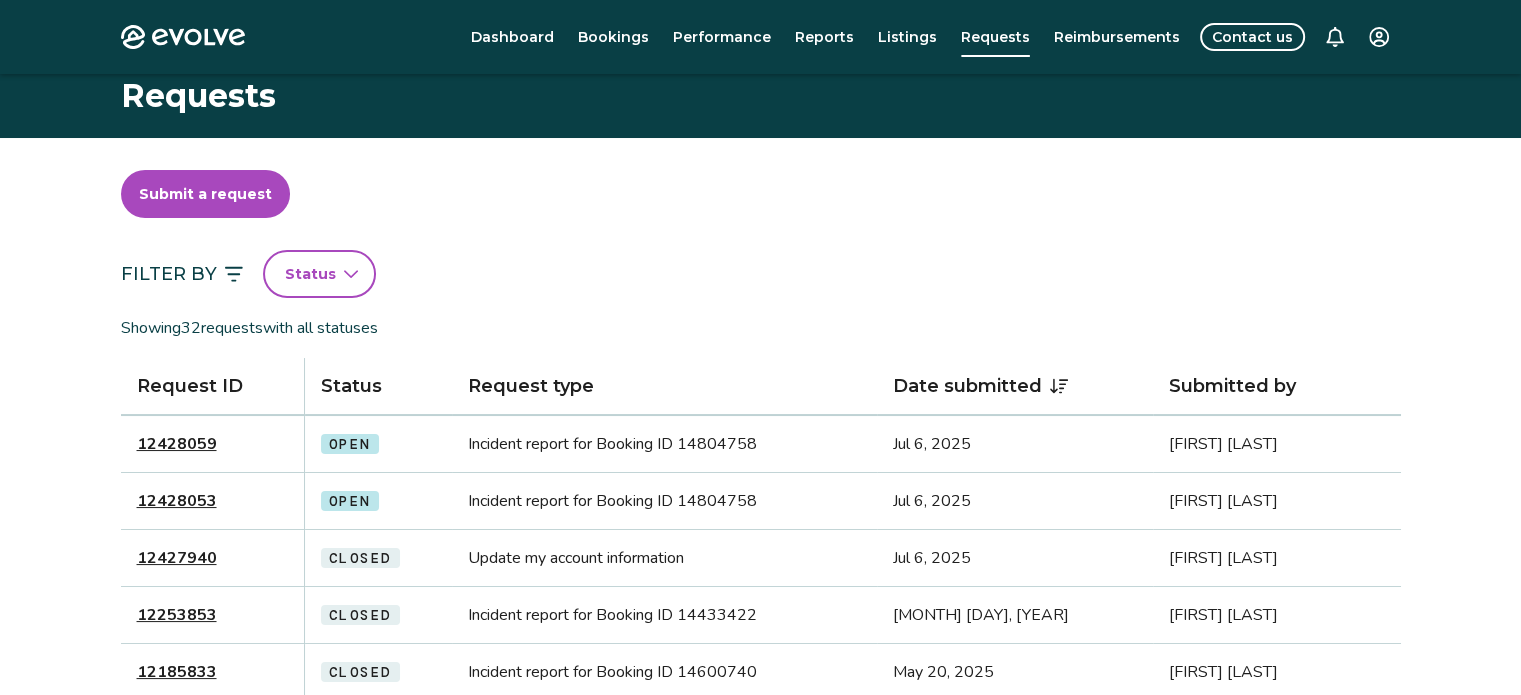 click on "12428053" at bounding box center (177, 501) 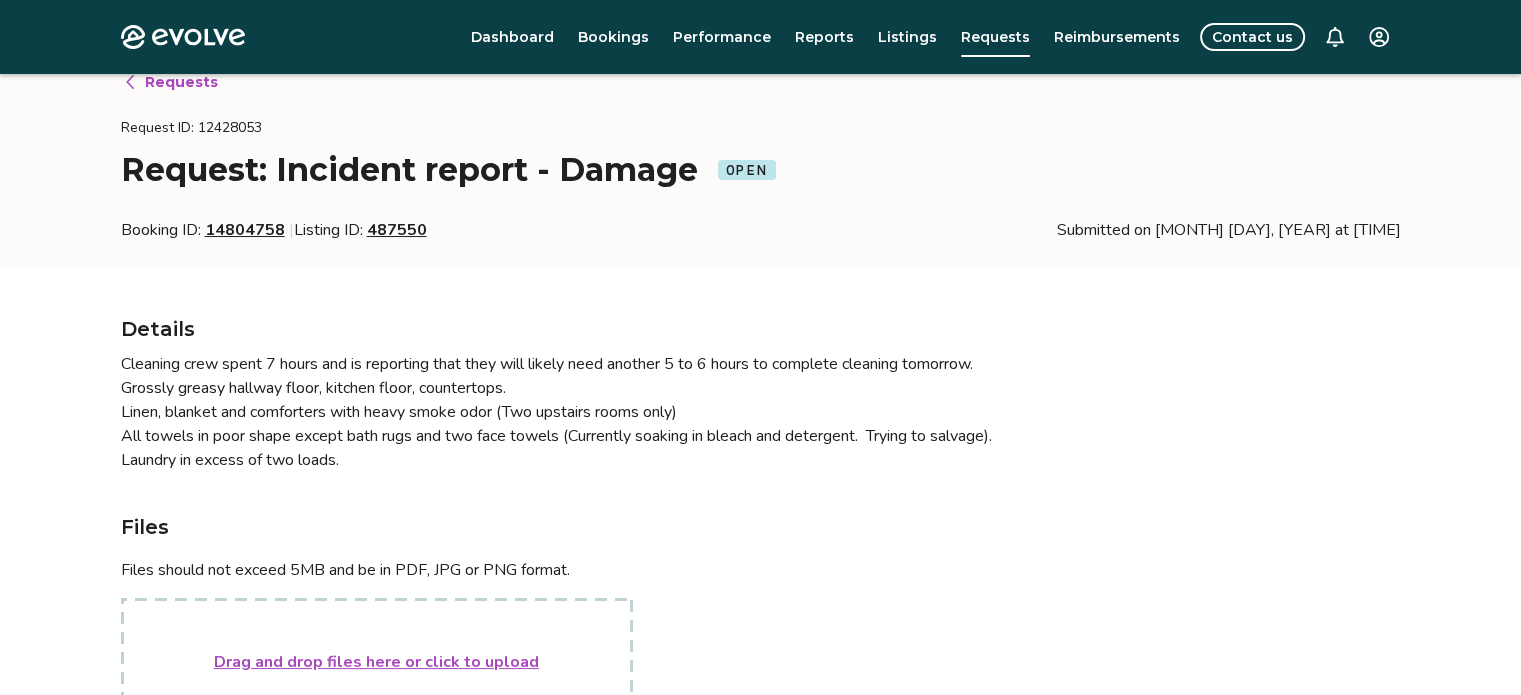 scroll, scrollTop: 28, scrollLeft: 0, axis: vertical 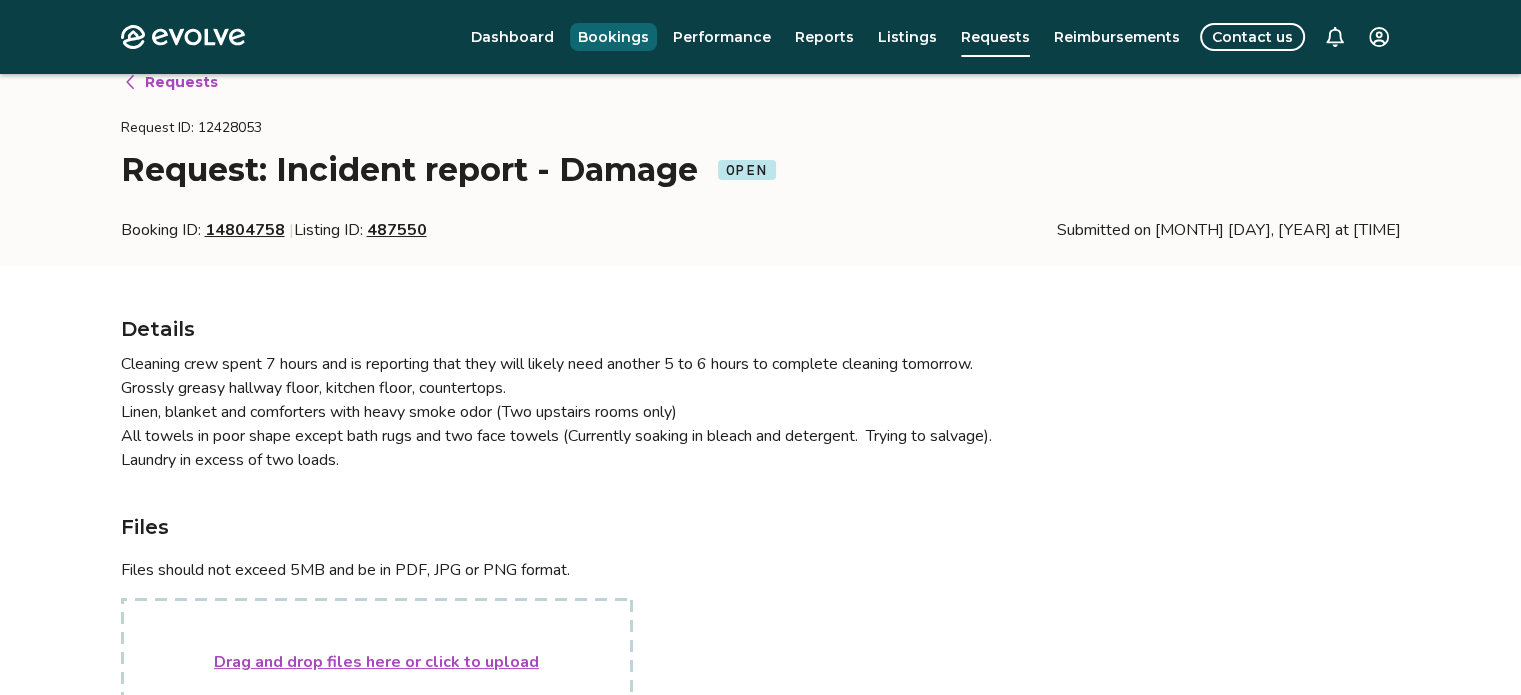 click on "Bookings" at bounding box center (613, 37) 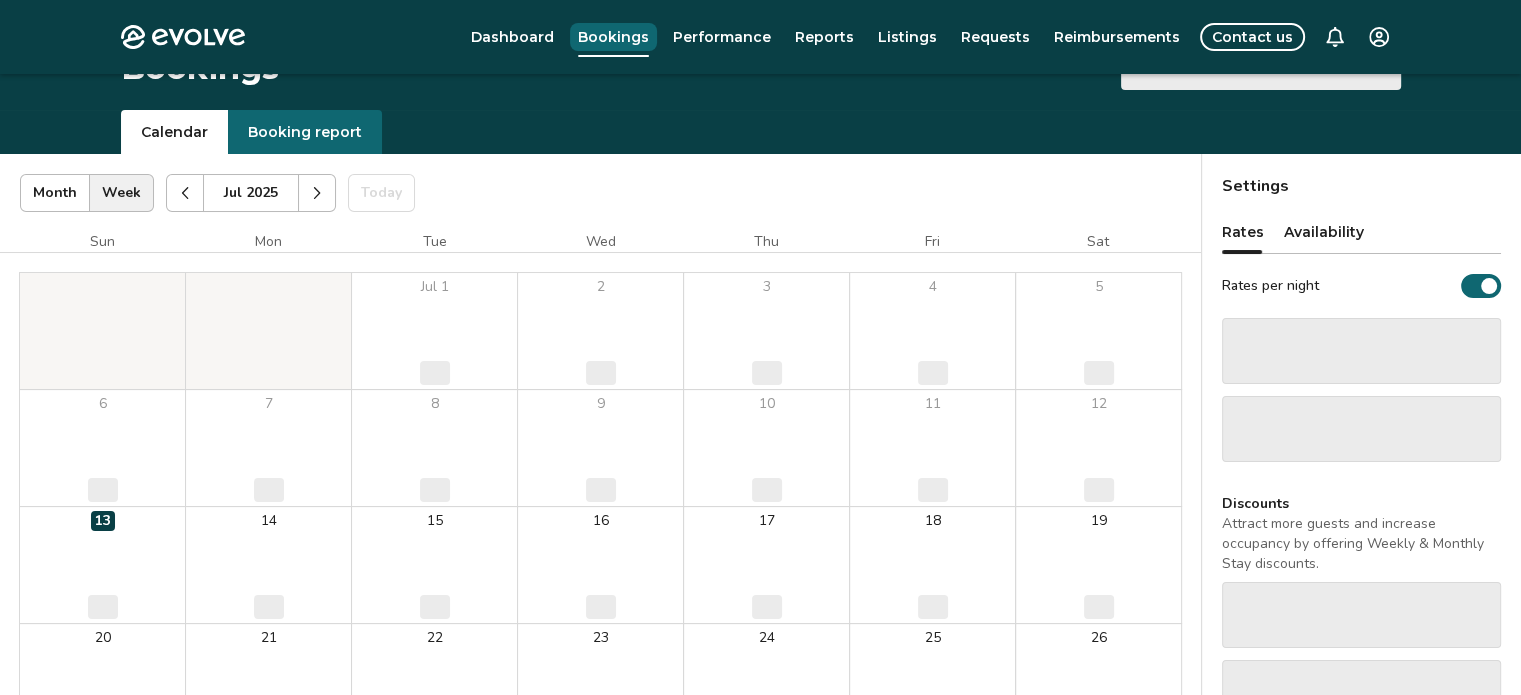 select on "**********" 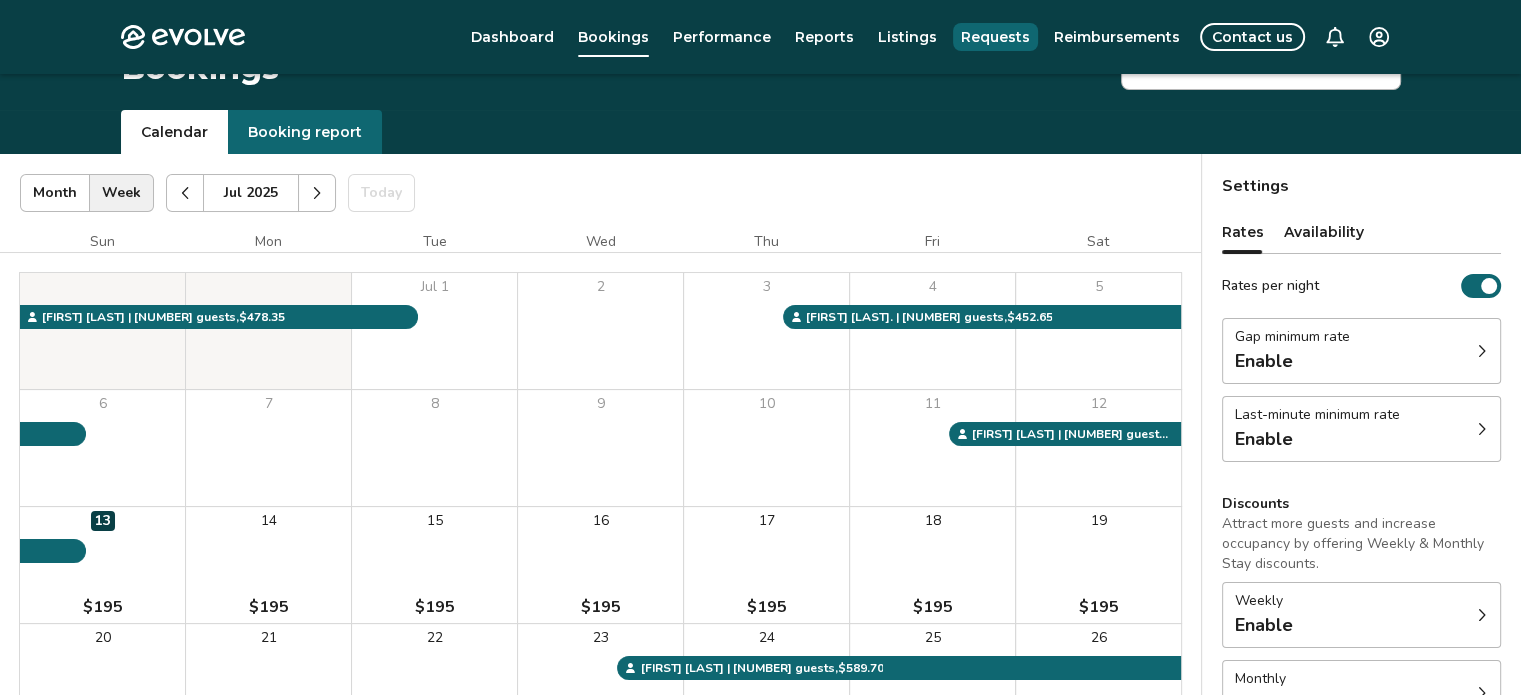 click on "Requests" at bounding box center [995, 37] 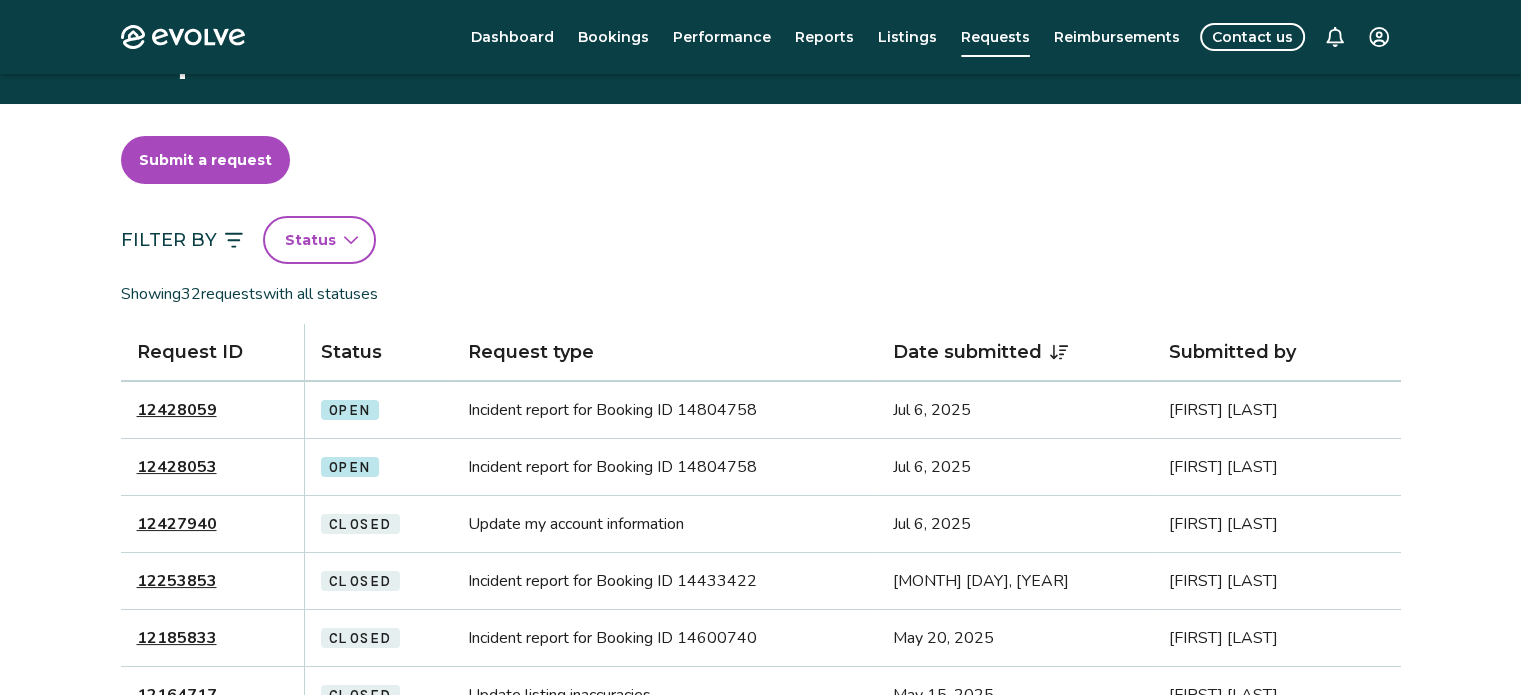 scroll, scrollTop: 0, scrollLeft: 0, axis: both 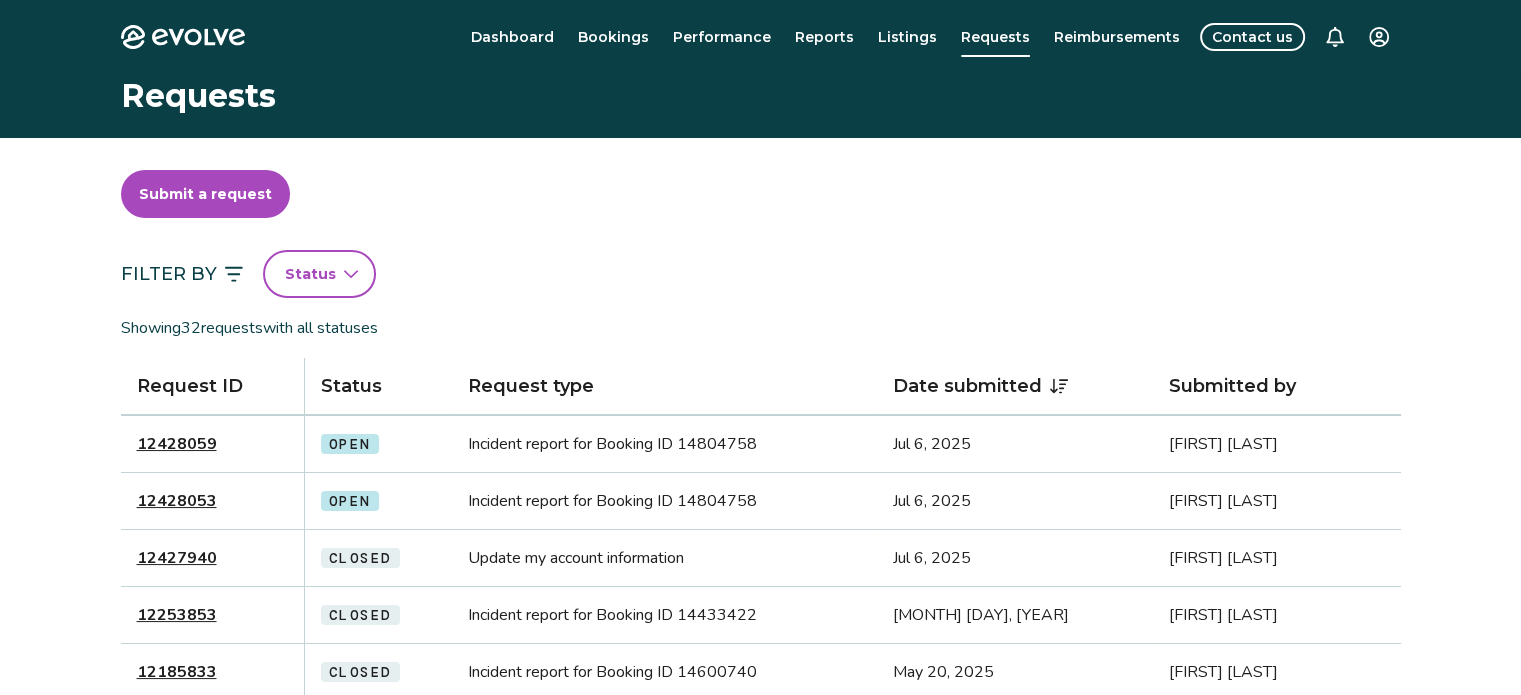 click on "12428053" at bounding box center (177, 501) 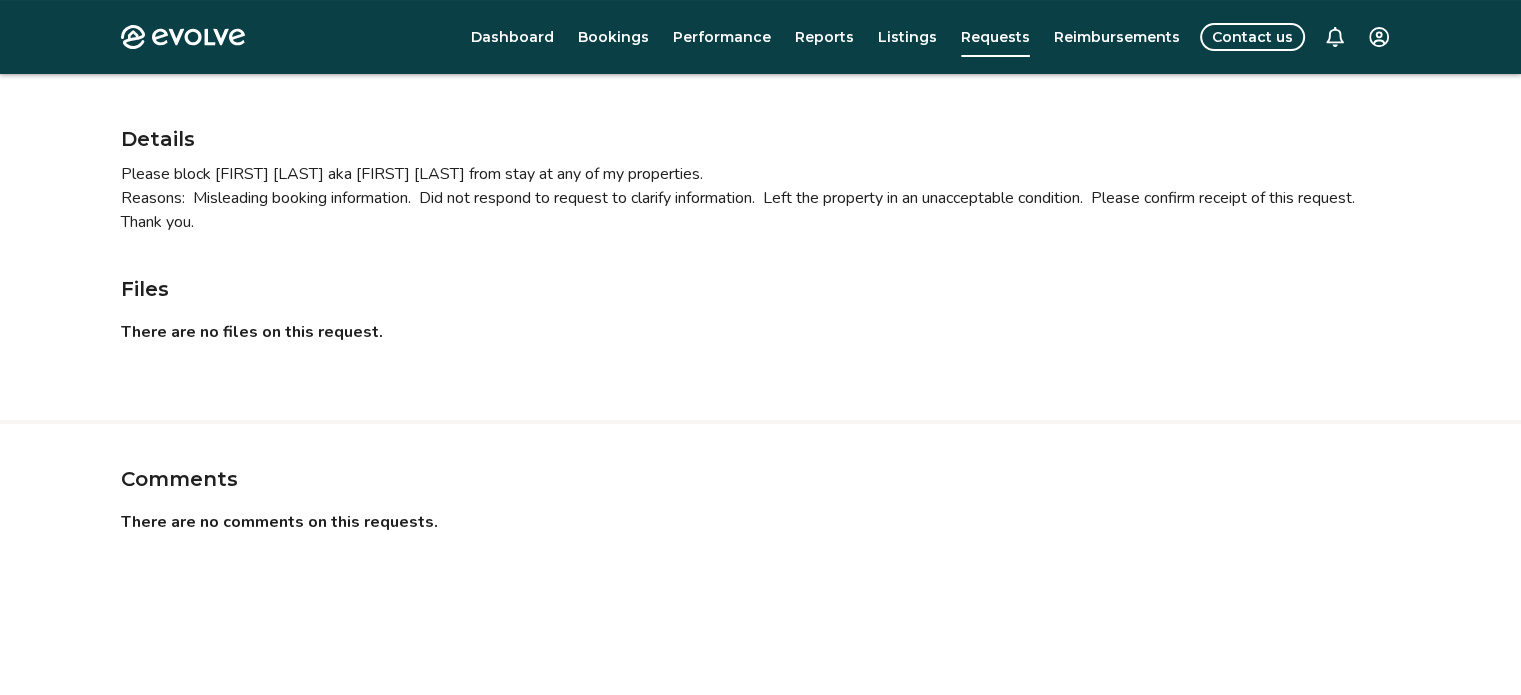 scroll, scrollTop: 0, scrollLeft: 0, axis: both 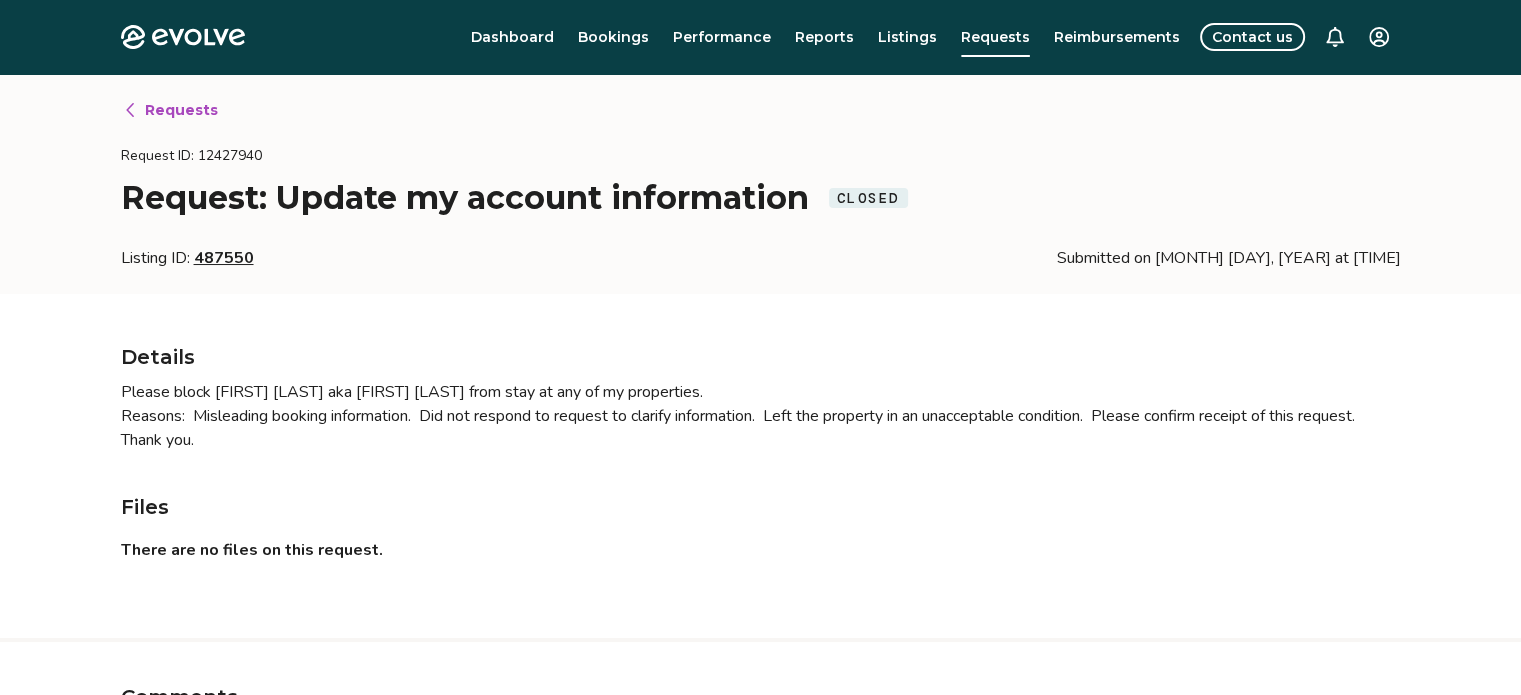 click on "Requests" at bounding box center (181, 110) 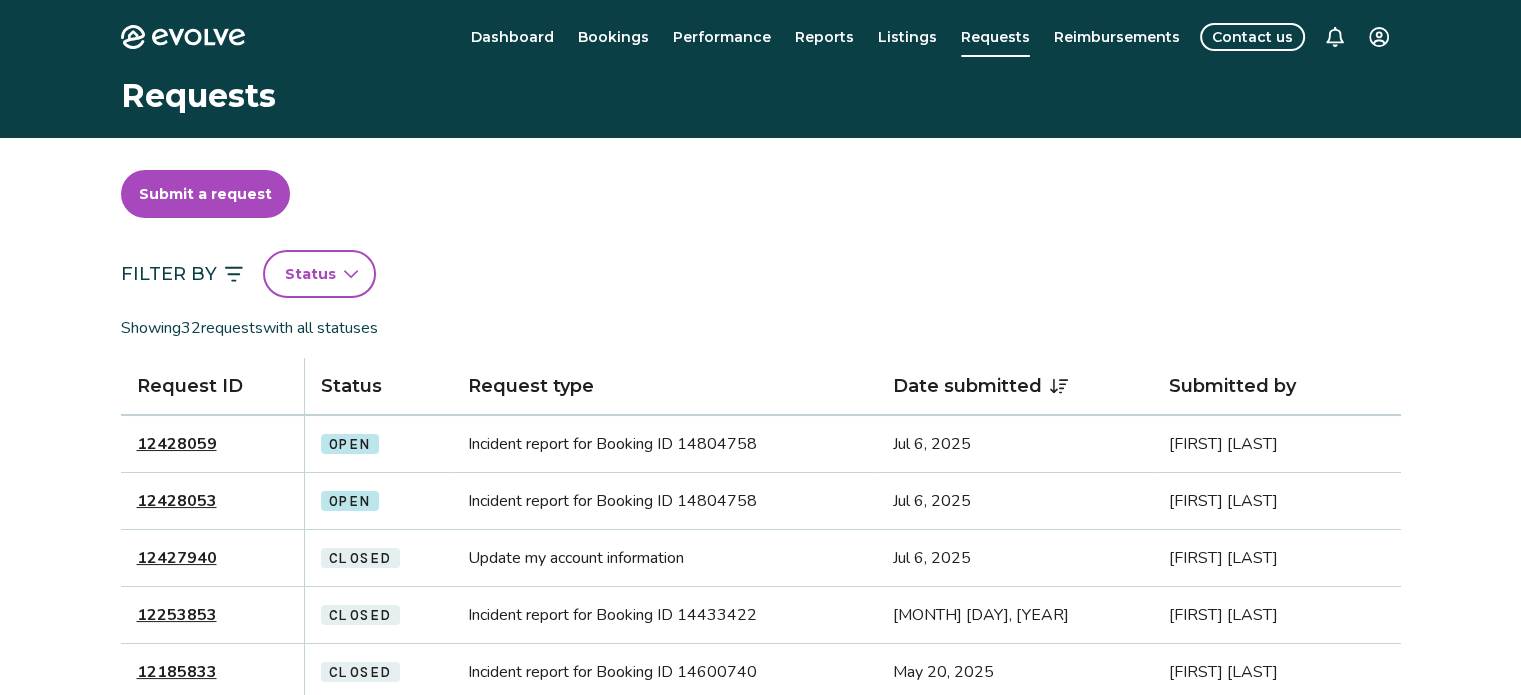 click on "12428053" at bounding box center [177, 501] 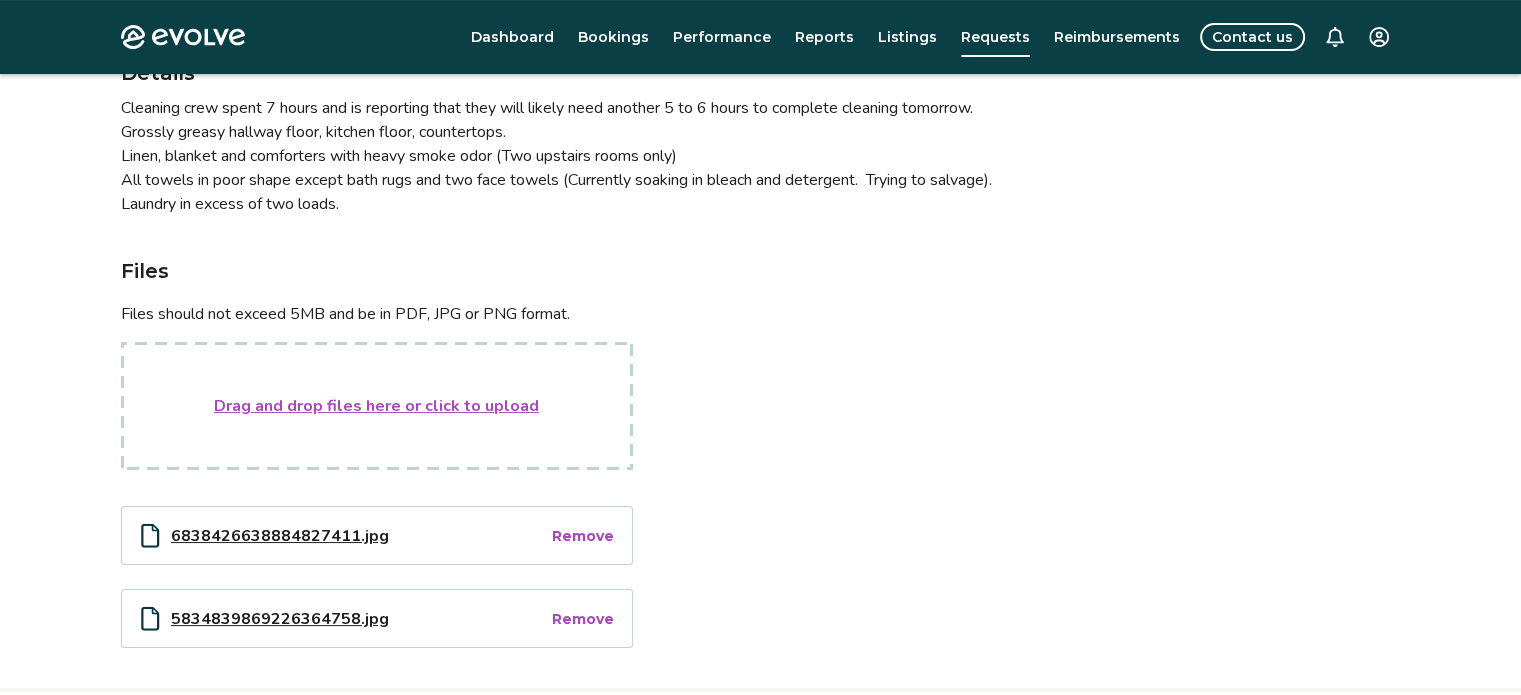 scroll, scrollTop: 0, scrollLeft: 0, axis: both 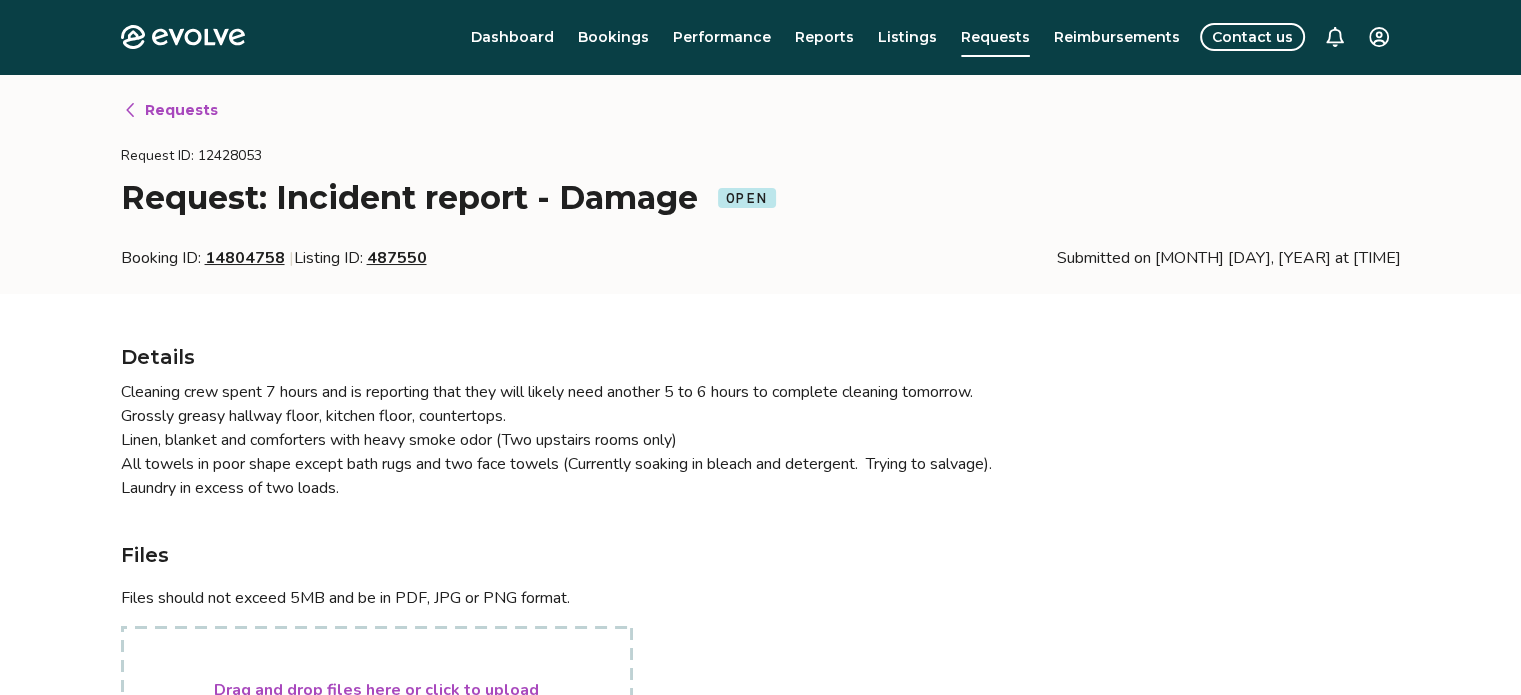 type on "*" 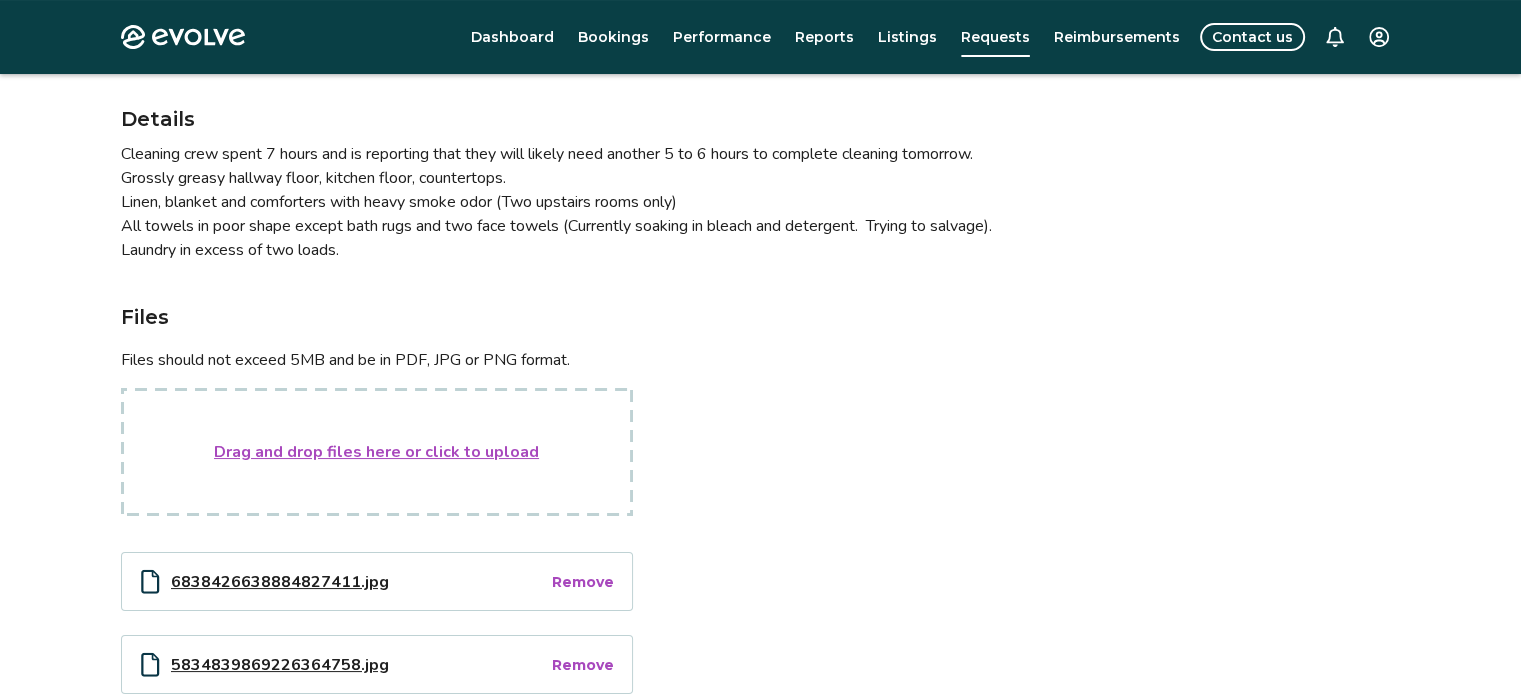 scroll, scrollTop: 235, scrollLeft: 0, axis: vertical 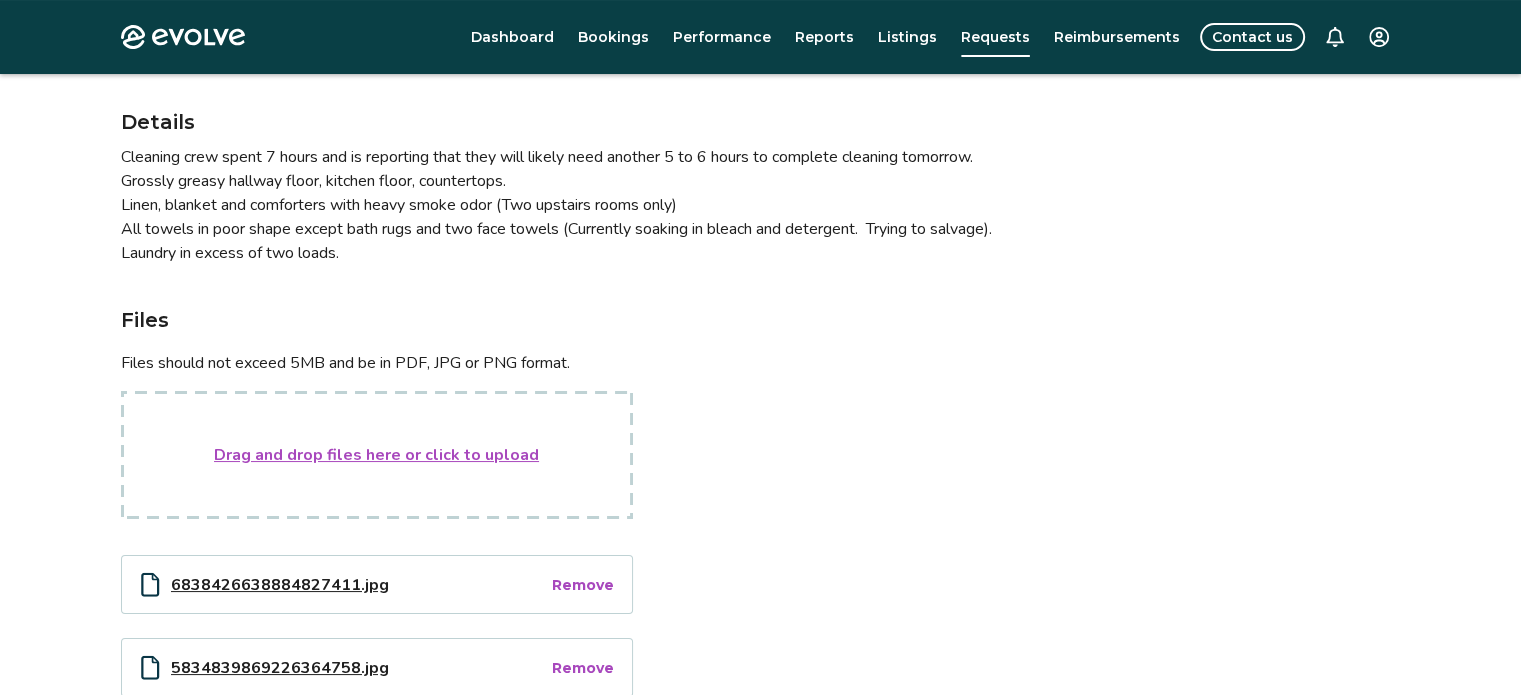 click on "Drag and drop files here or click to upload" at bounding box center (376, 455) 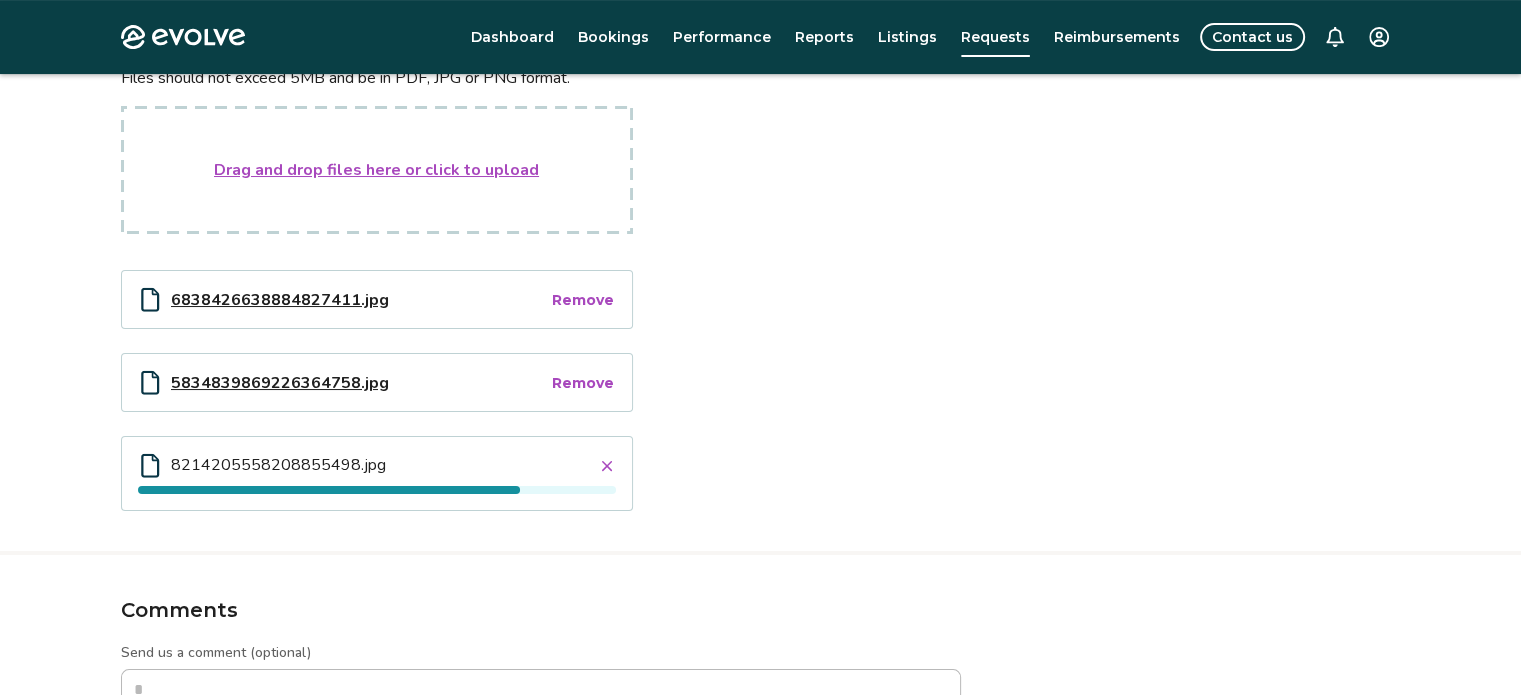 scroll, scrollTop: 523, scrollLeft: 0, axis: vertical 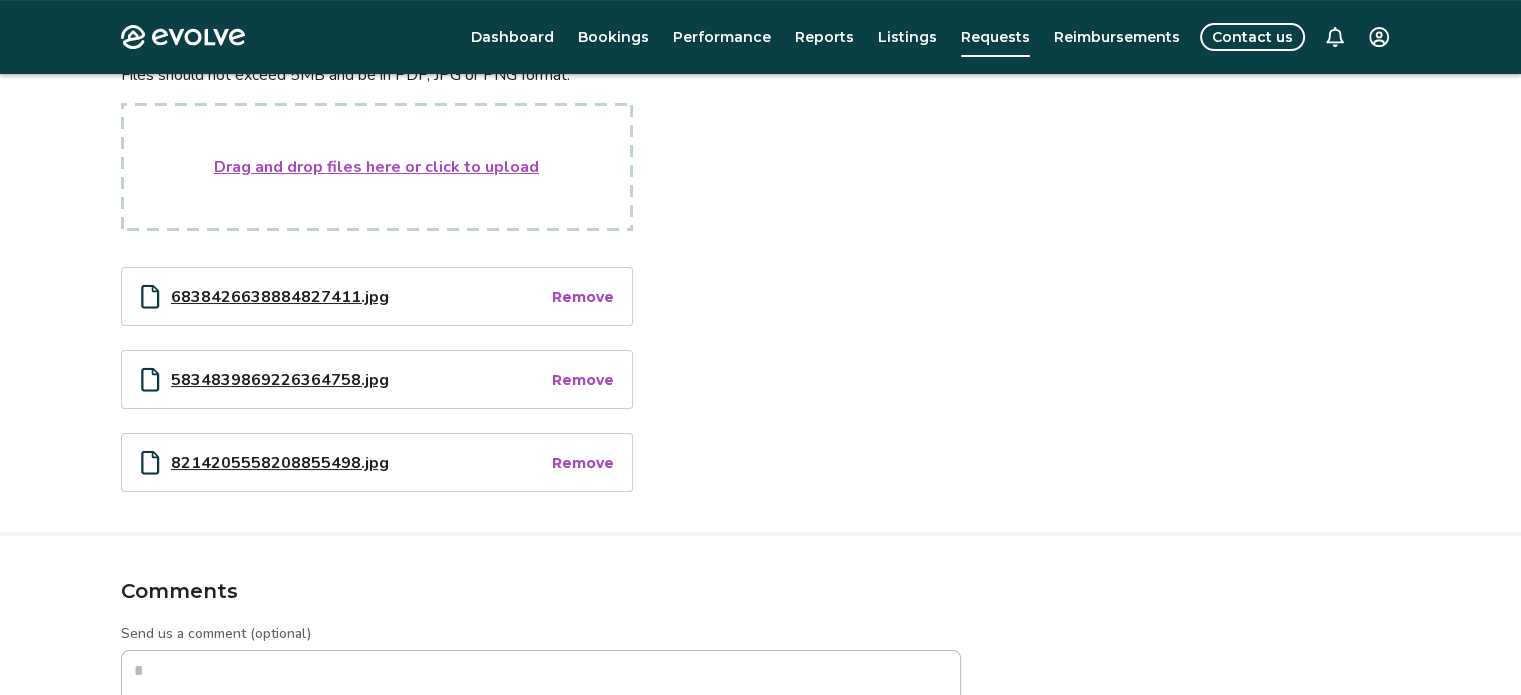 type on "*" 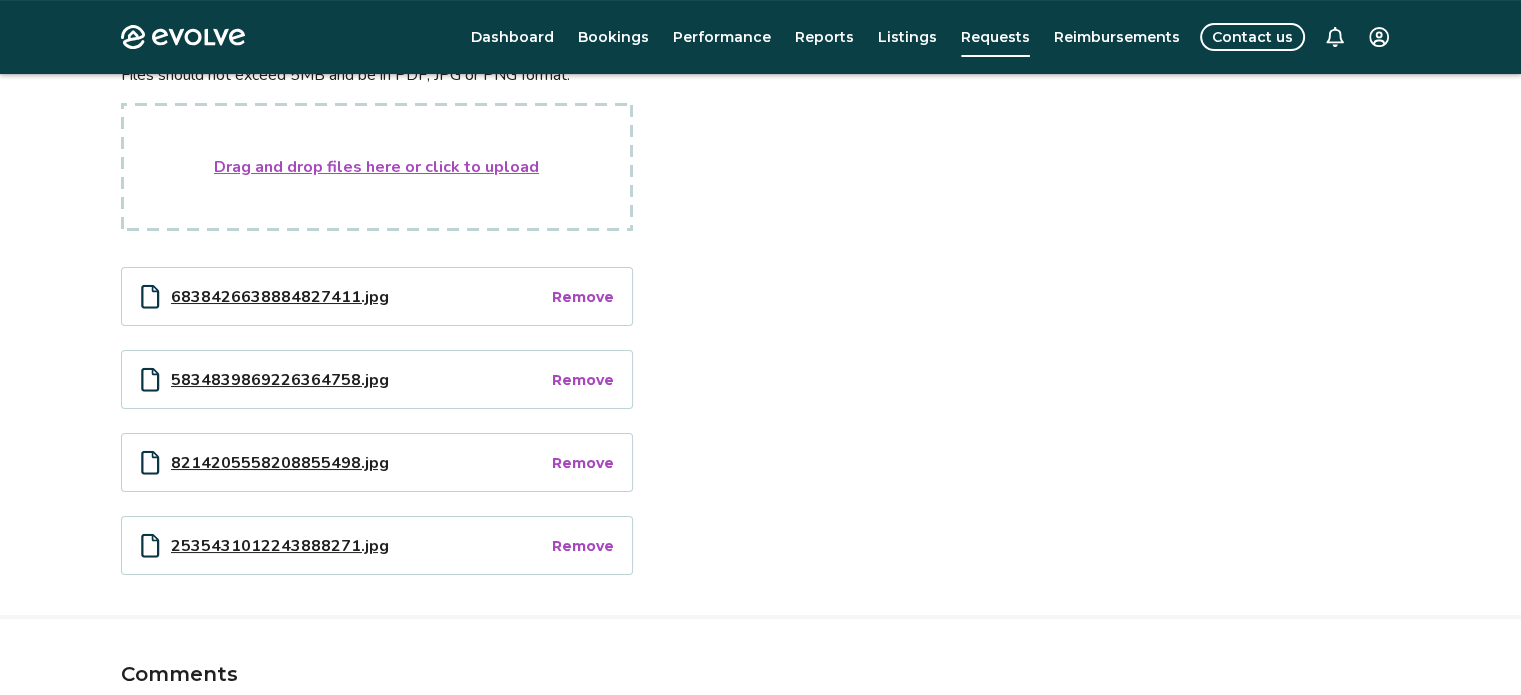 type on "*" 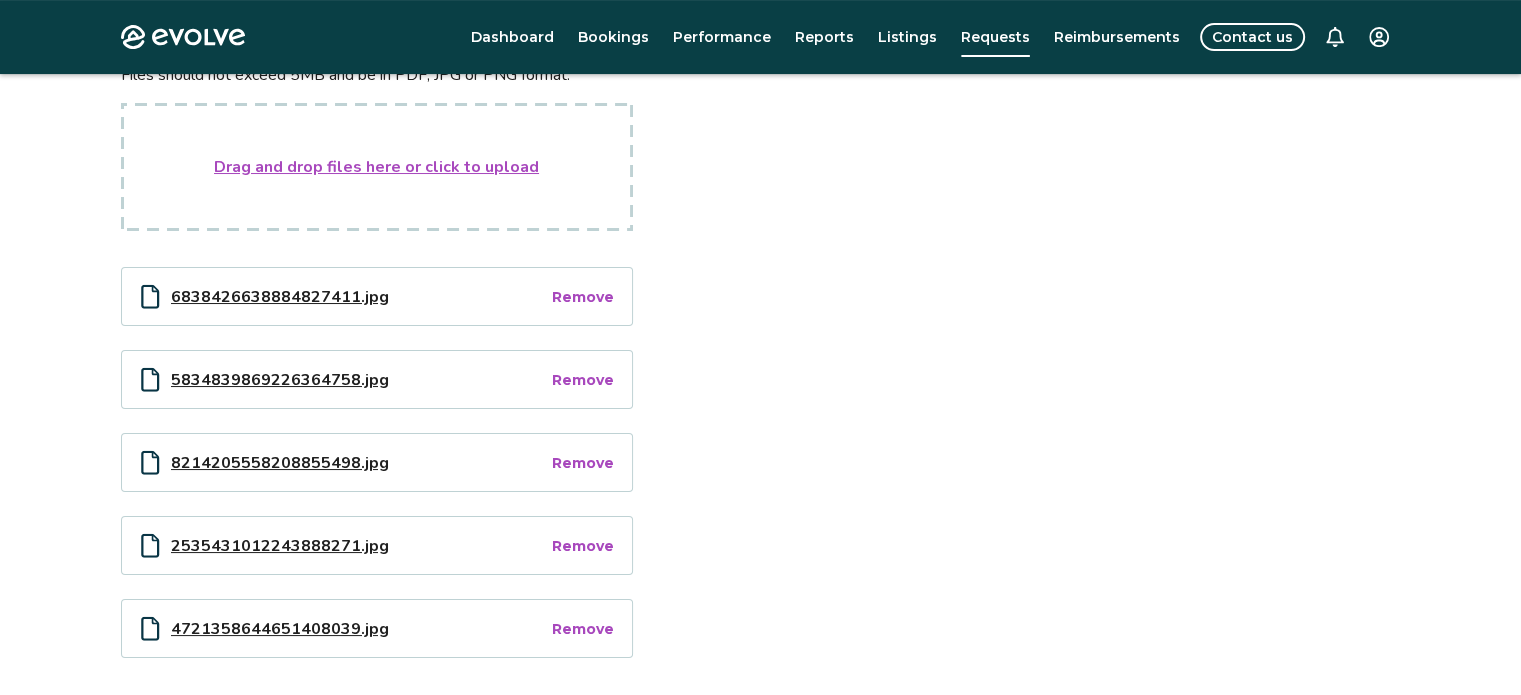 type on "*" 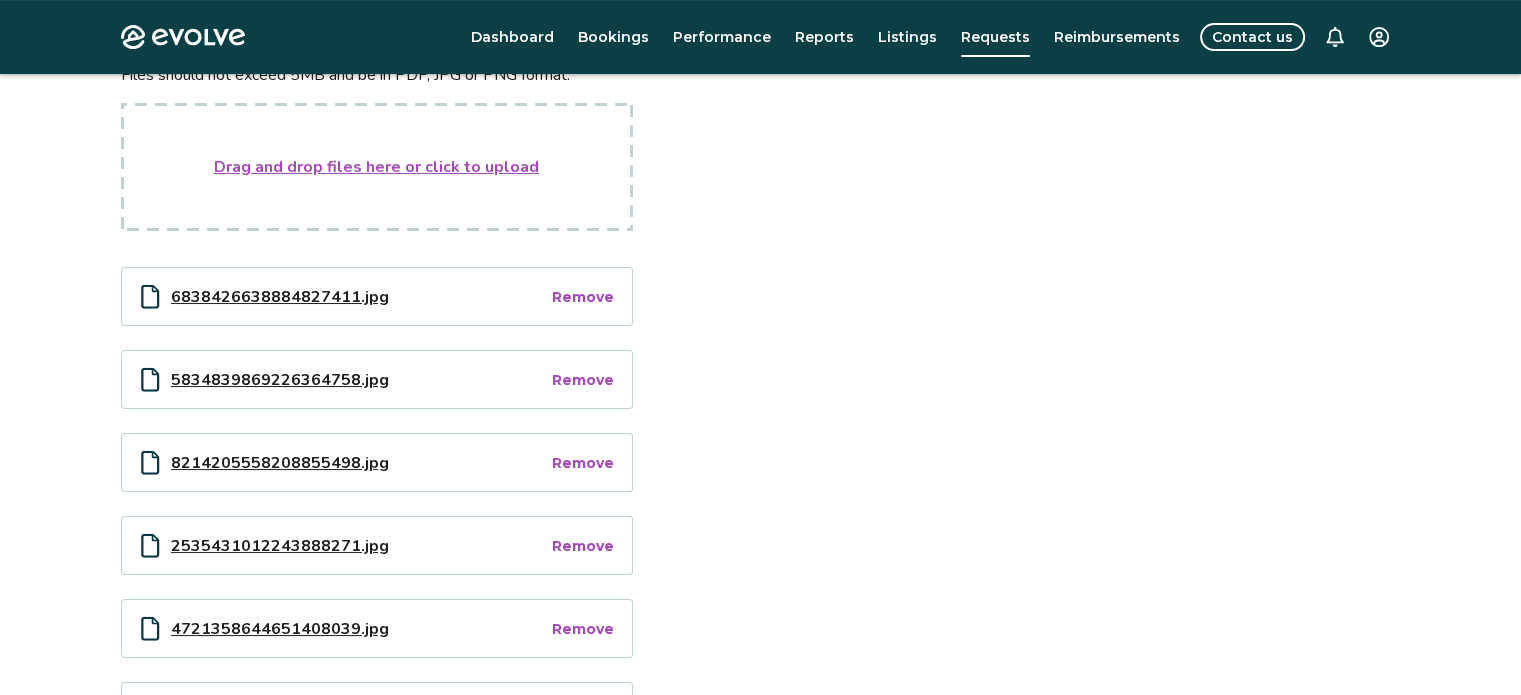 type on "*" 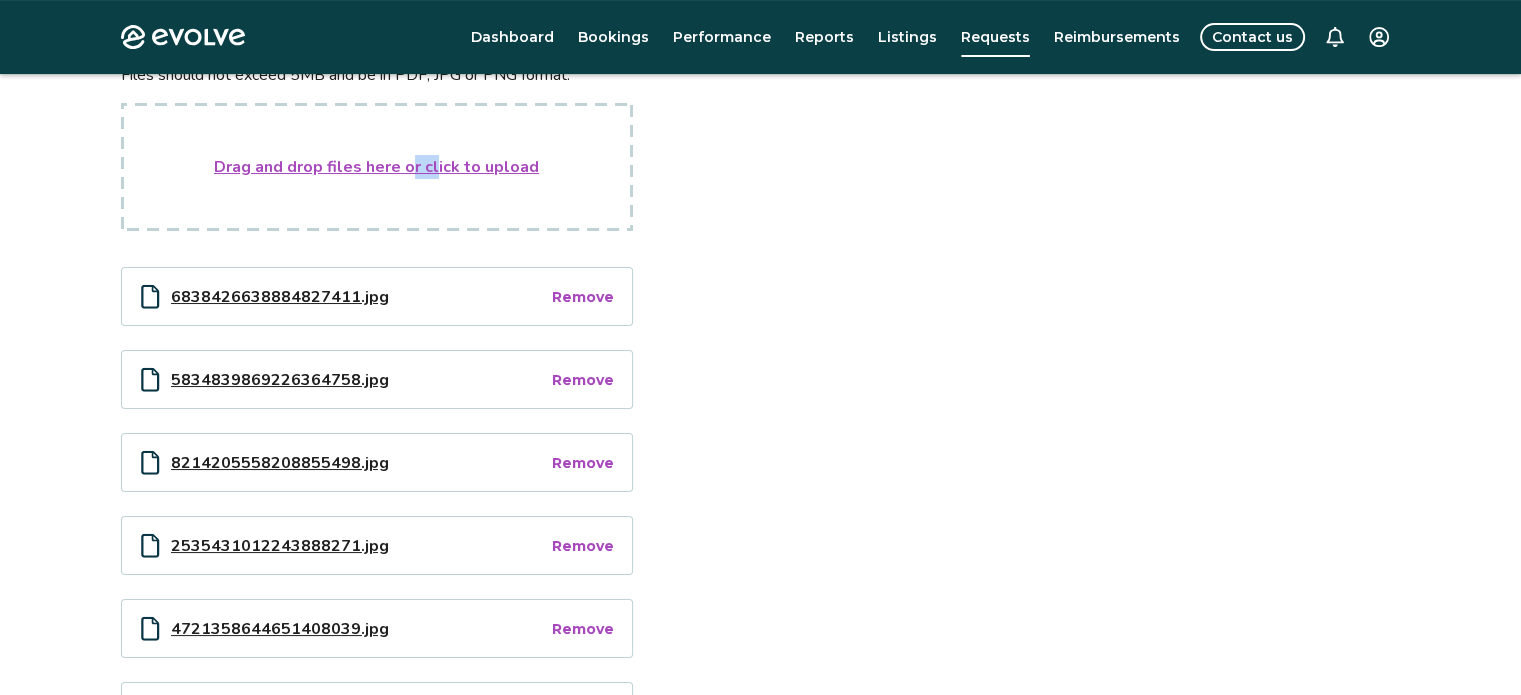 drag, startPoint x: 416, startPoint y: 180, endPoint x: 436, endPoint y: 168, distance: 23.323807 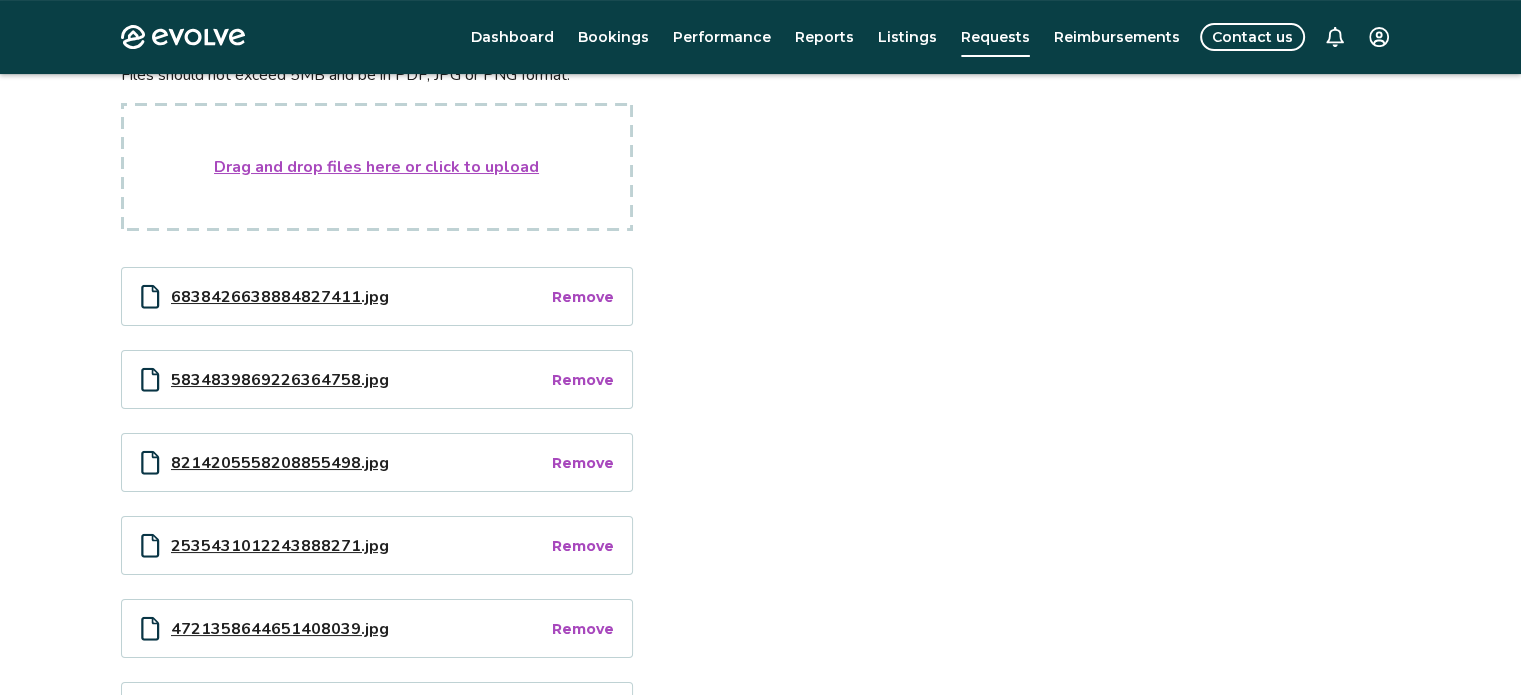 click on "Drag and drop files here or click to upload" at bounding box center [376, 167] 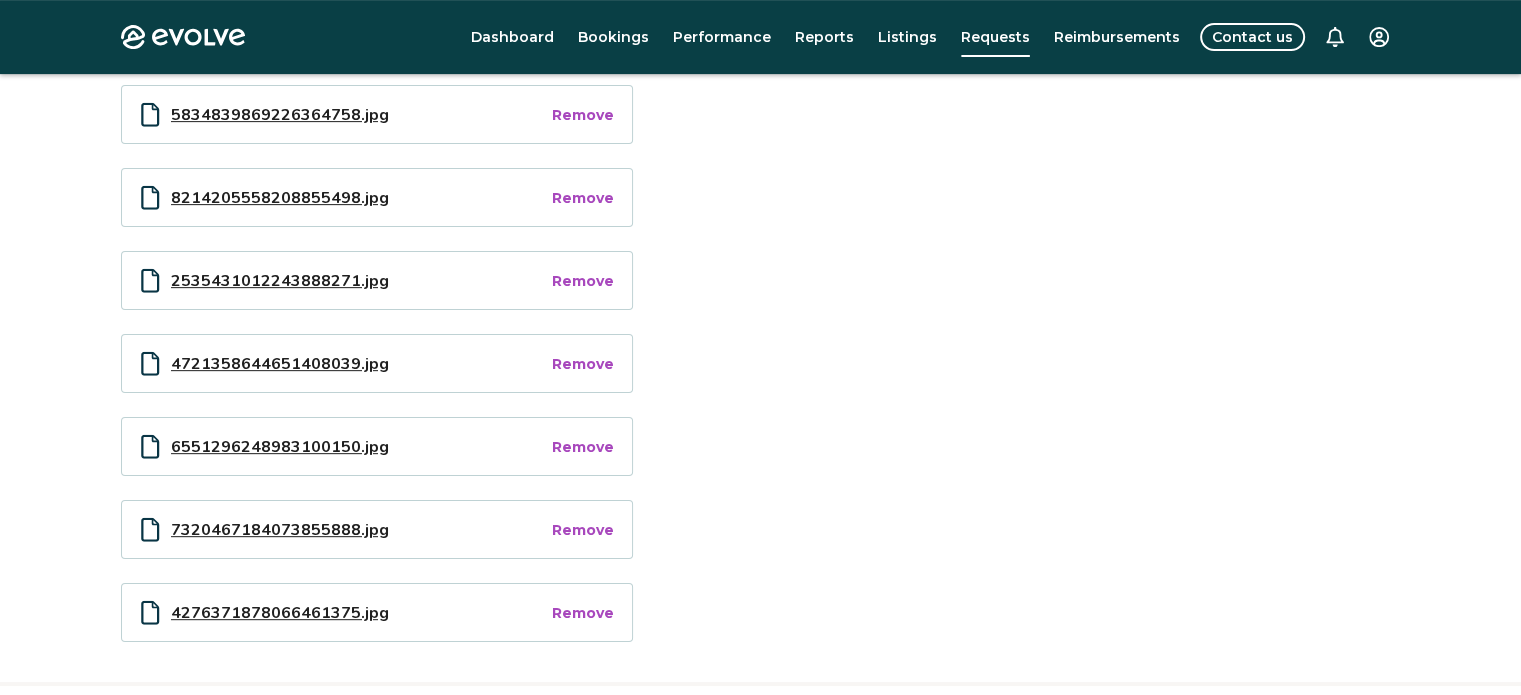 scroll, scrollTop: 790, scrollLeft: 0, axis: vertical 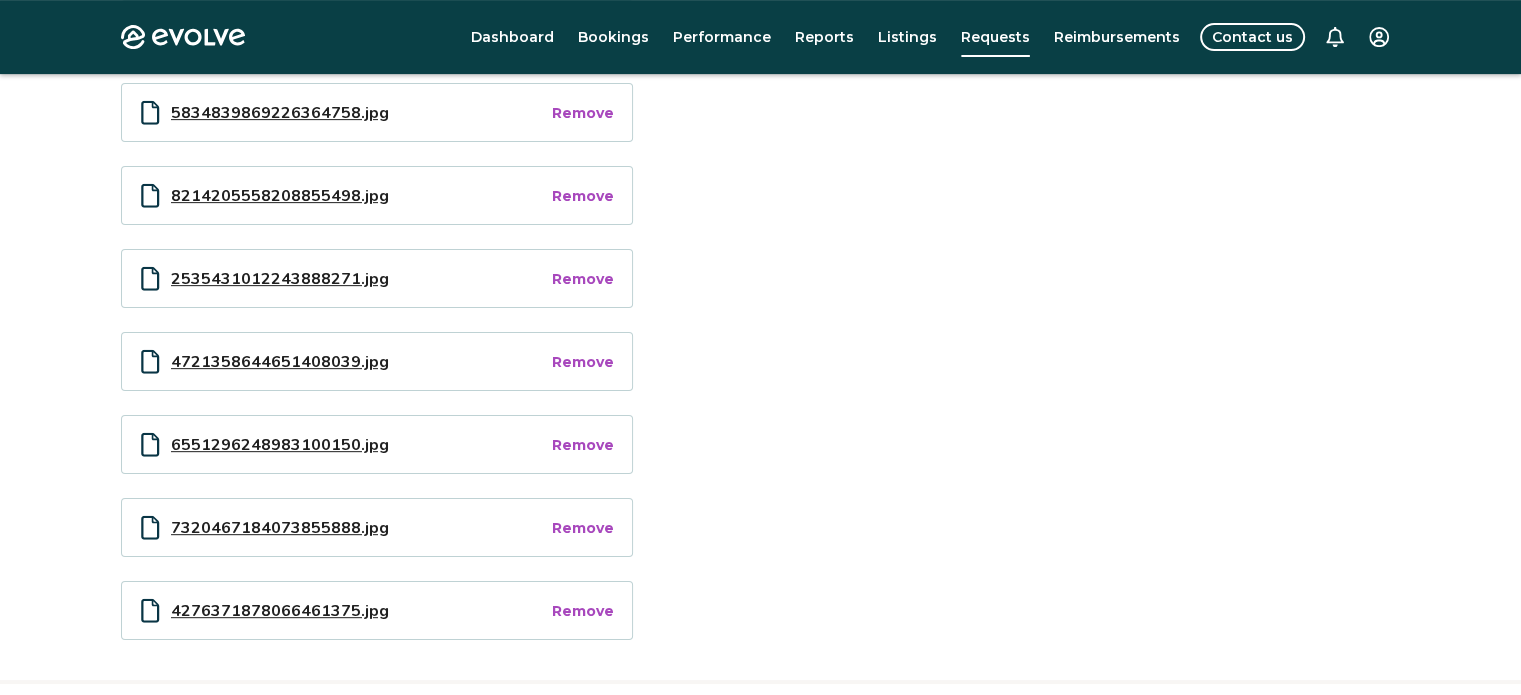 type on "*" 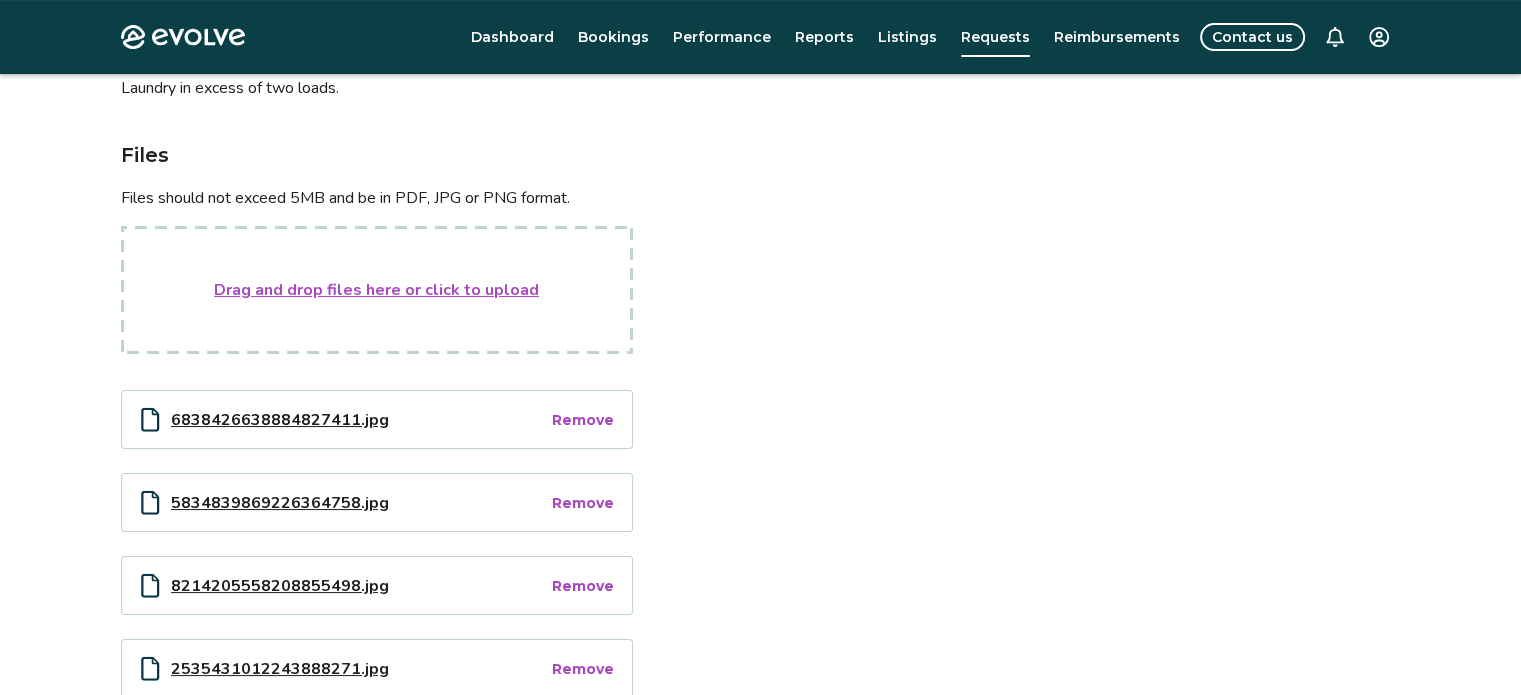scroll, scrollTop: 400, scrollLeft: 0, axis: vertical 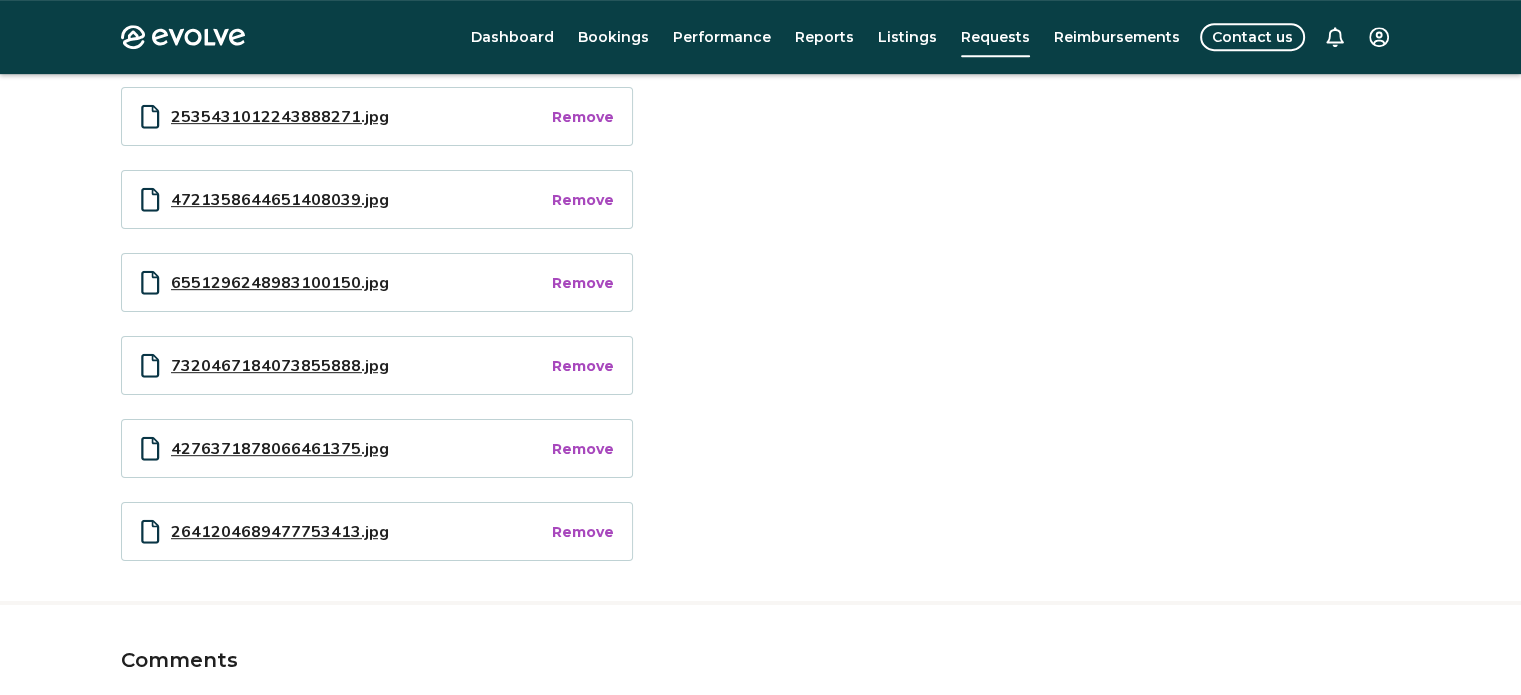 type on "*" 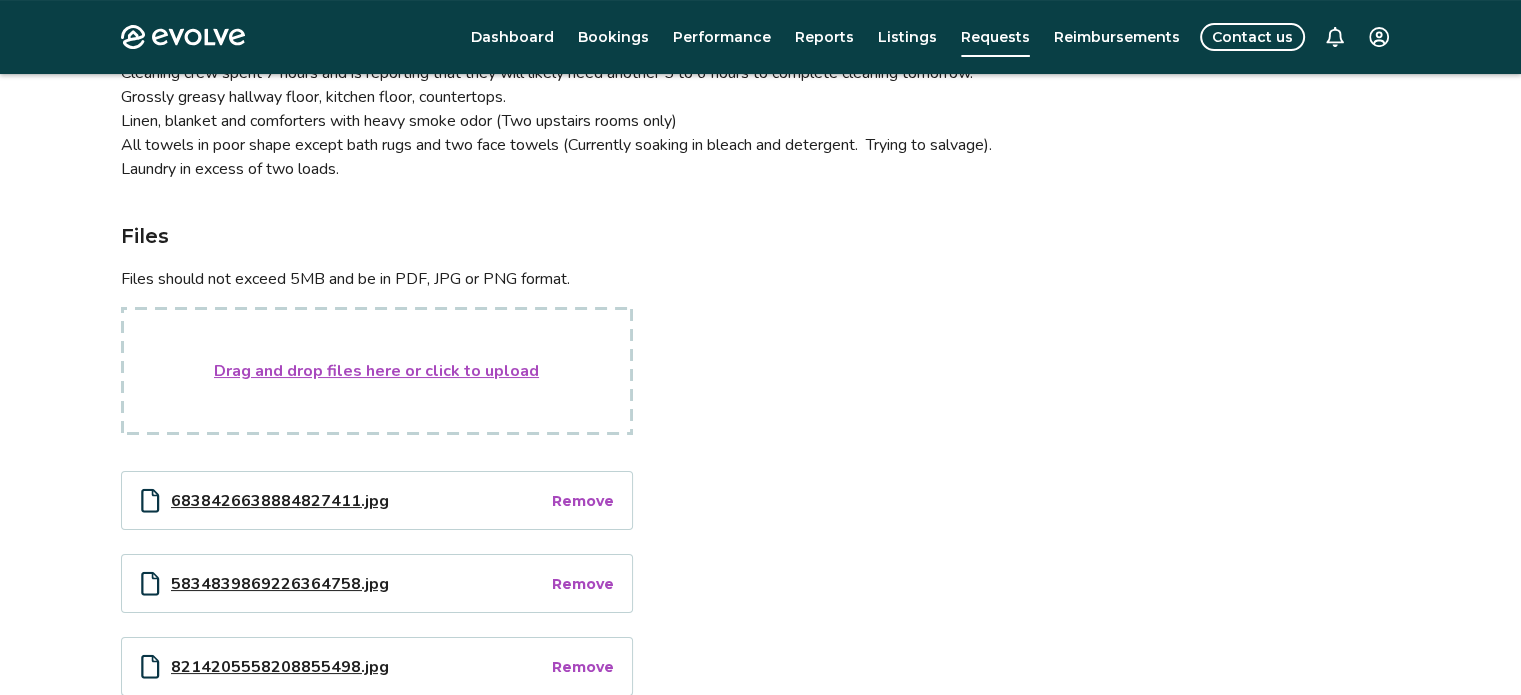 scroll, scrollTop: 316, scrollLeft: 0, axis: vertical 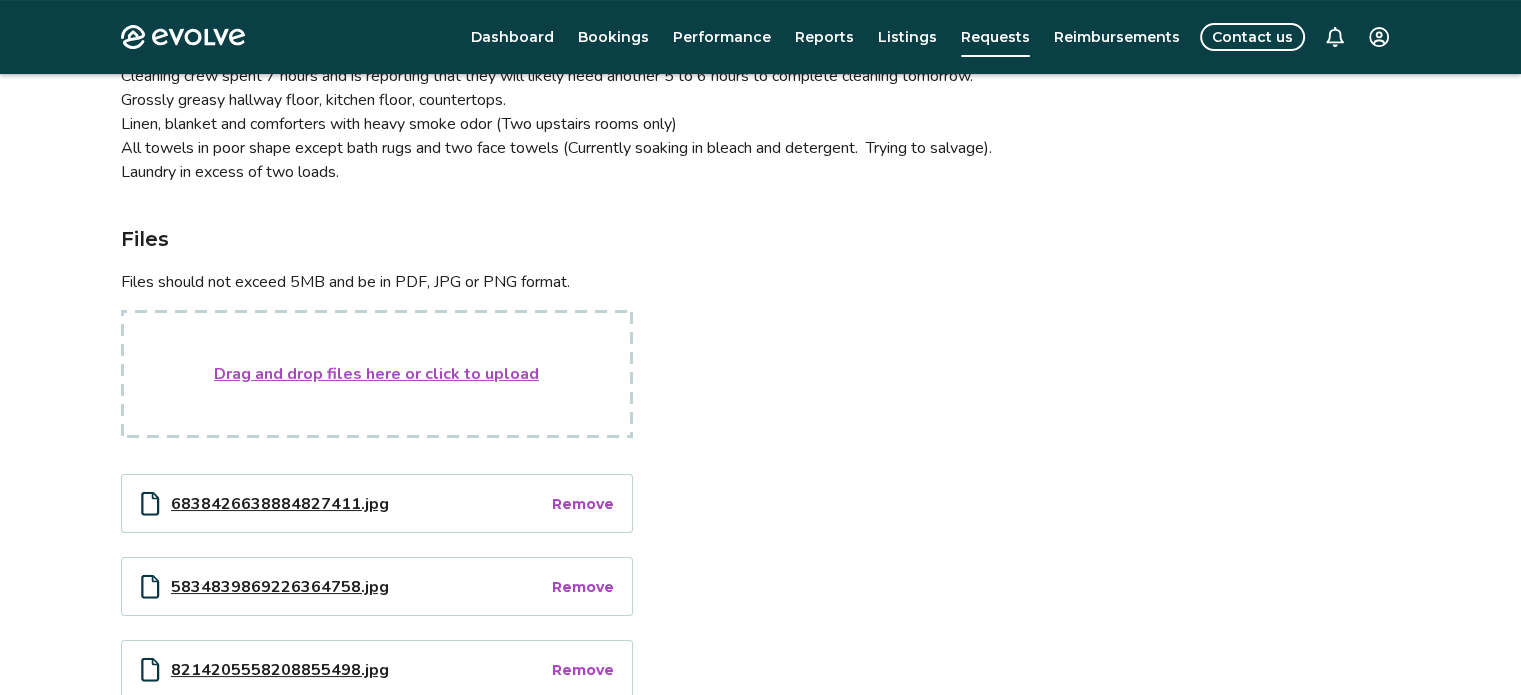 click on "Drag and drop files here or click to upload" at bounding box center [376, 374] 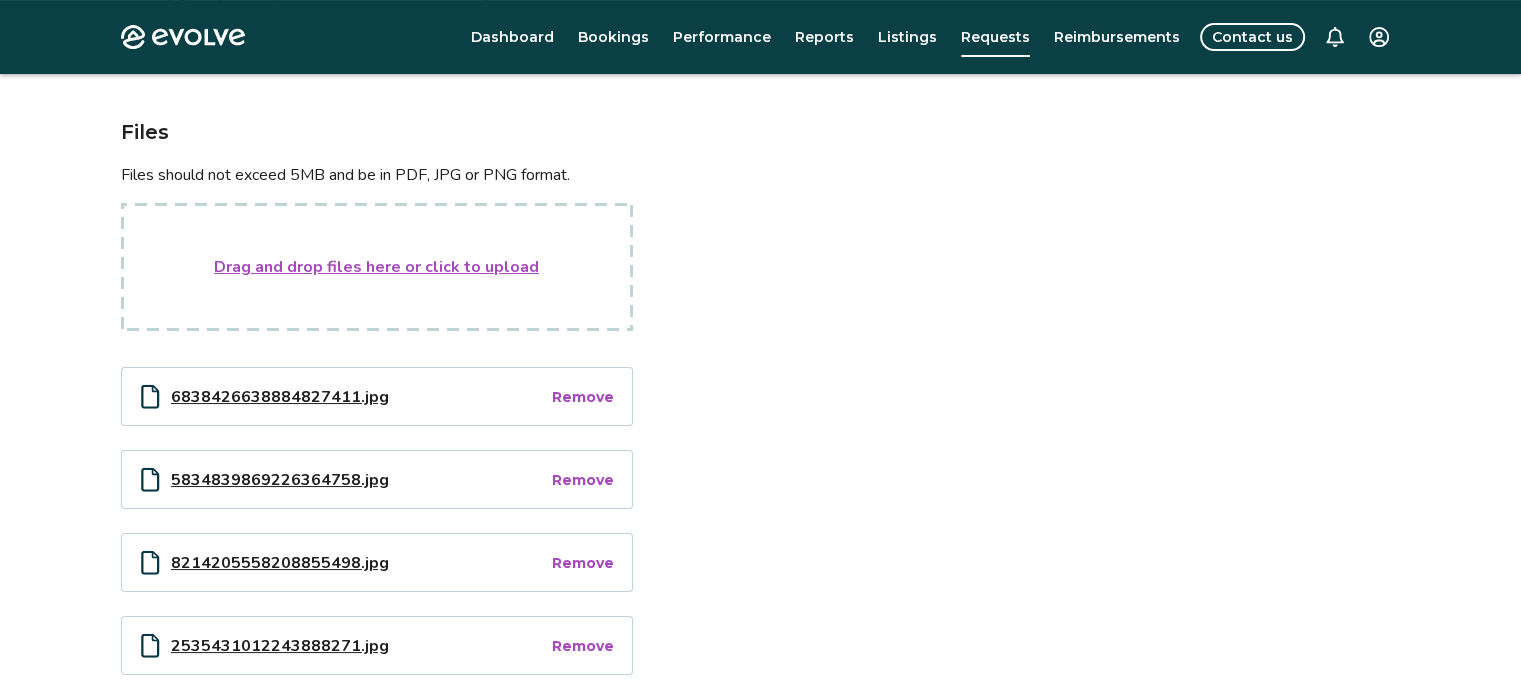 scroll, scrollTop: 422, scrollLeft: 0, axis: vertical 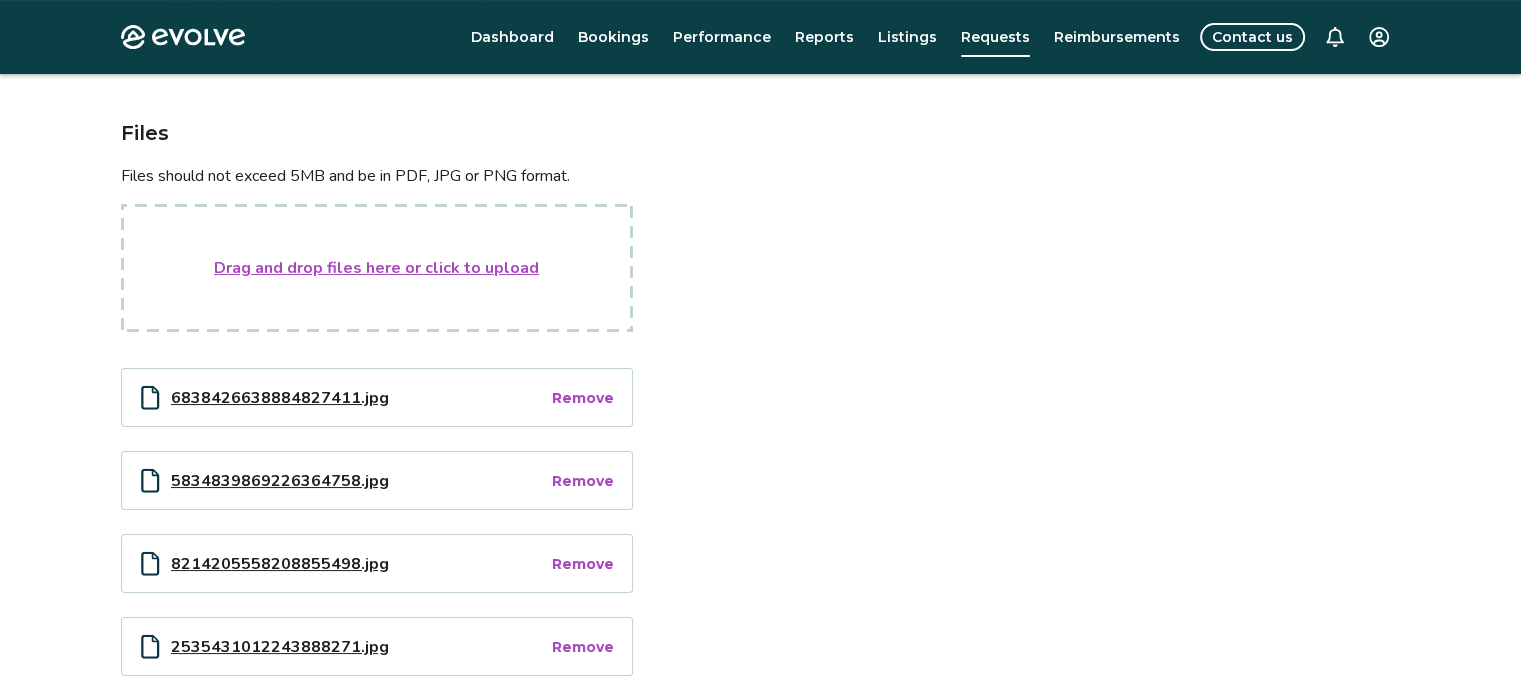 click on "Drag and drop files here or click to upload" at bounding box center (376, 268) 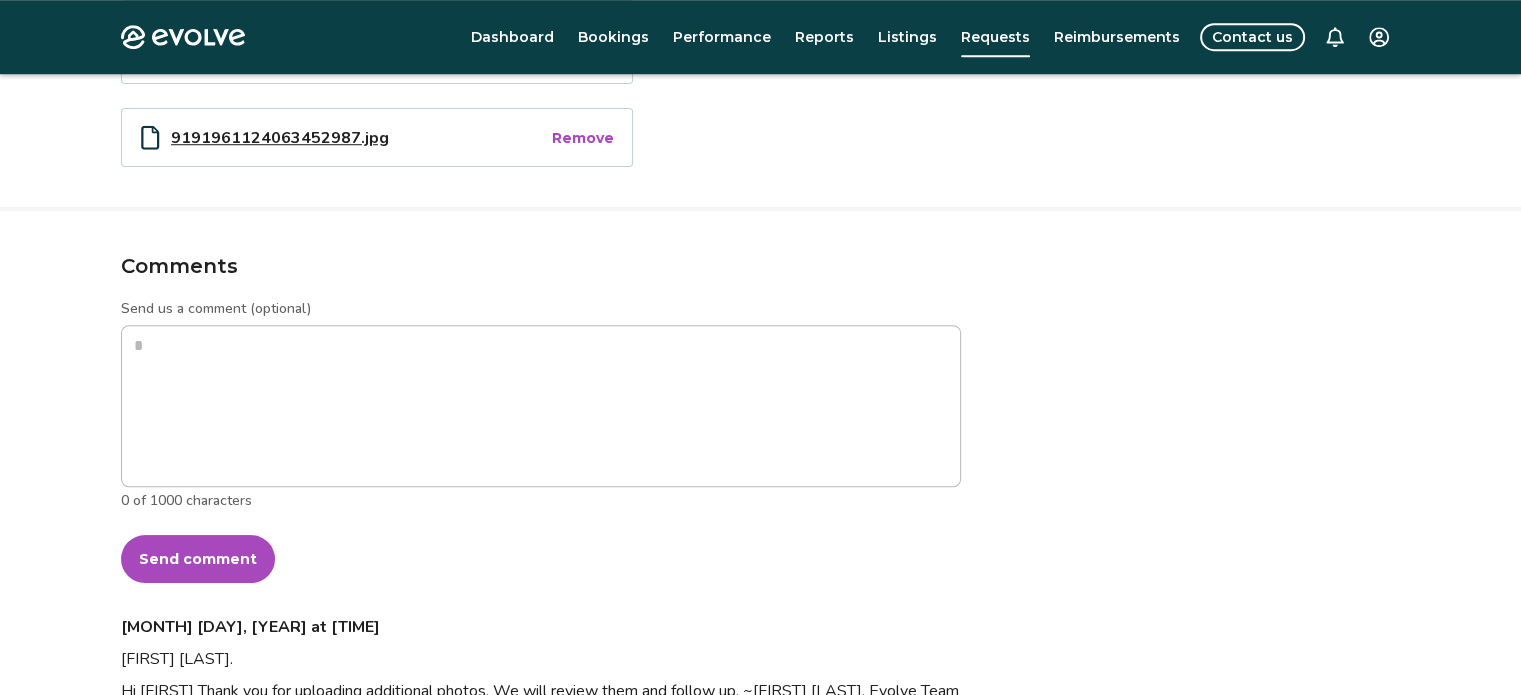 scroll, scrollTop: 1499, scrollLeft: 0, axis: vertical 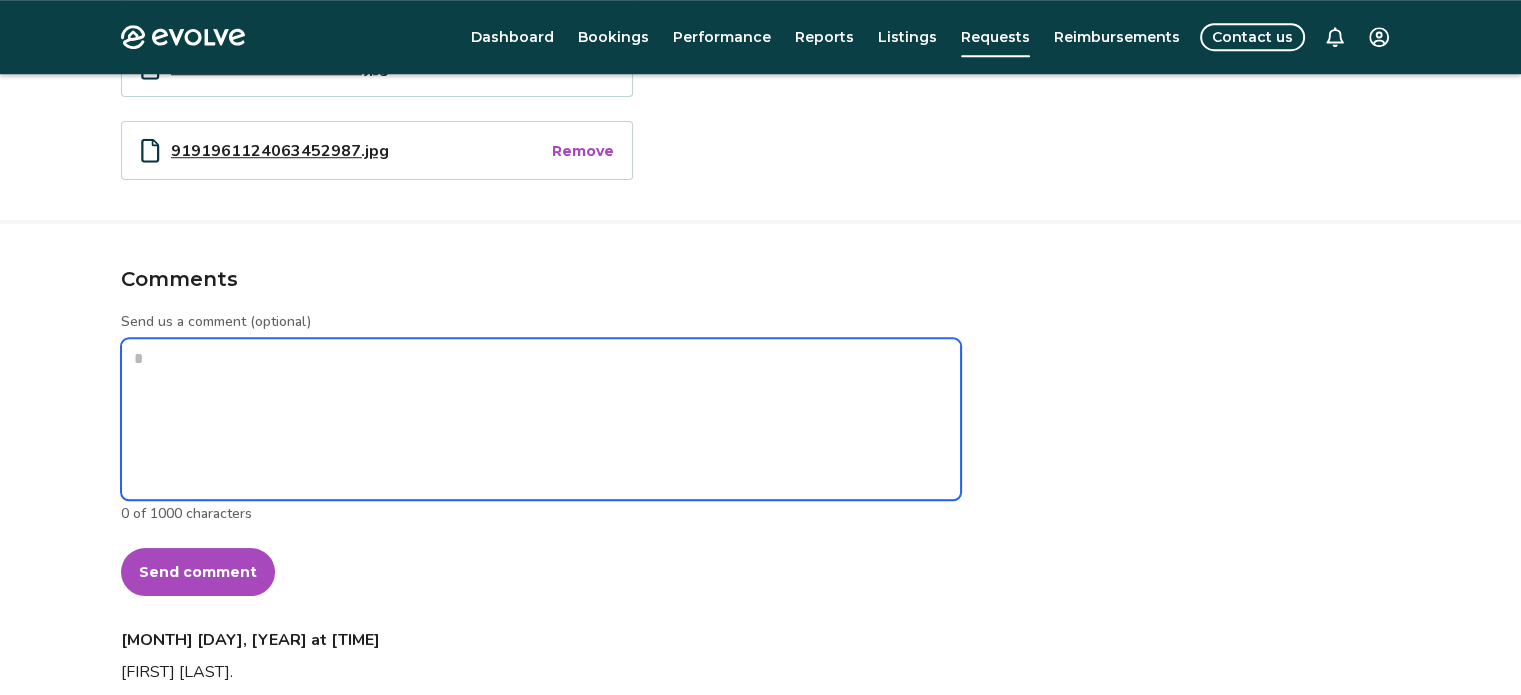 click on "Send us a comment (optional)" at bounding box center (541, 419) 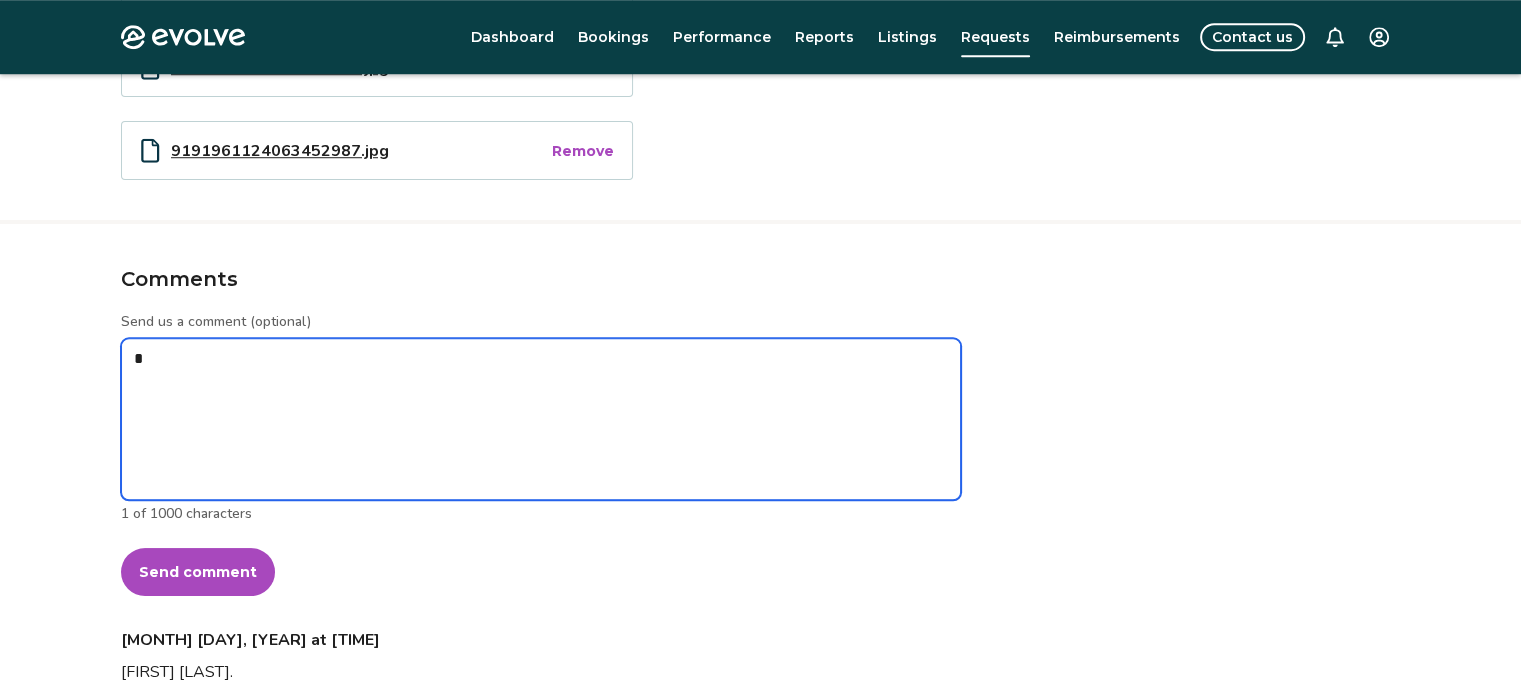 type on "*" 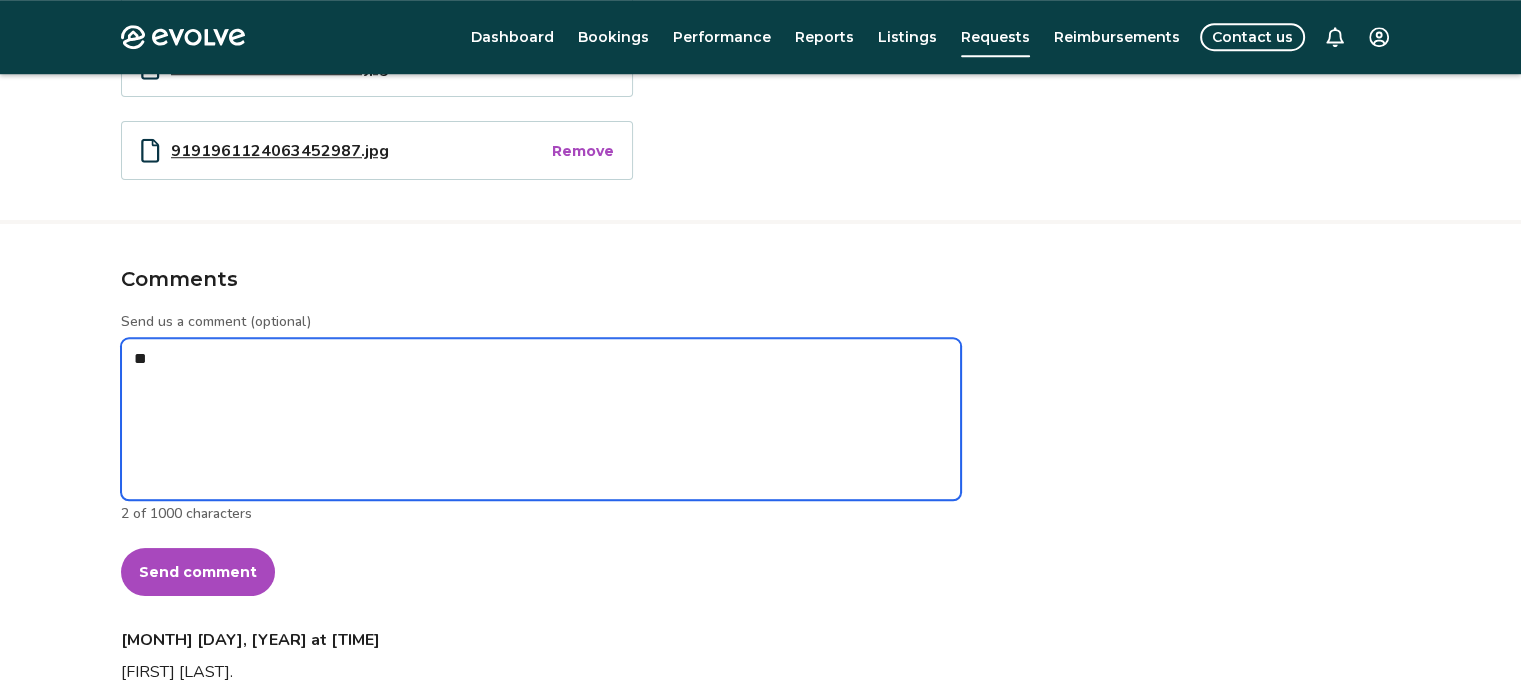 type on "*" 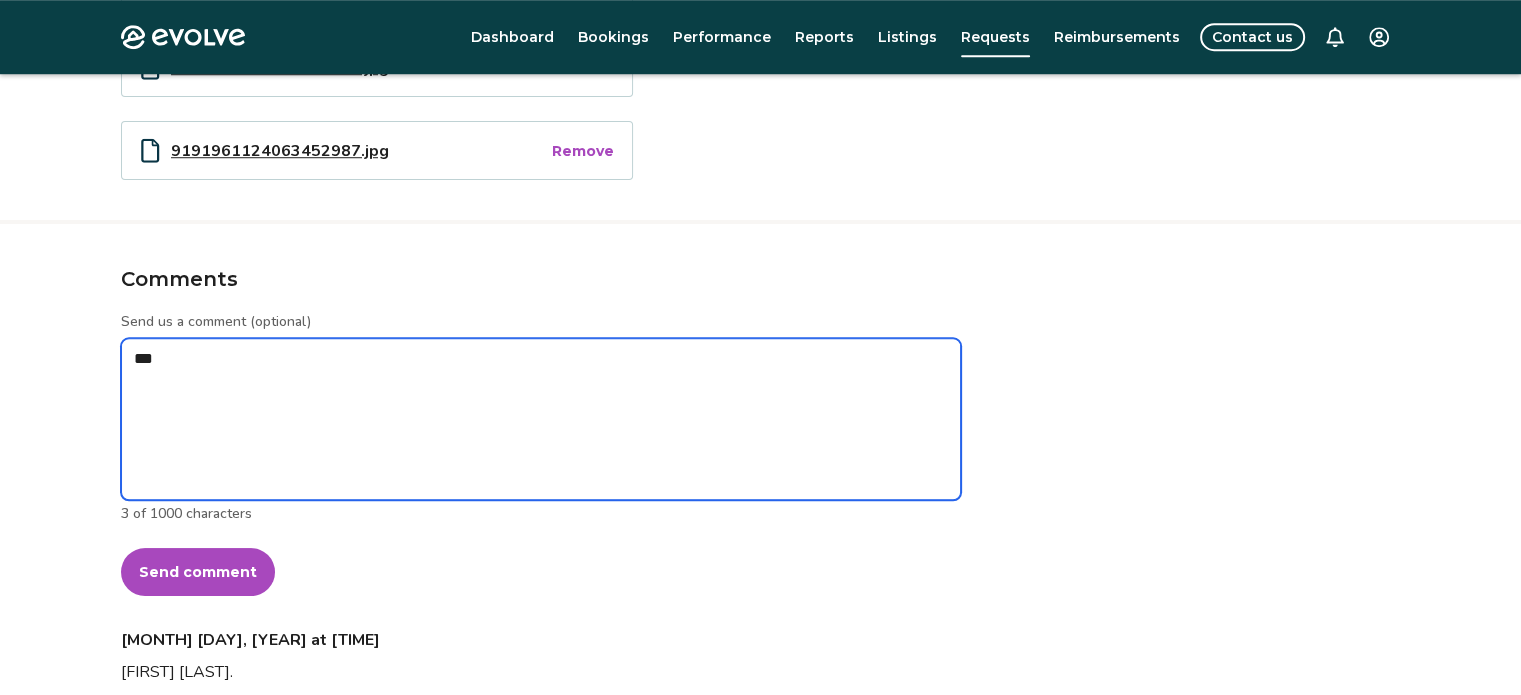 type on "*" 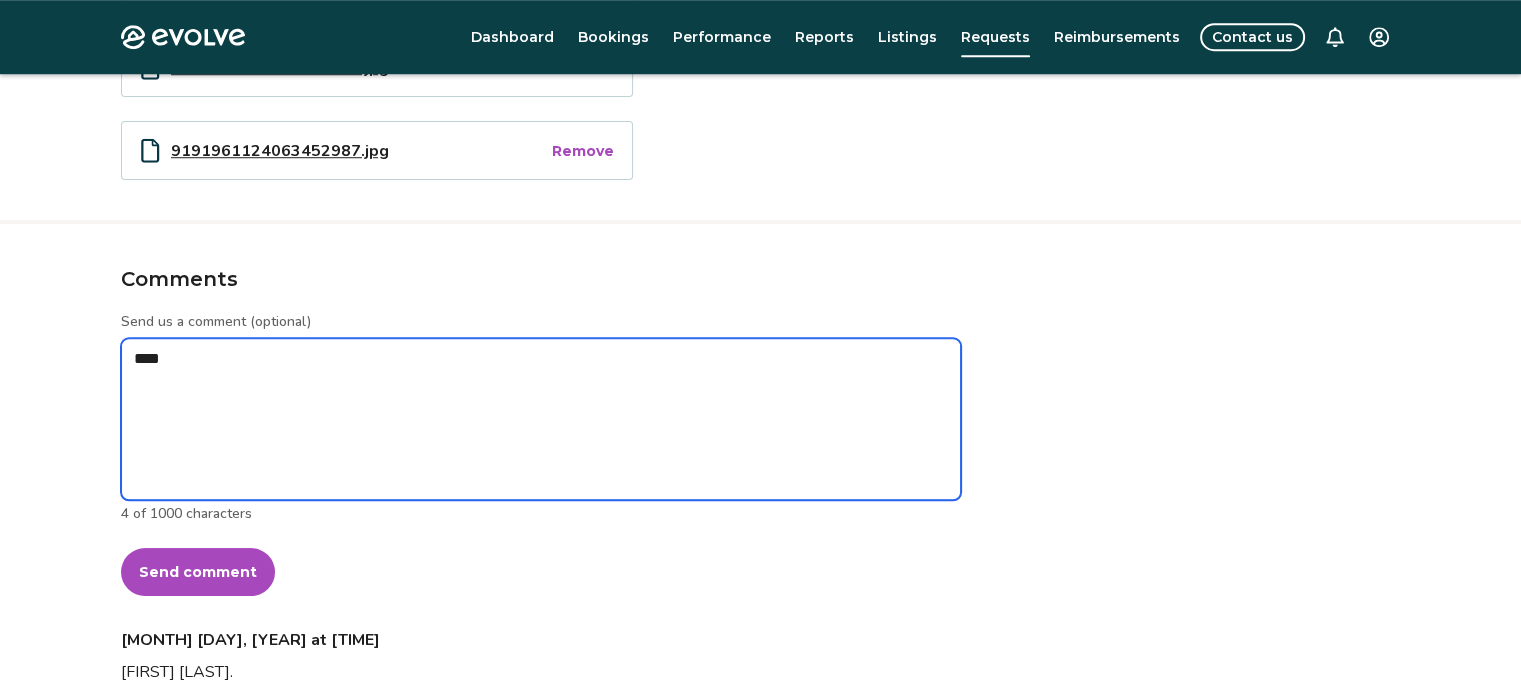 type on "*" 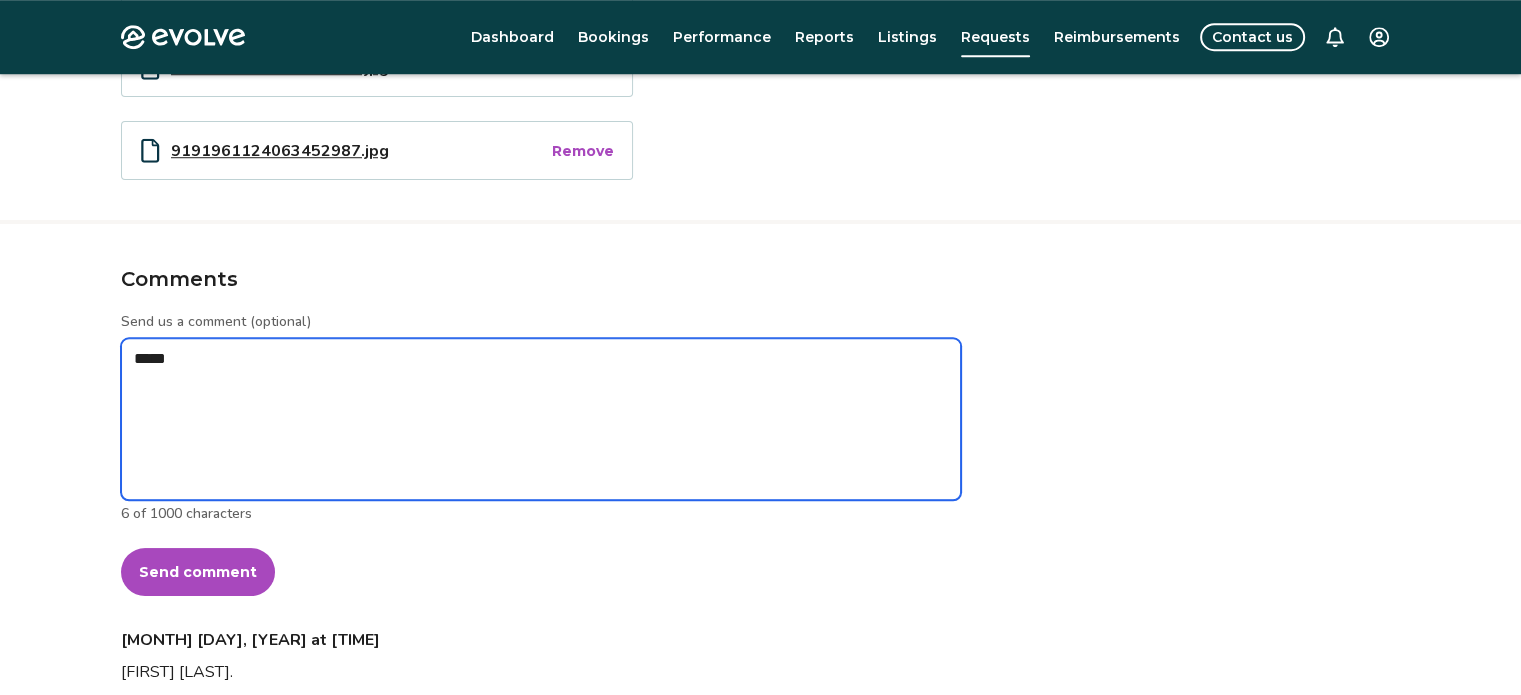type on "*" 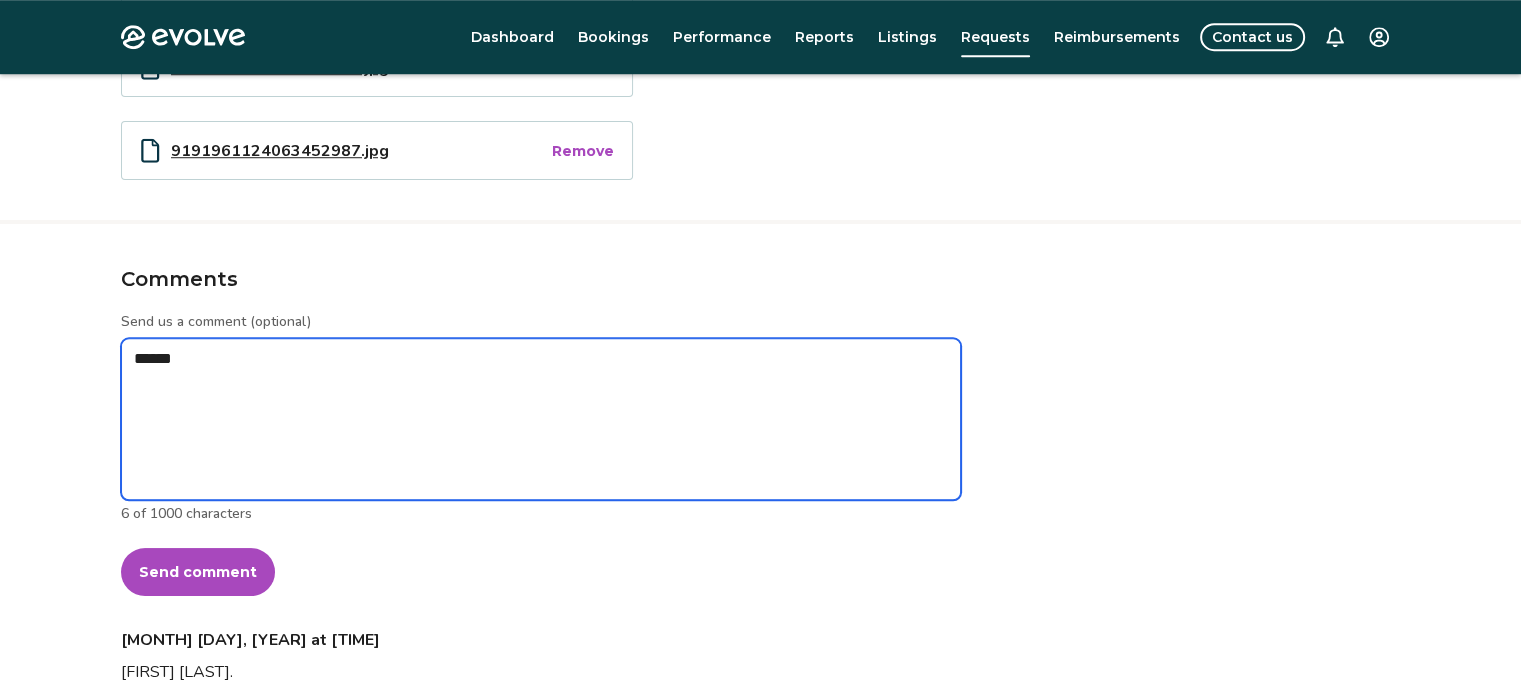 type on "*" 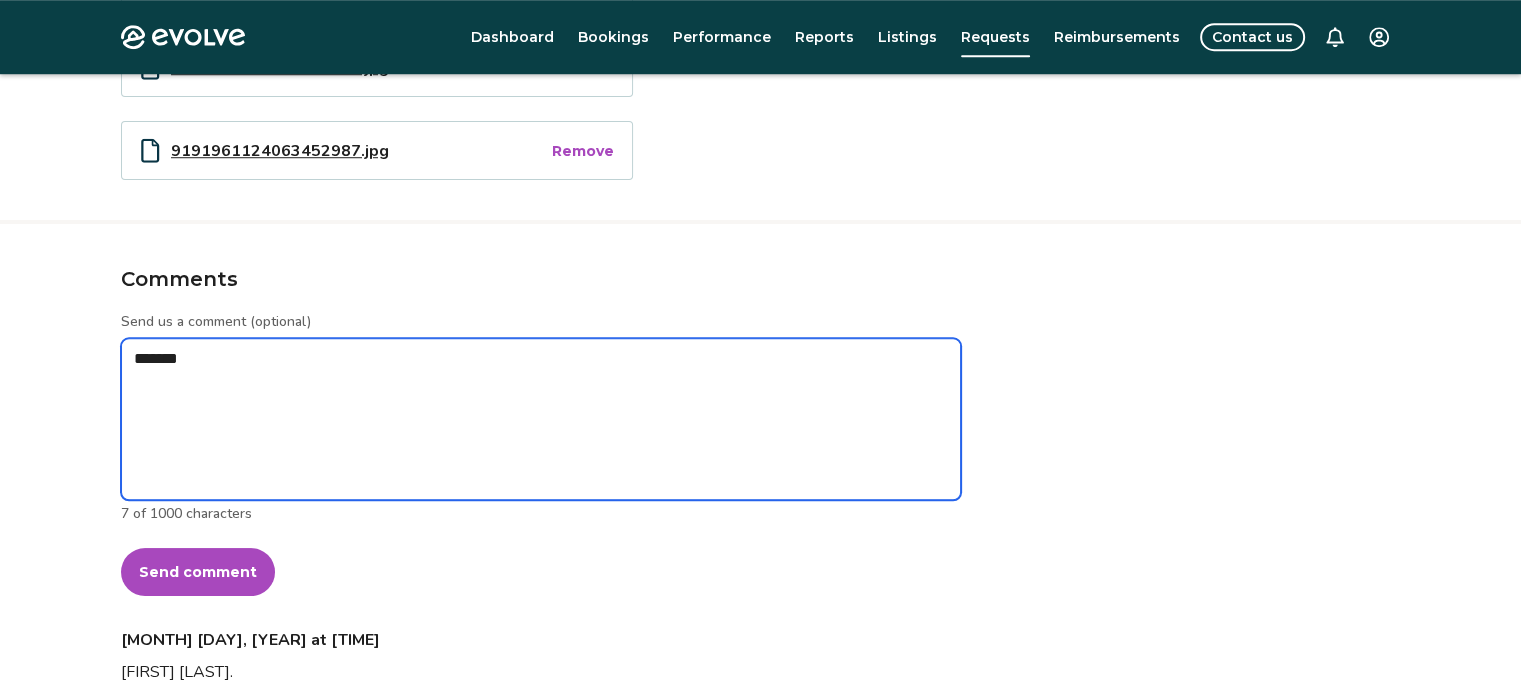 type on "*" 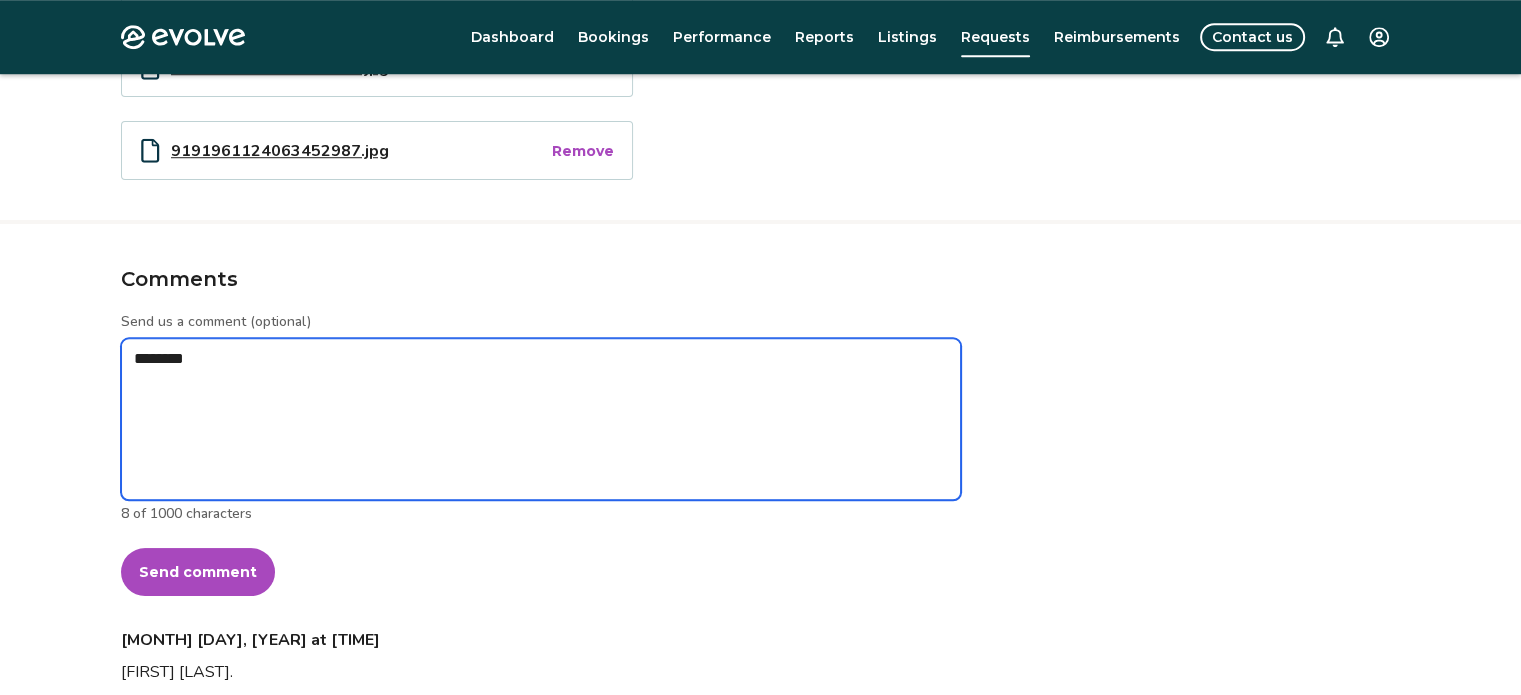 type on "*" 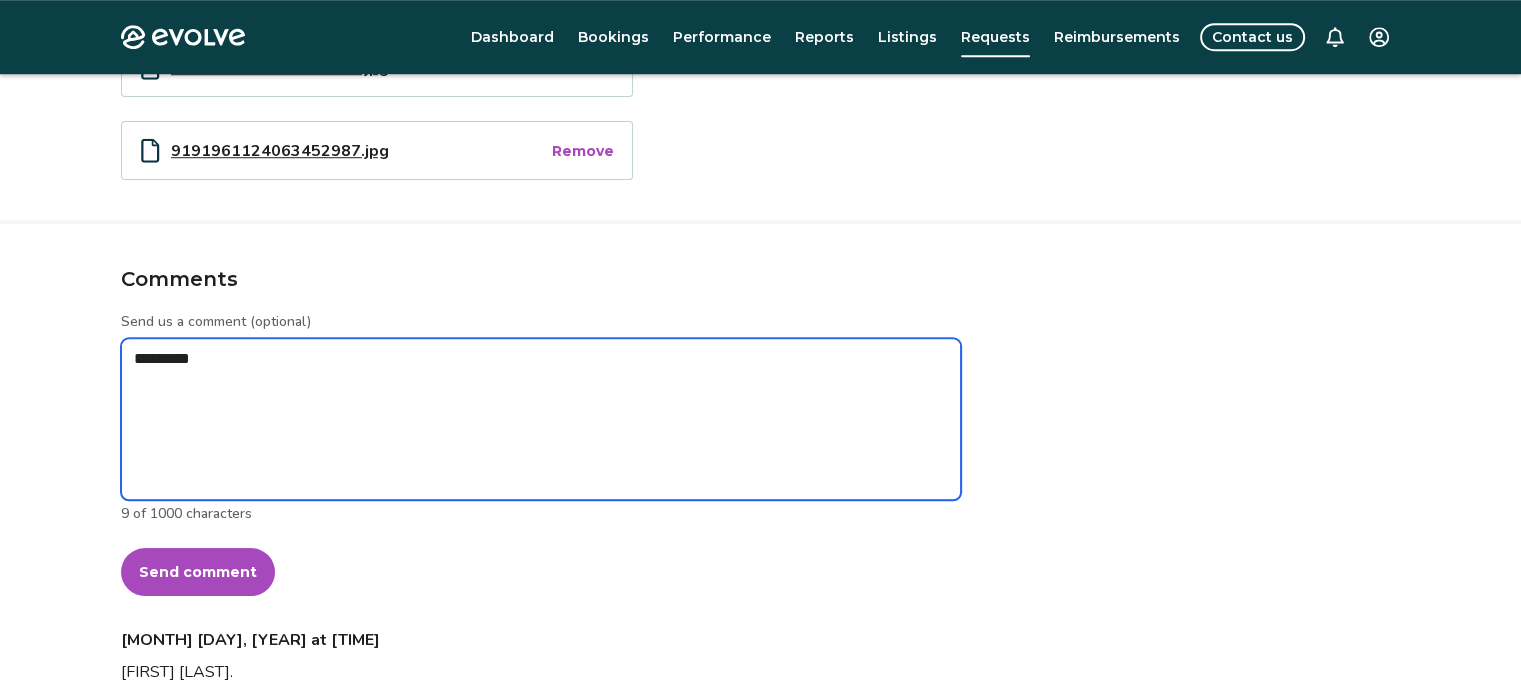 type on "*" 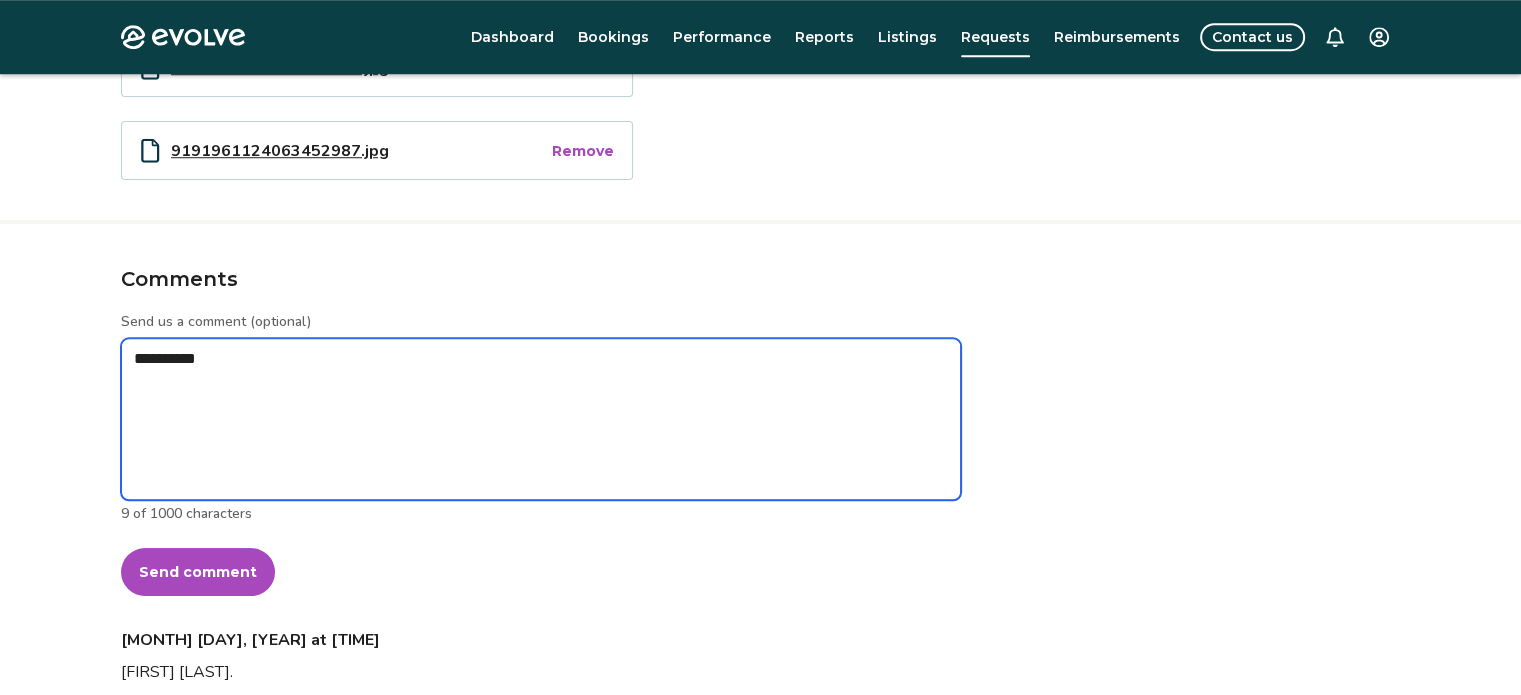 type on "*" 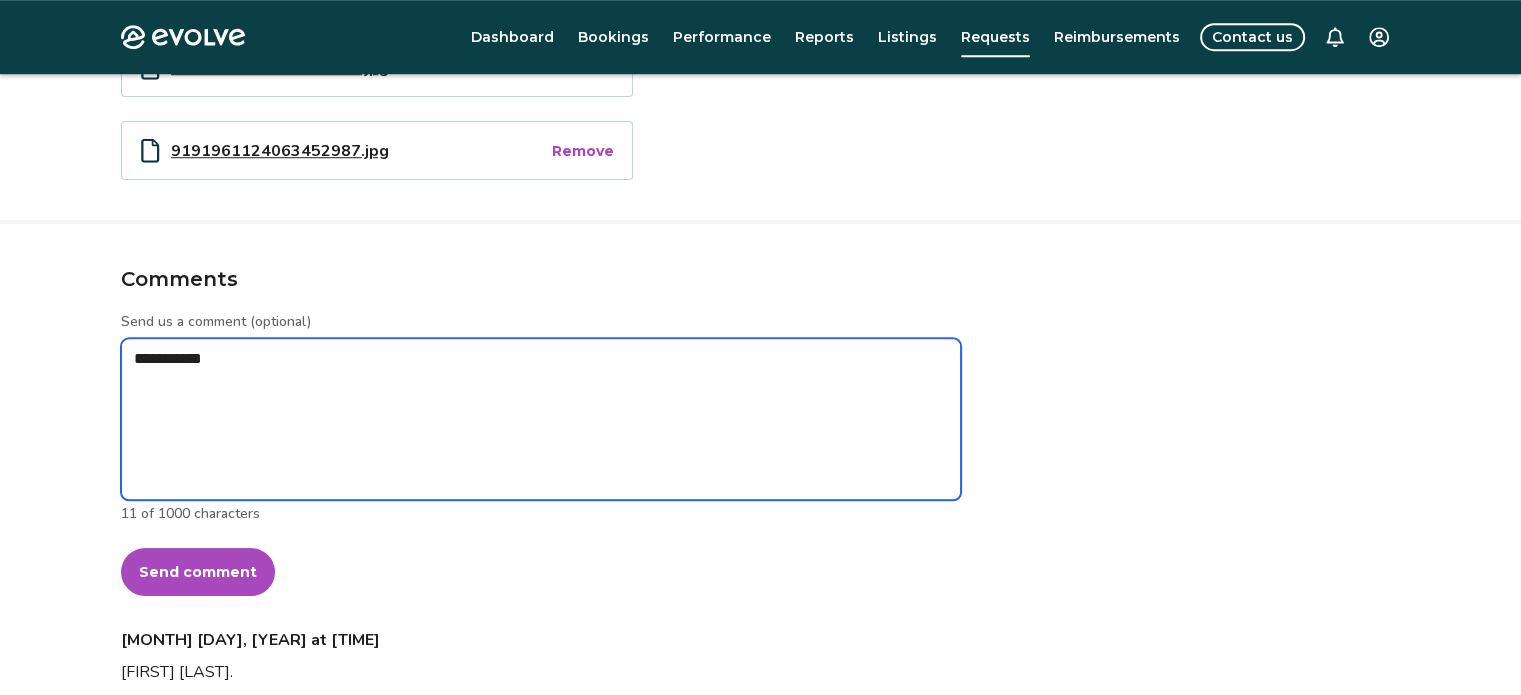 type on "*" 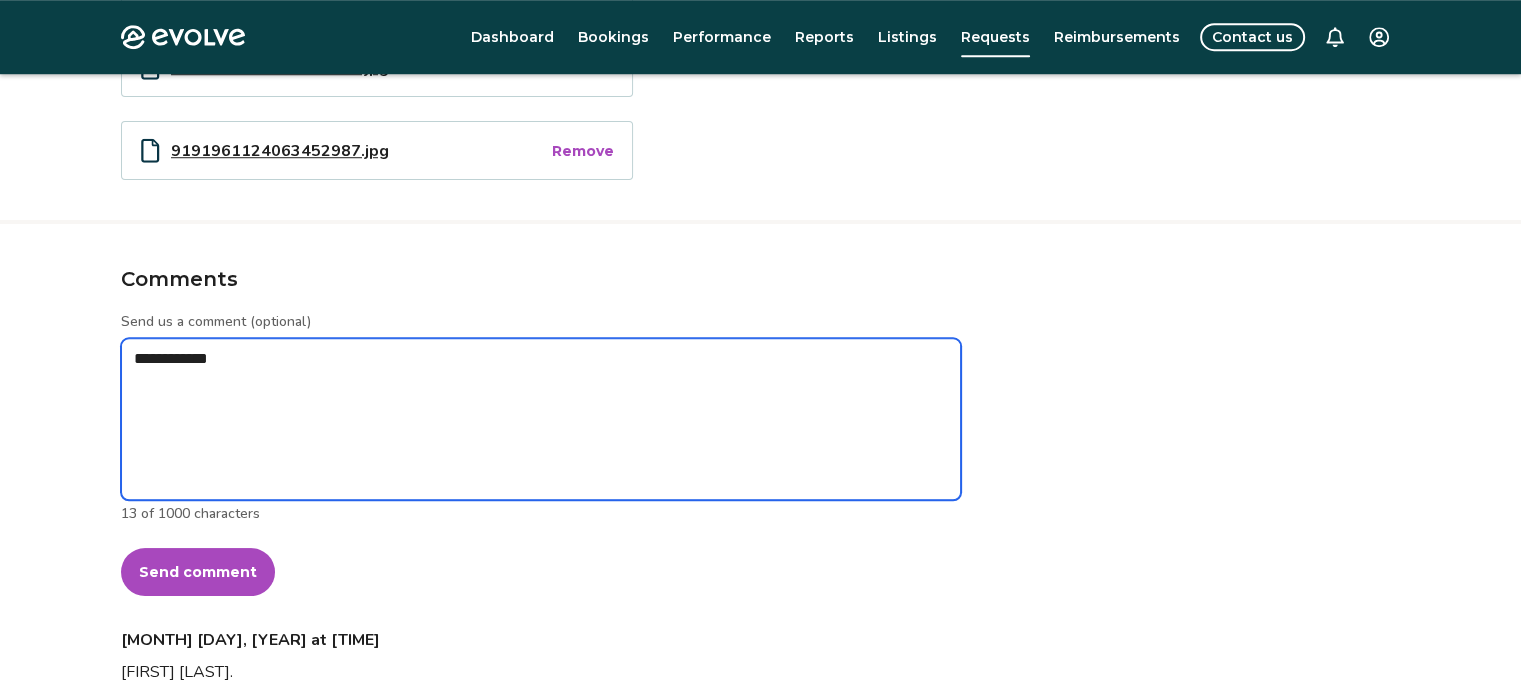 type on "*" 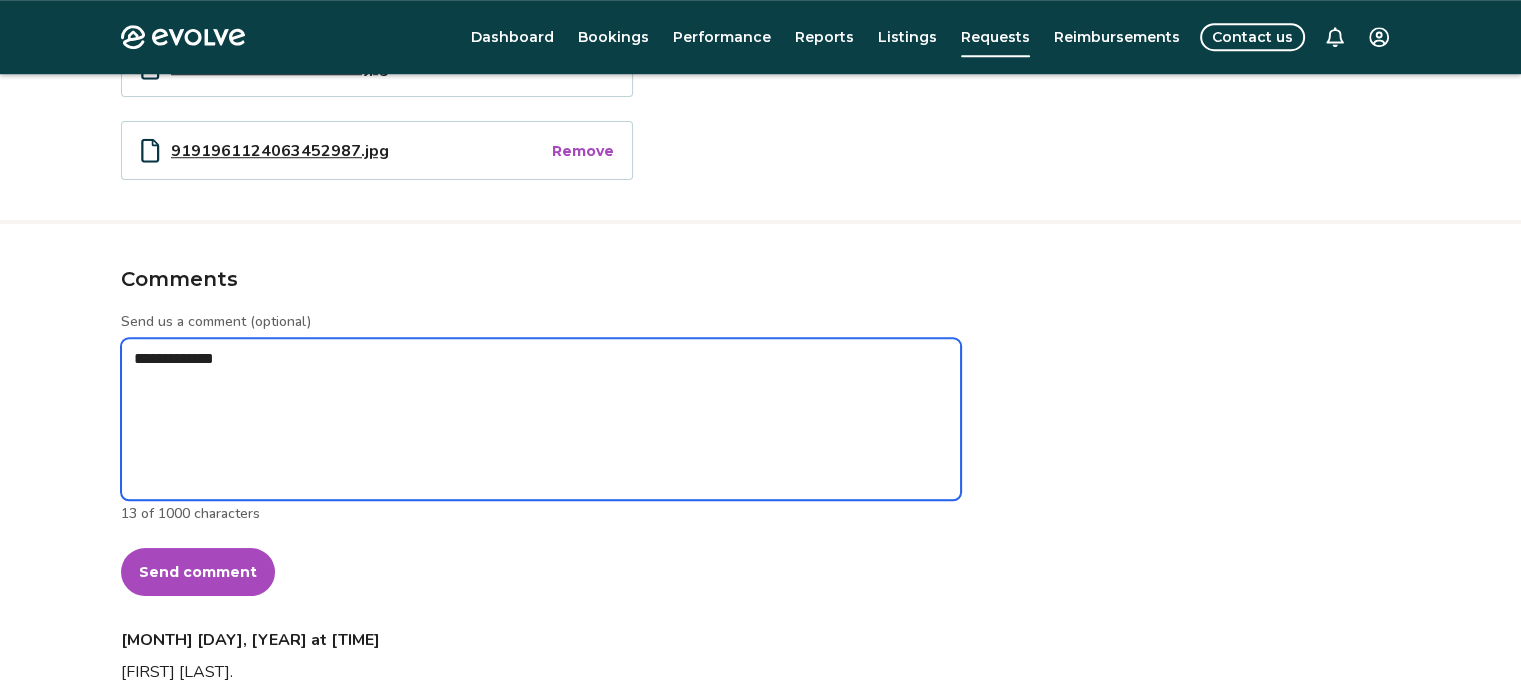 type on "*" 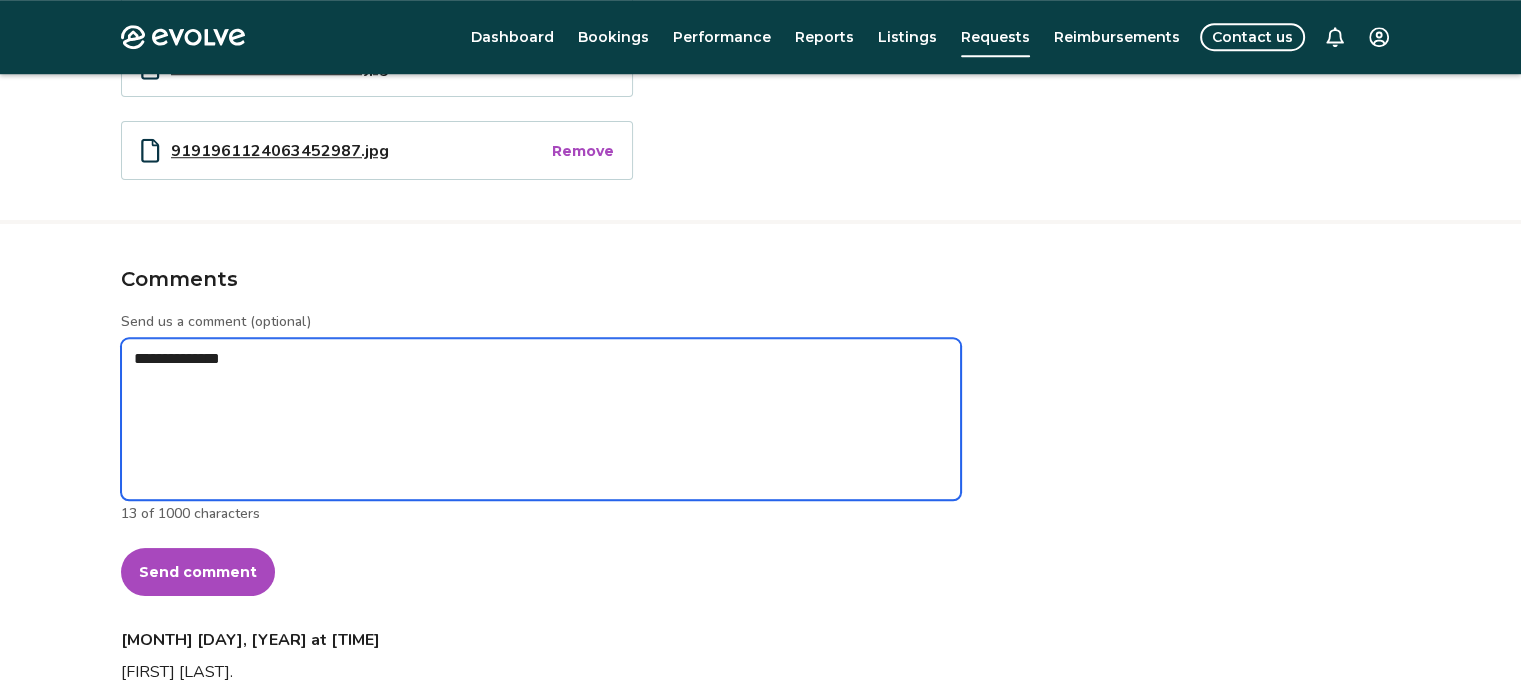type on "*" 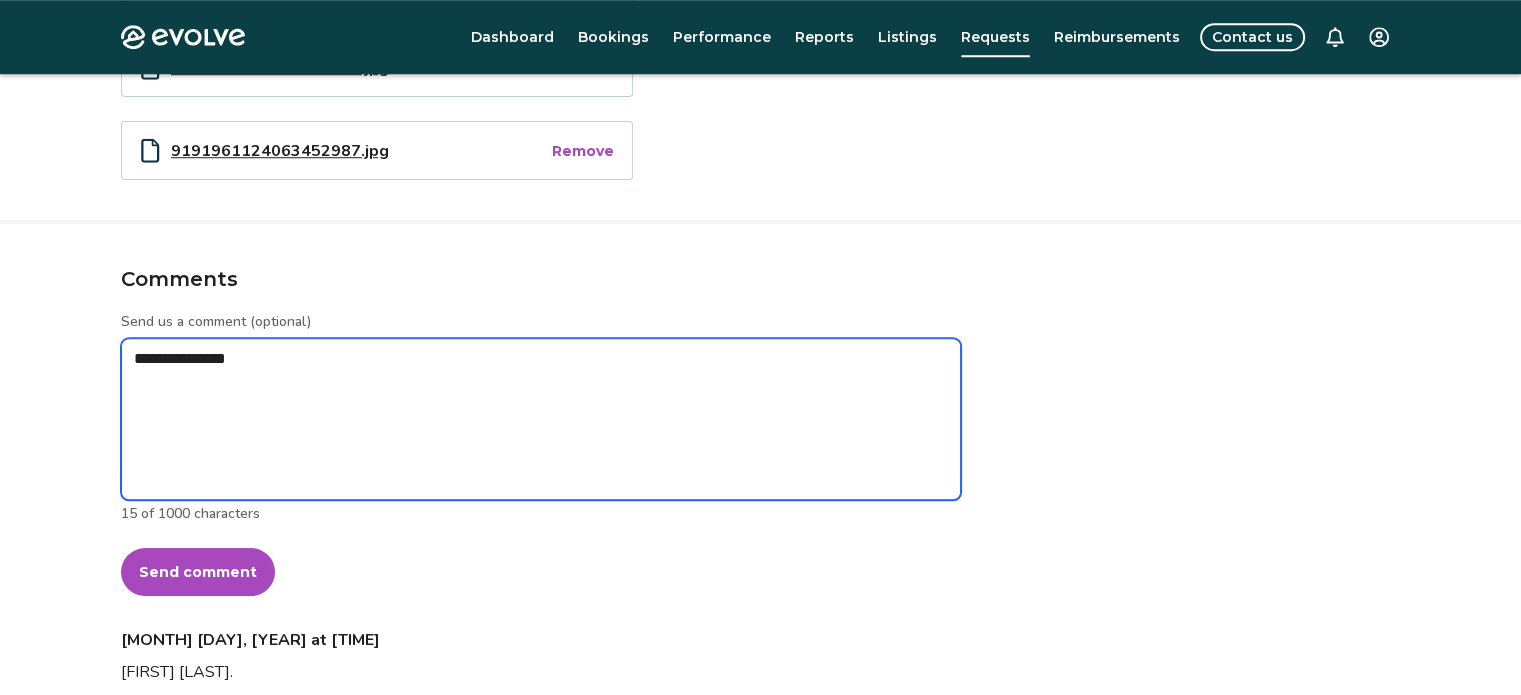 type on "*" 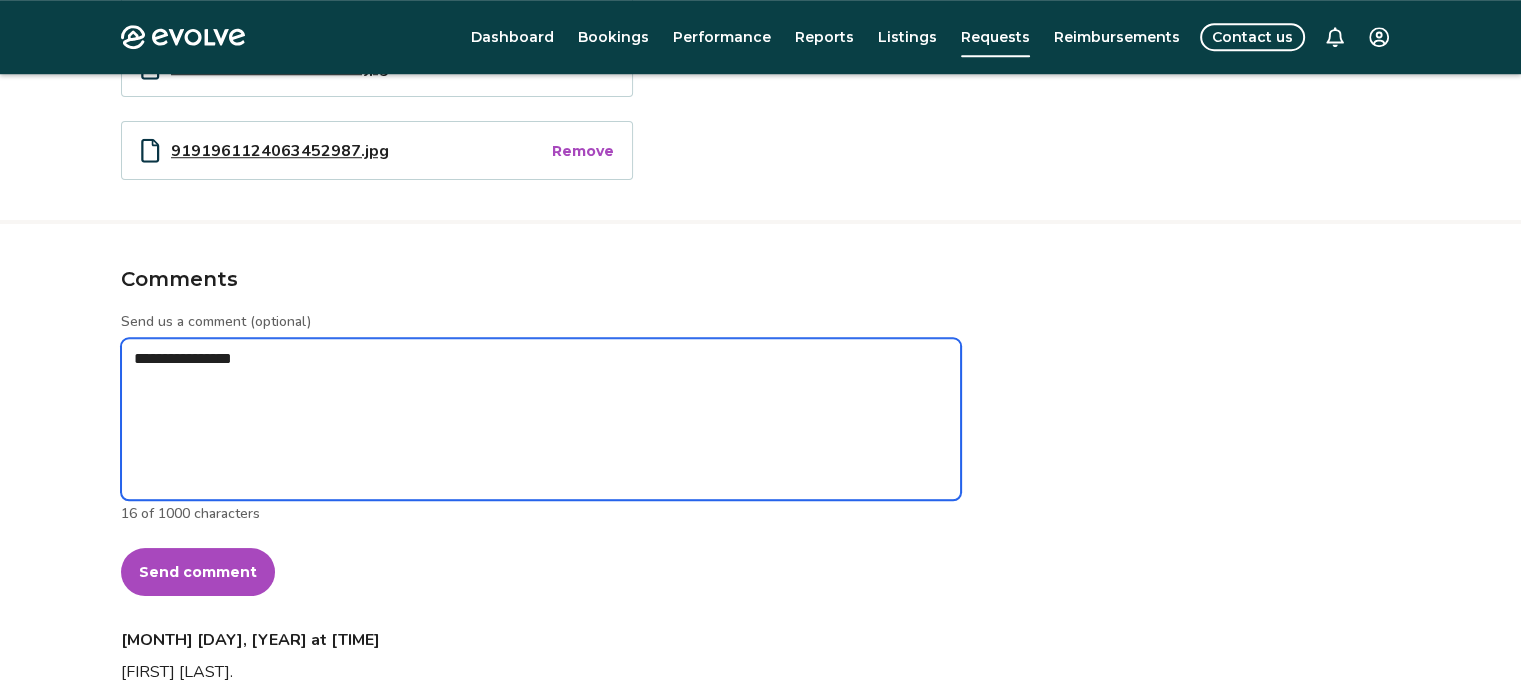 type on "*" 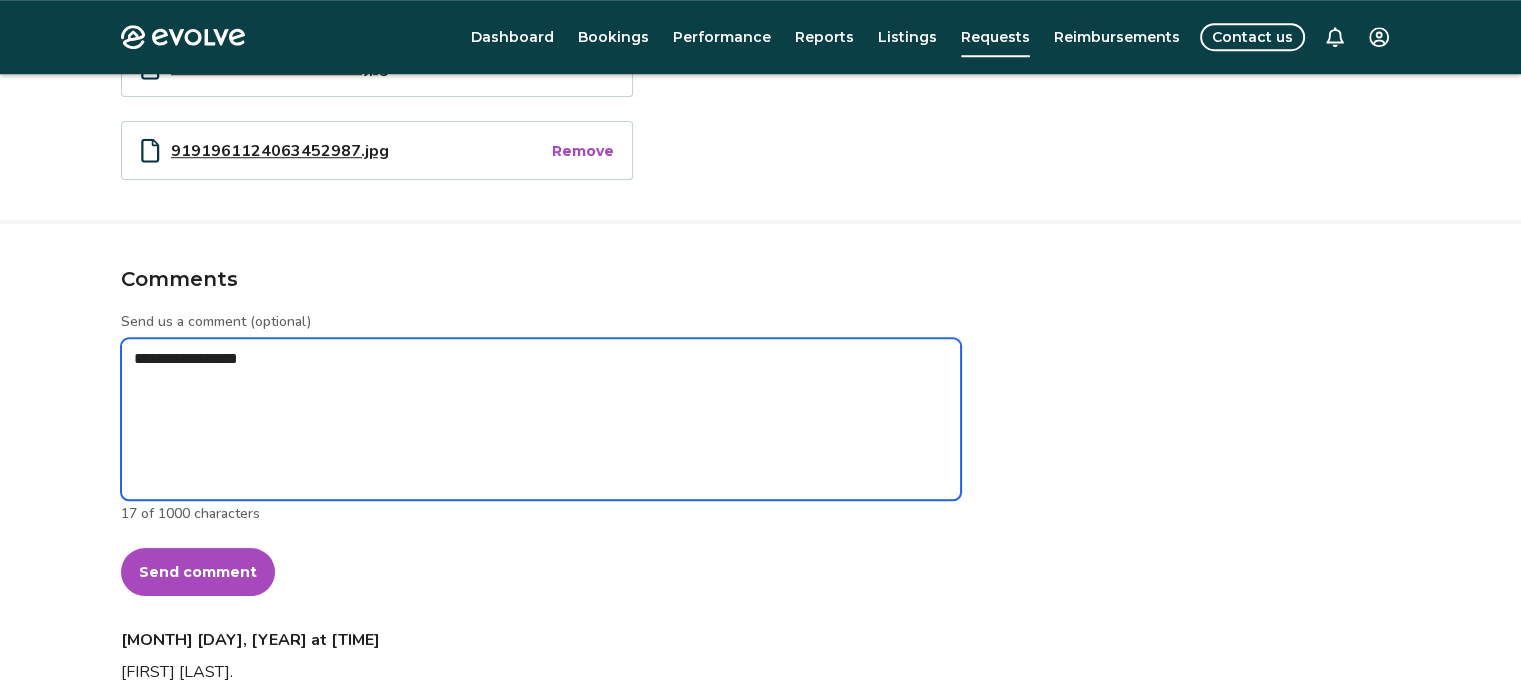 type on "*" 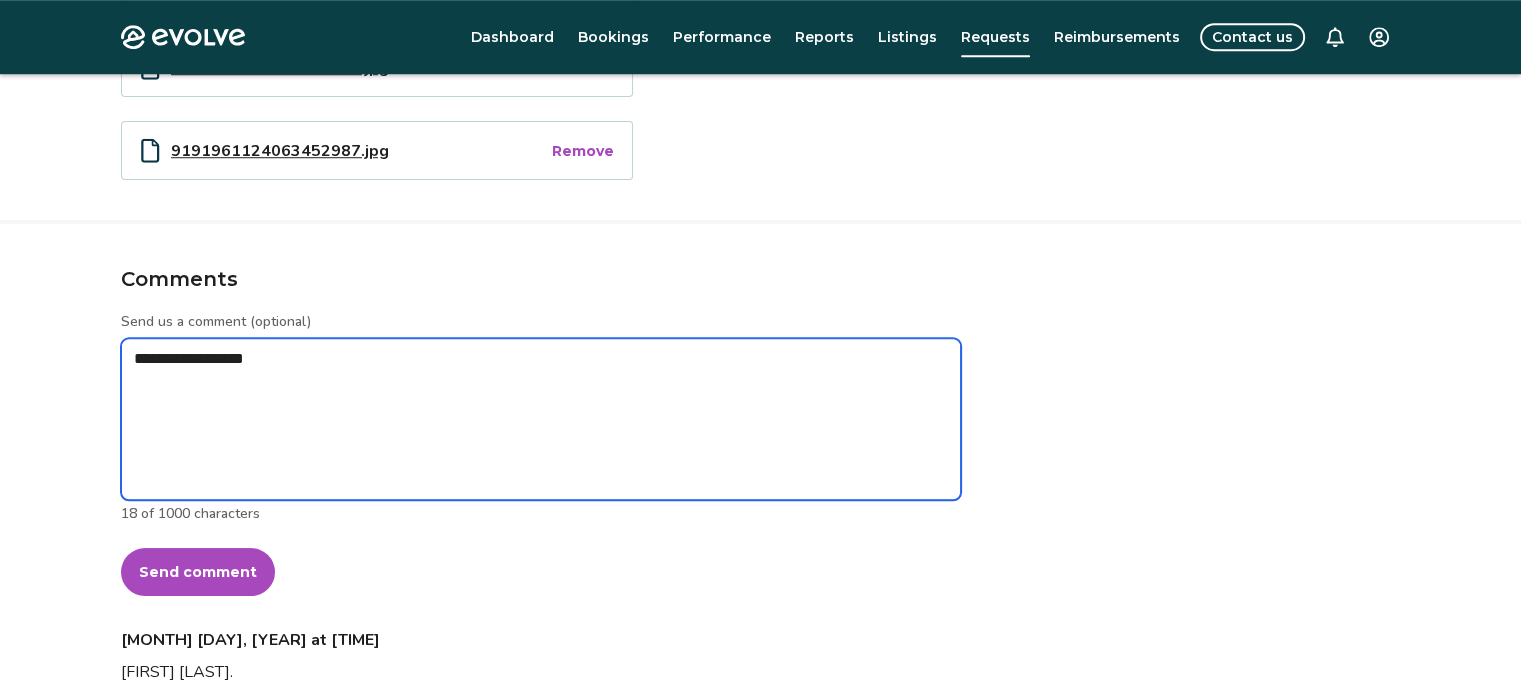 type on "*" 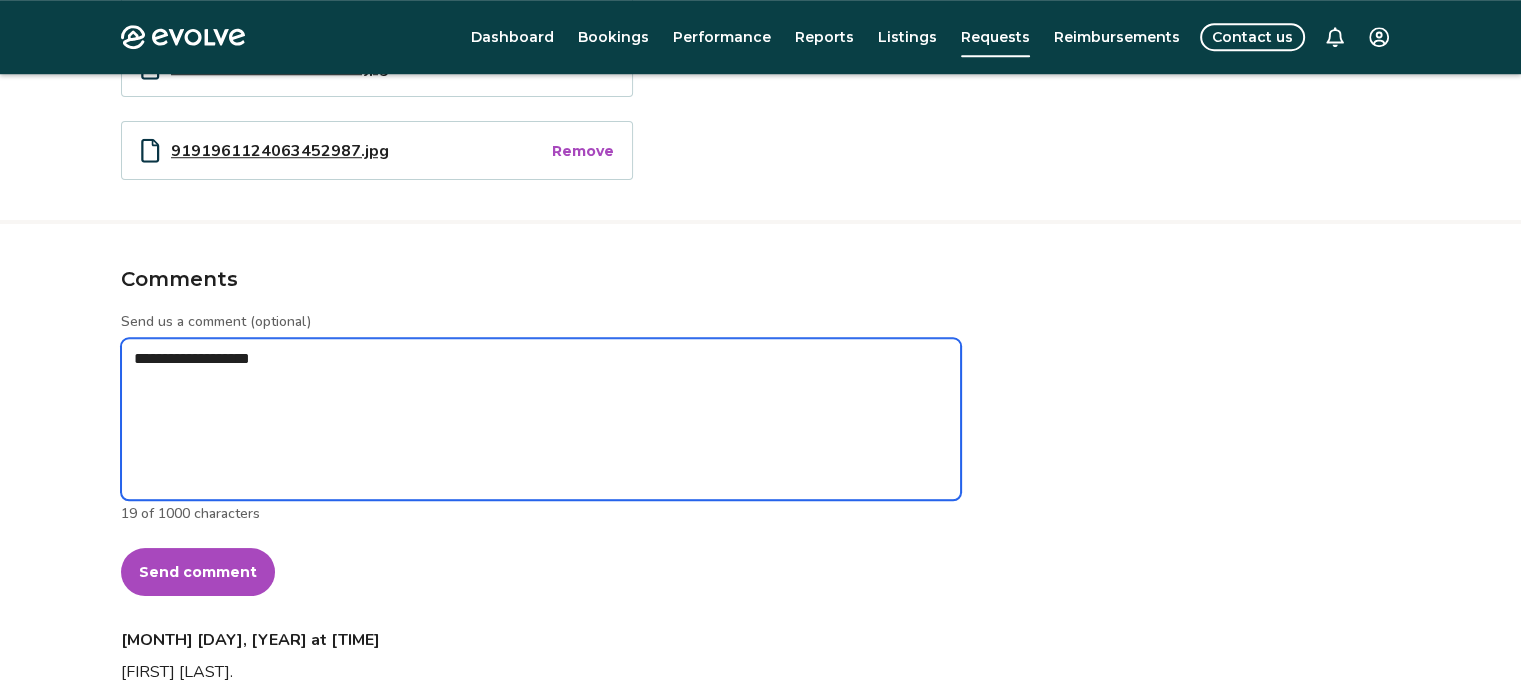 type on "*" 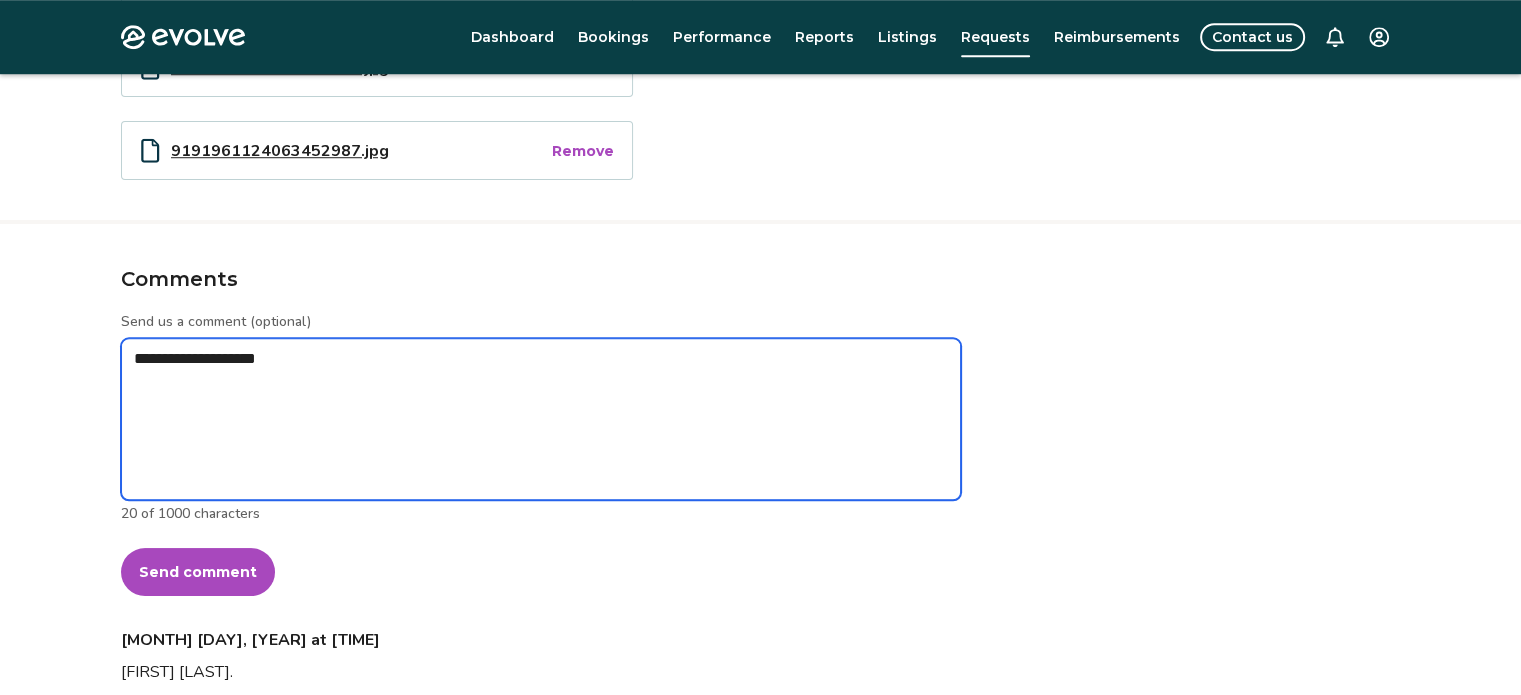 click on "**********" at bounding box center (541, 419) 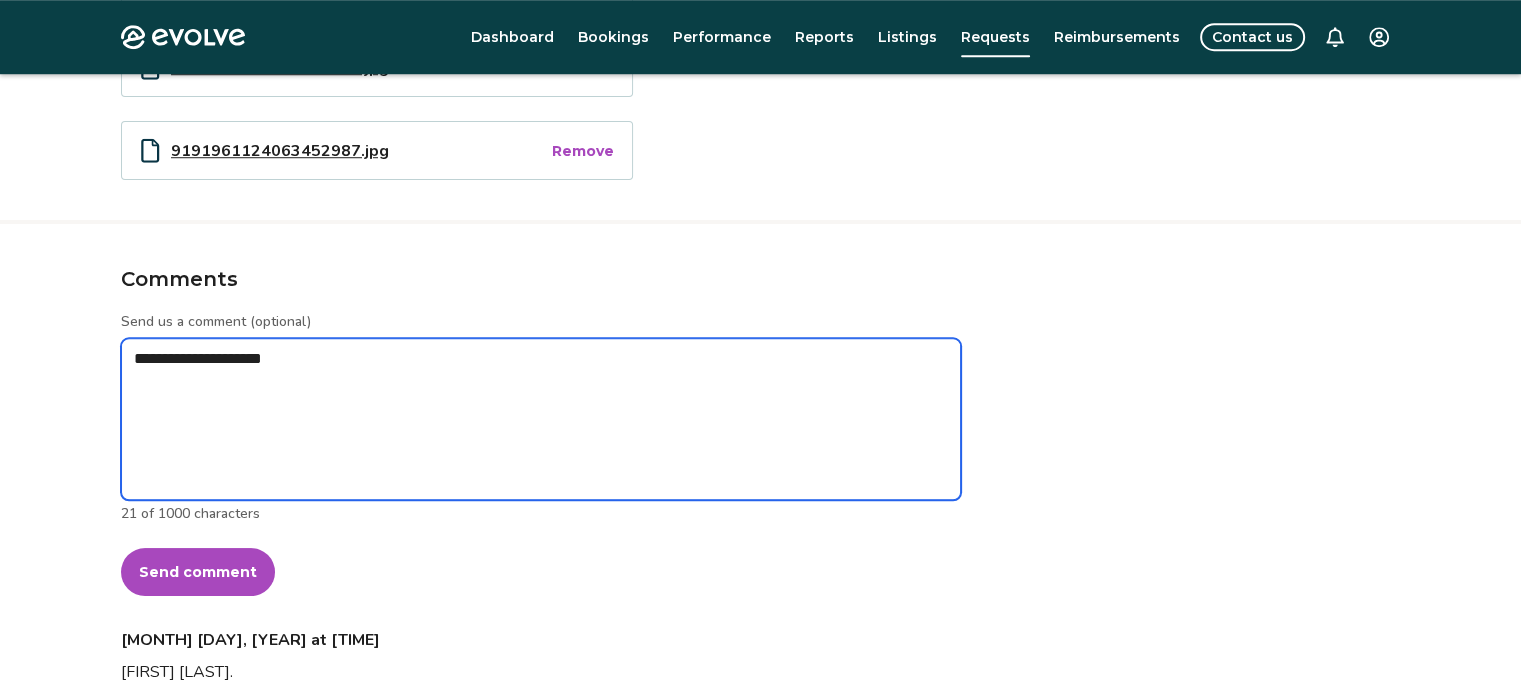 type on "*" 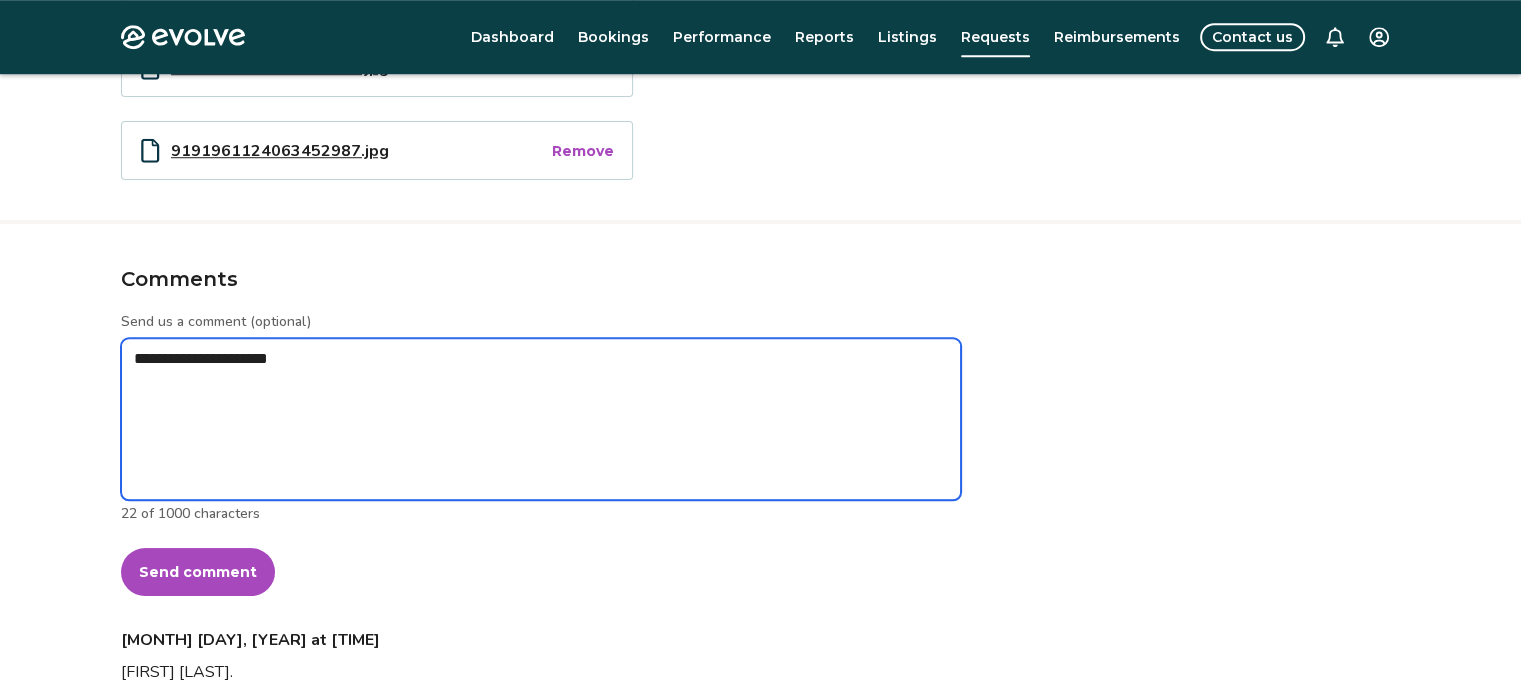 type on "*" 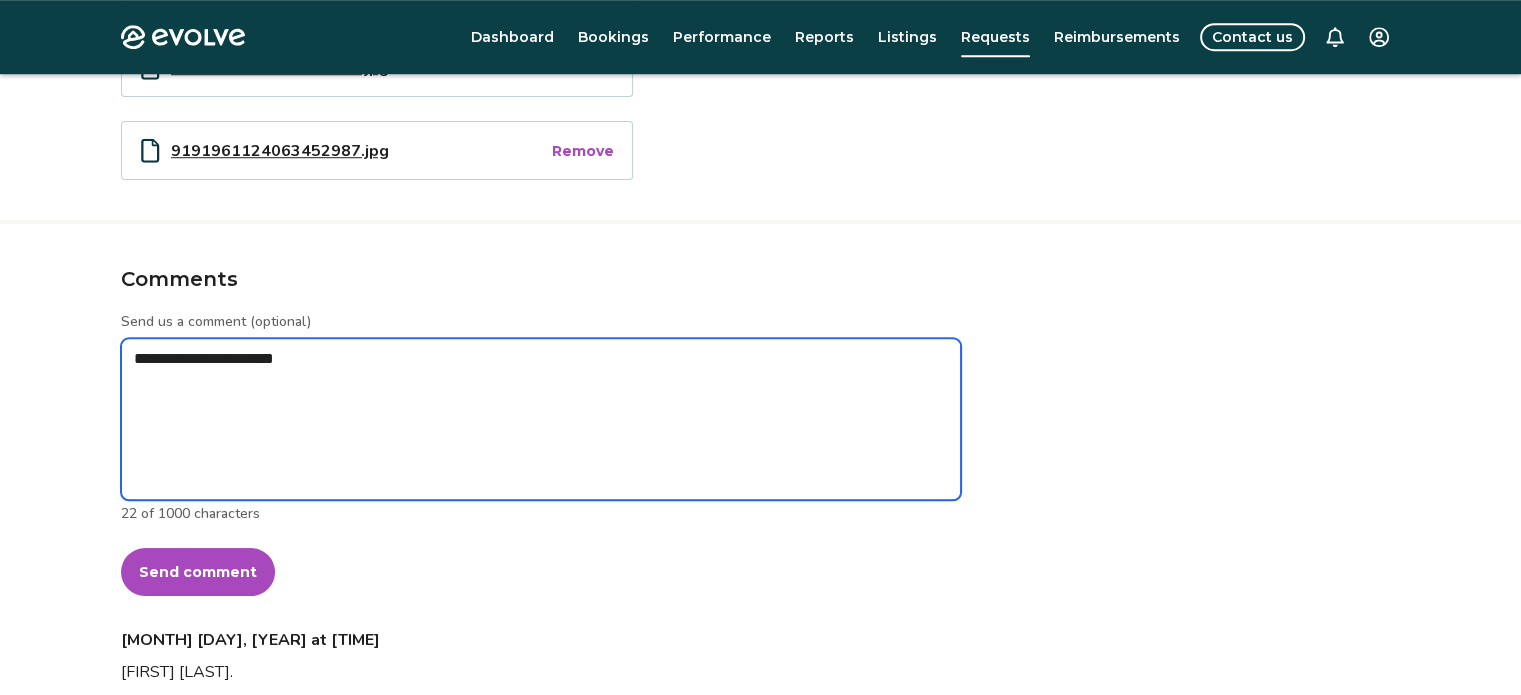 type on "*" 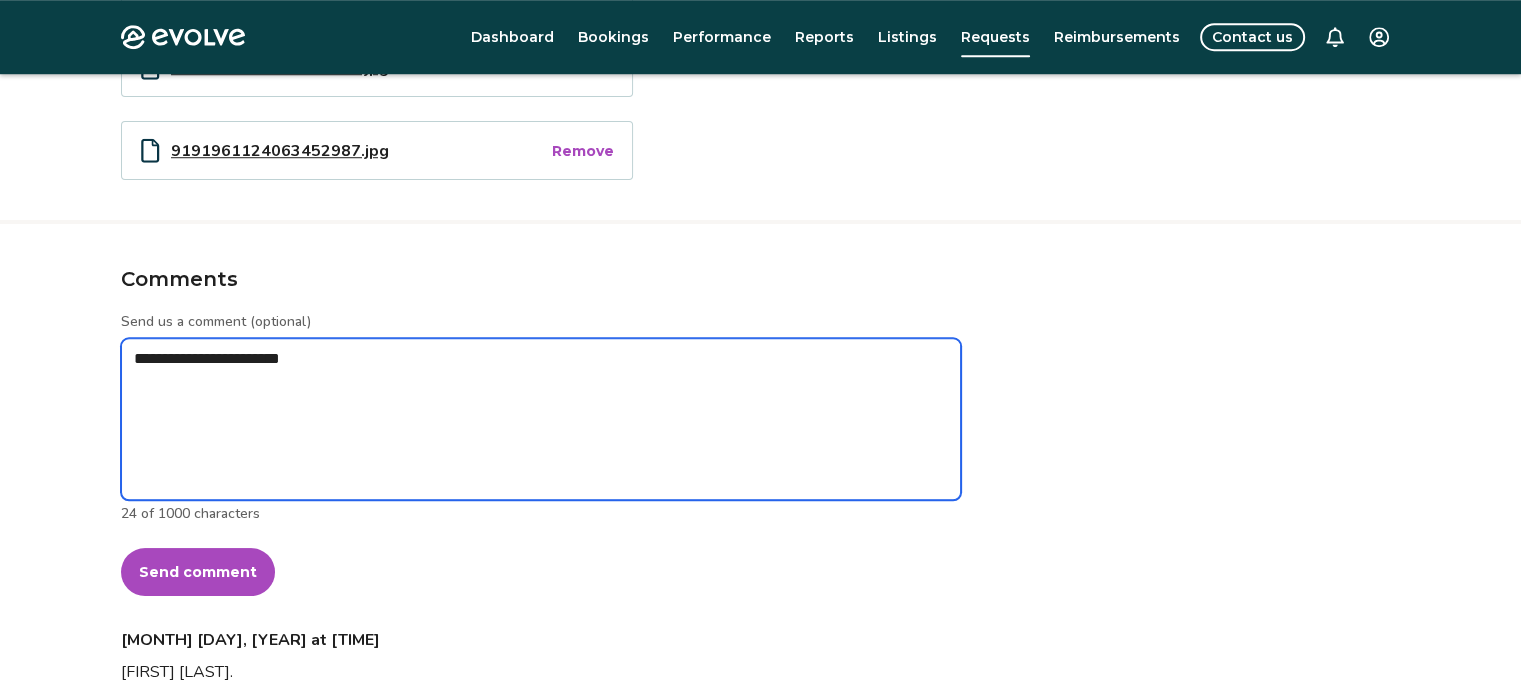 type on "*" 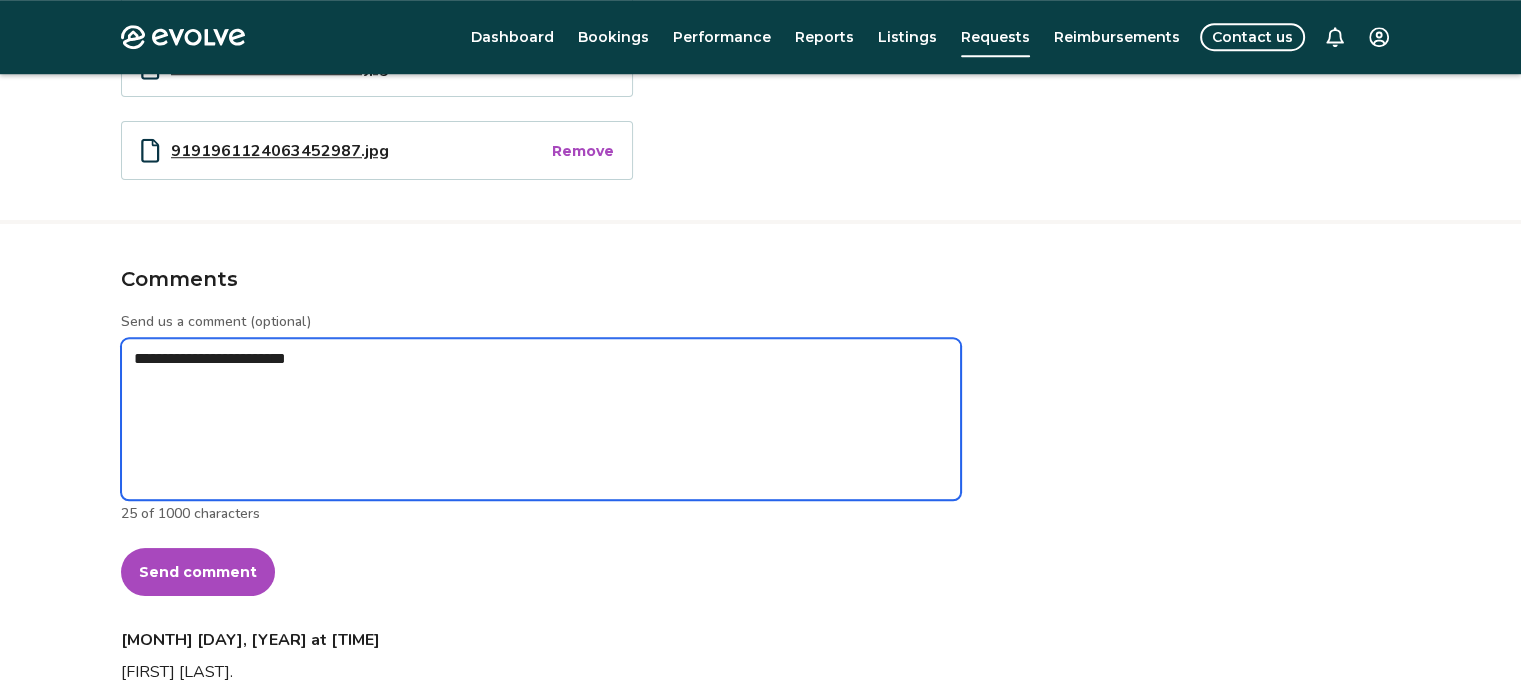 click on "**********" at bounding box center (541, 419) 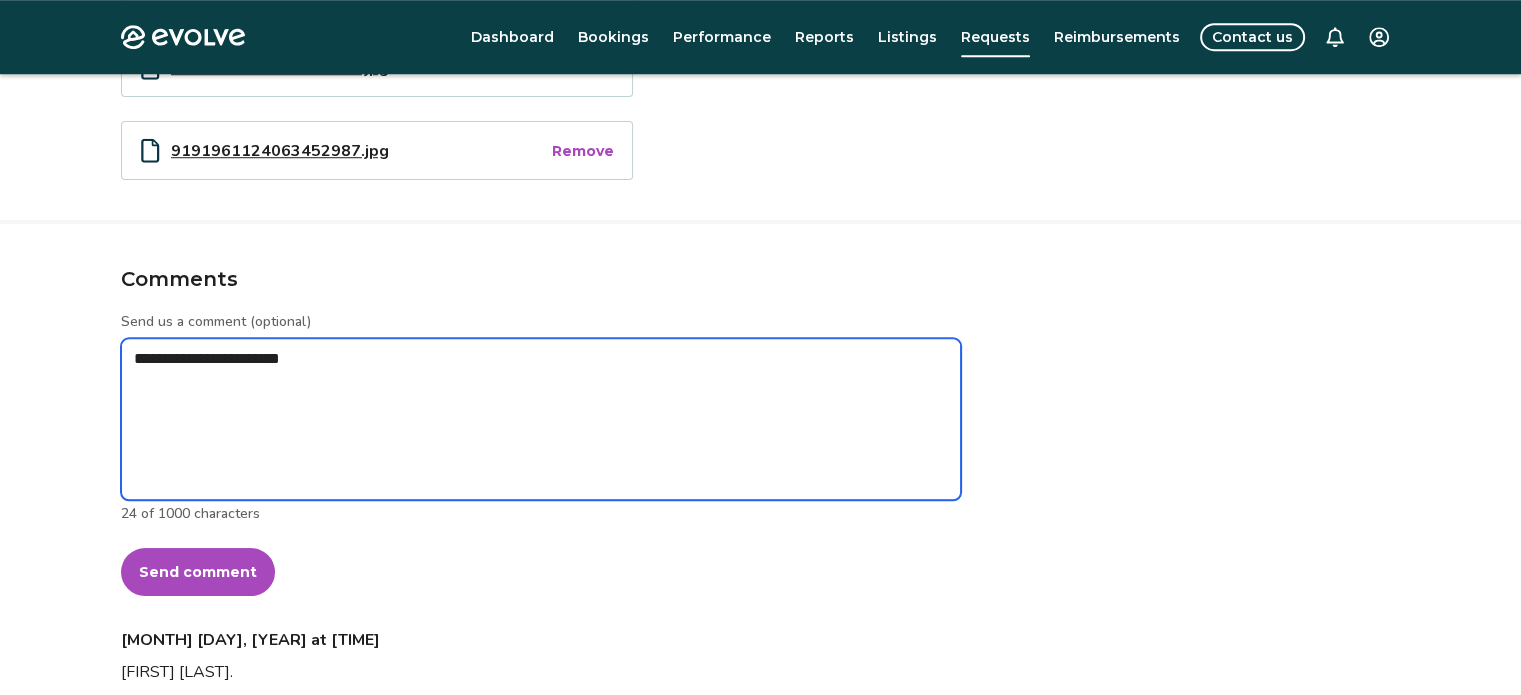 type on "*" 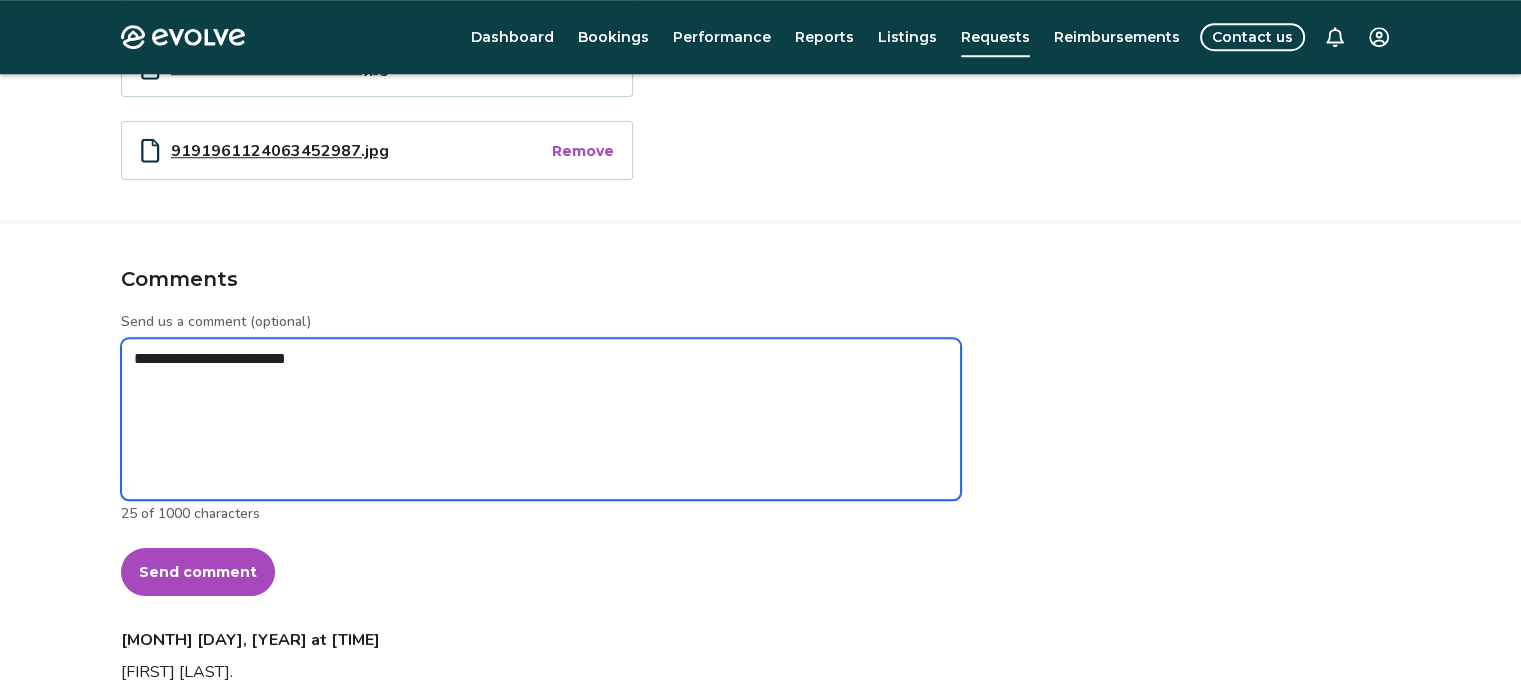 type on "**********" 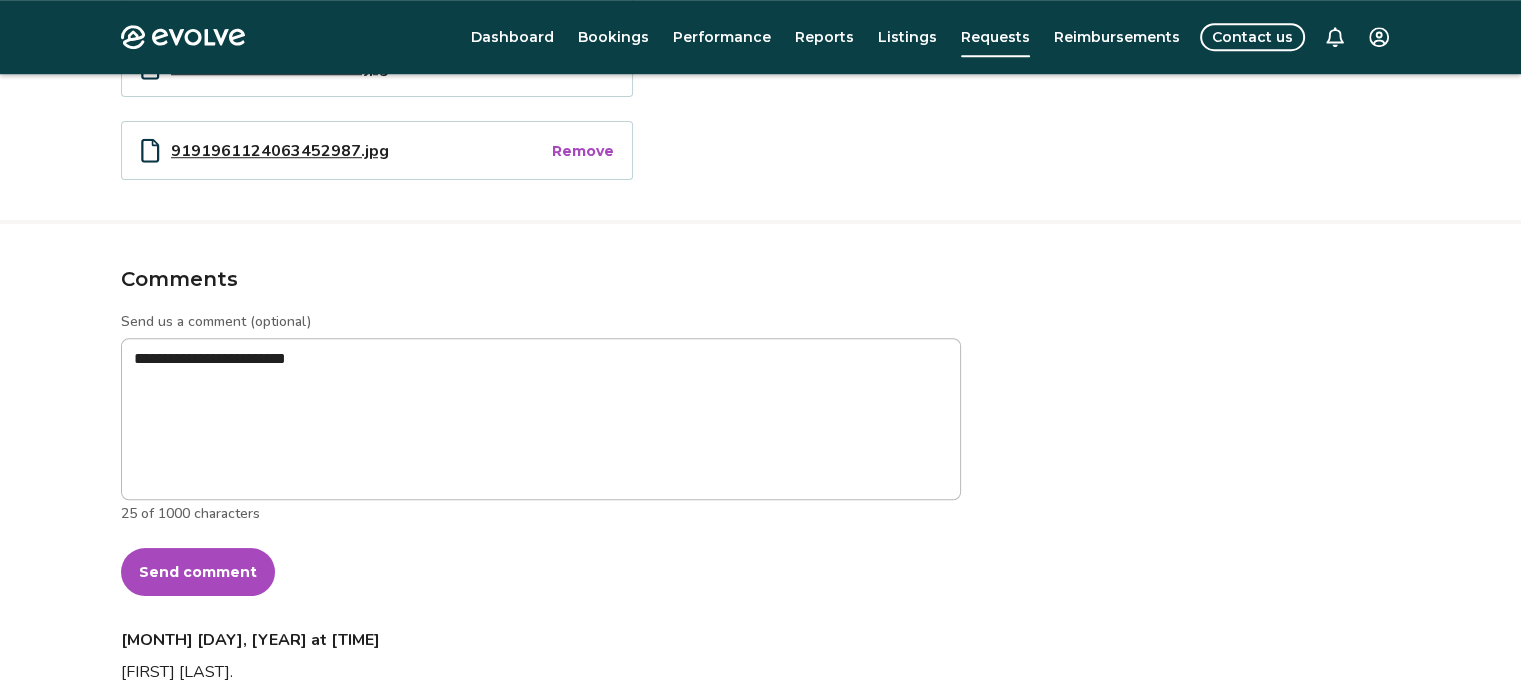 click on "Send comment" at bounding box center (198, 572) 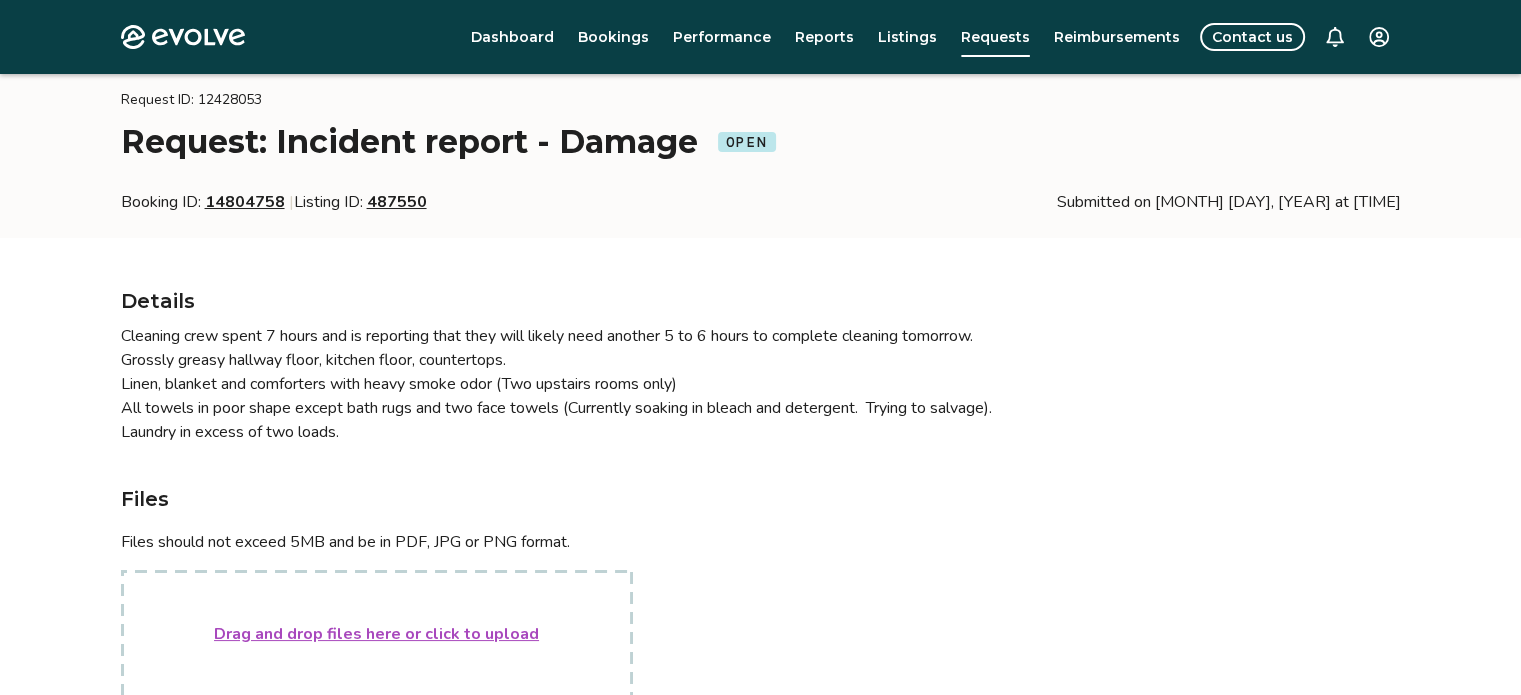 scroll, scrollTop: 0, scrollLeft: 0, axis: both 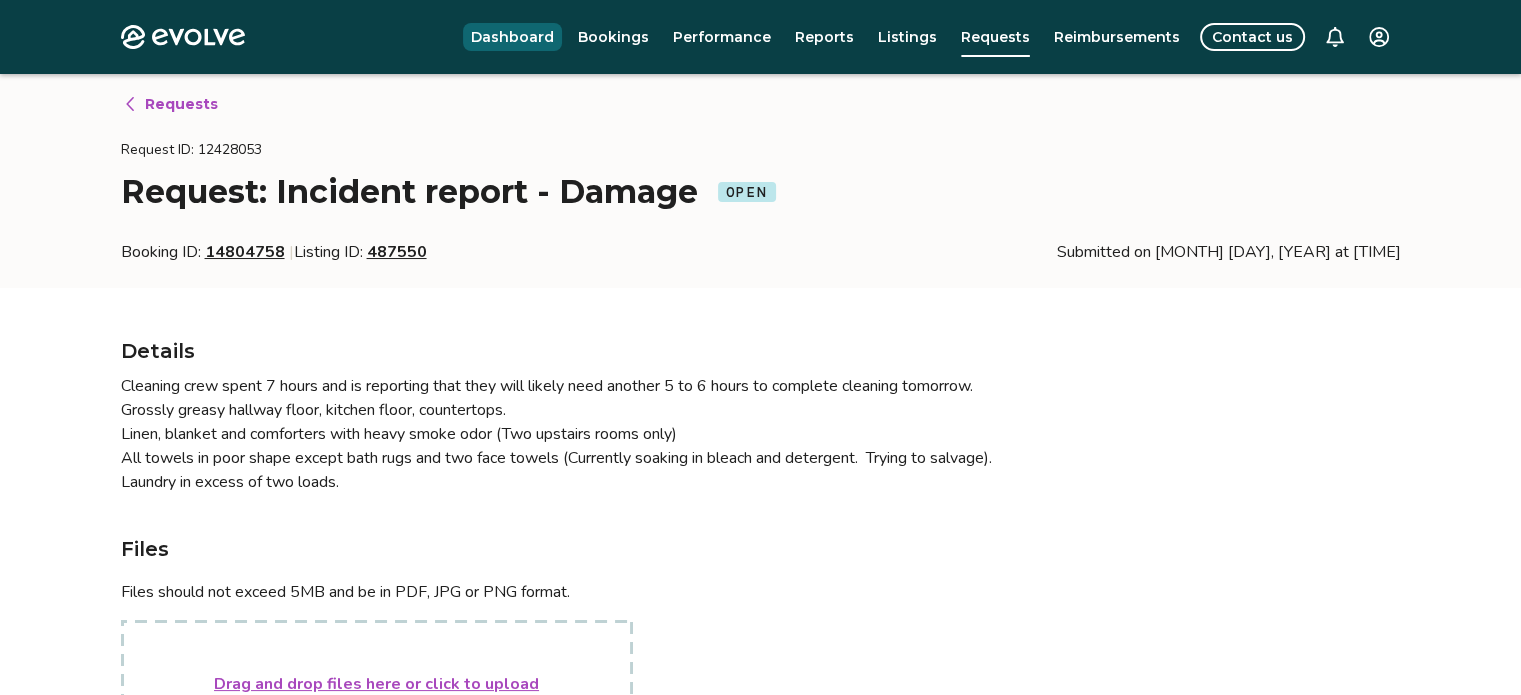 click on "Dashboard" at bounding box center [512, 37] 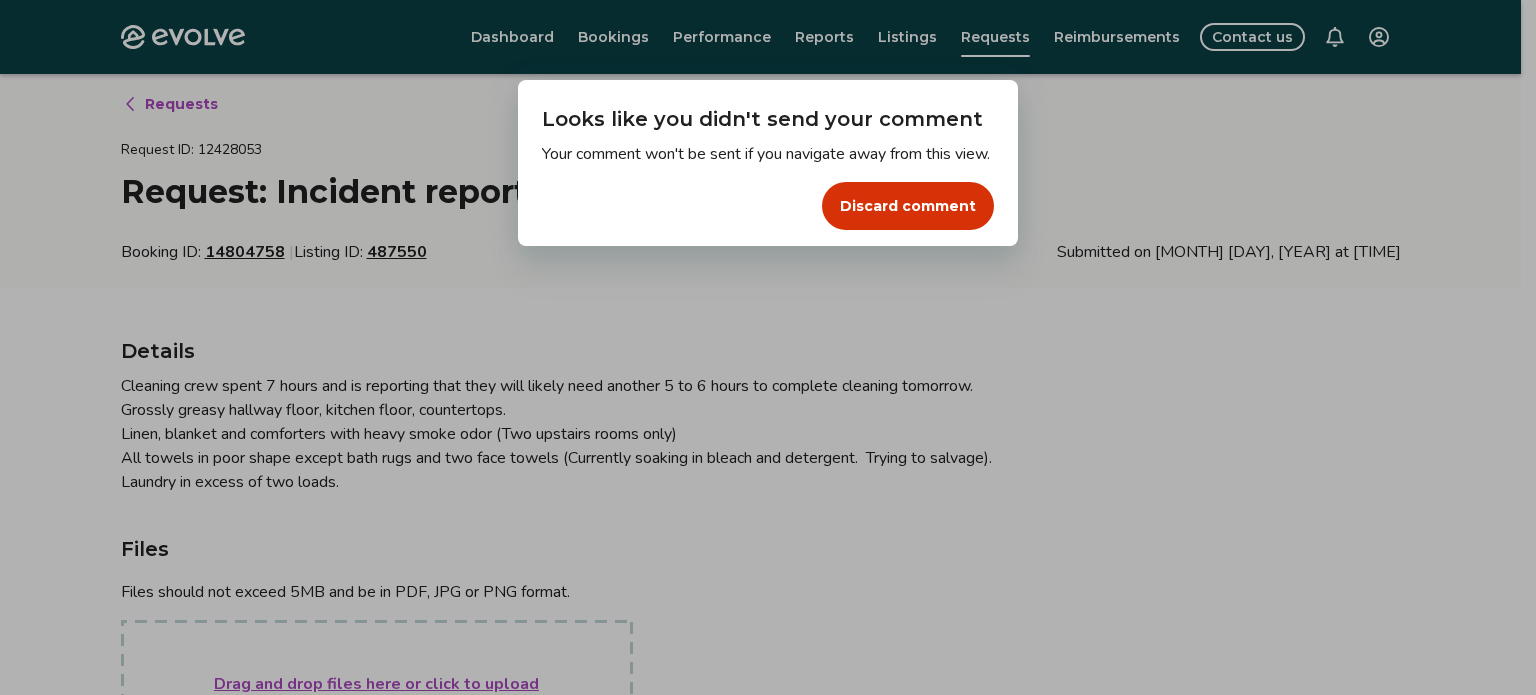 click on "Dialog Looks like you didn't send your comment Your comment won't be sent if you navigate away from this view. Discard comment" at bounding box center [768, 347] 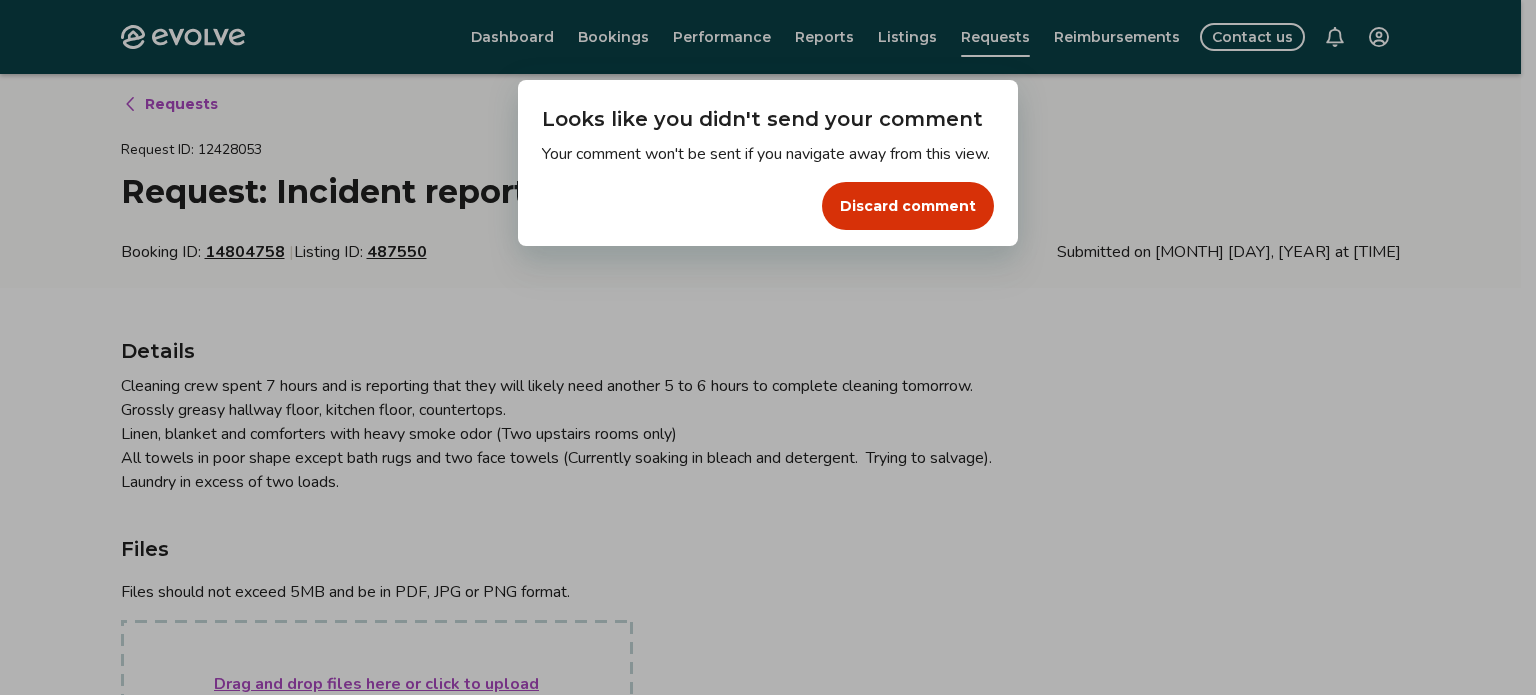 click on "Discard comment" at bounding box center [908, 206] 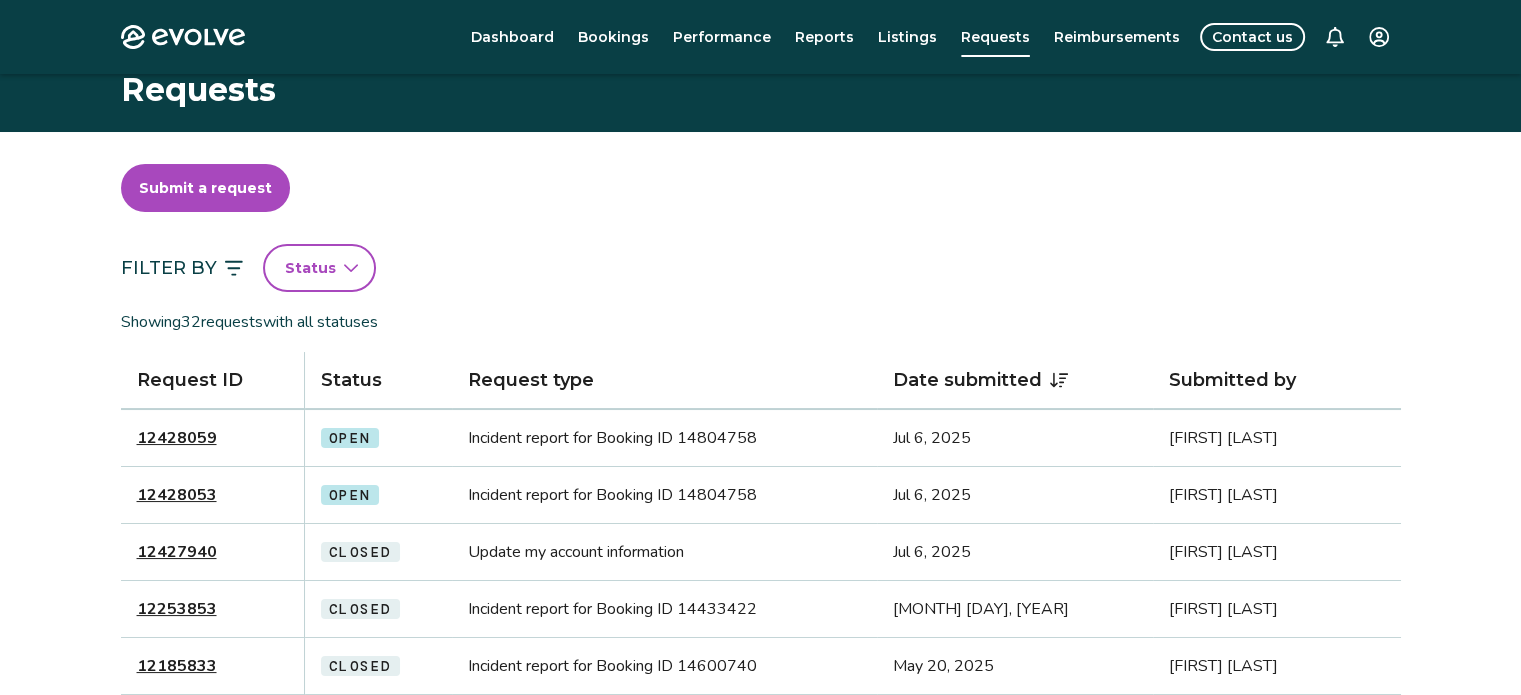 click on "12428053" at bounding box center (177, 495) 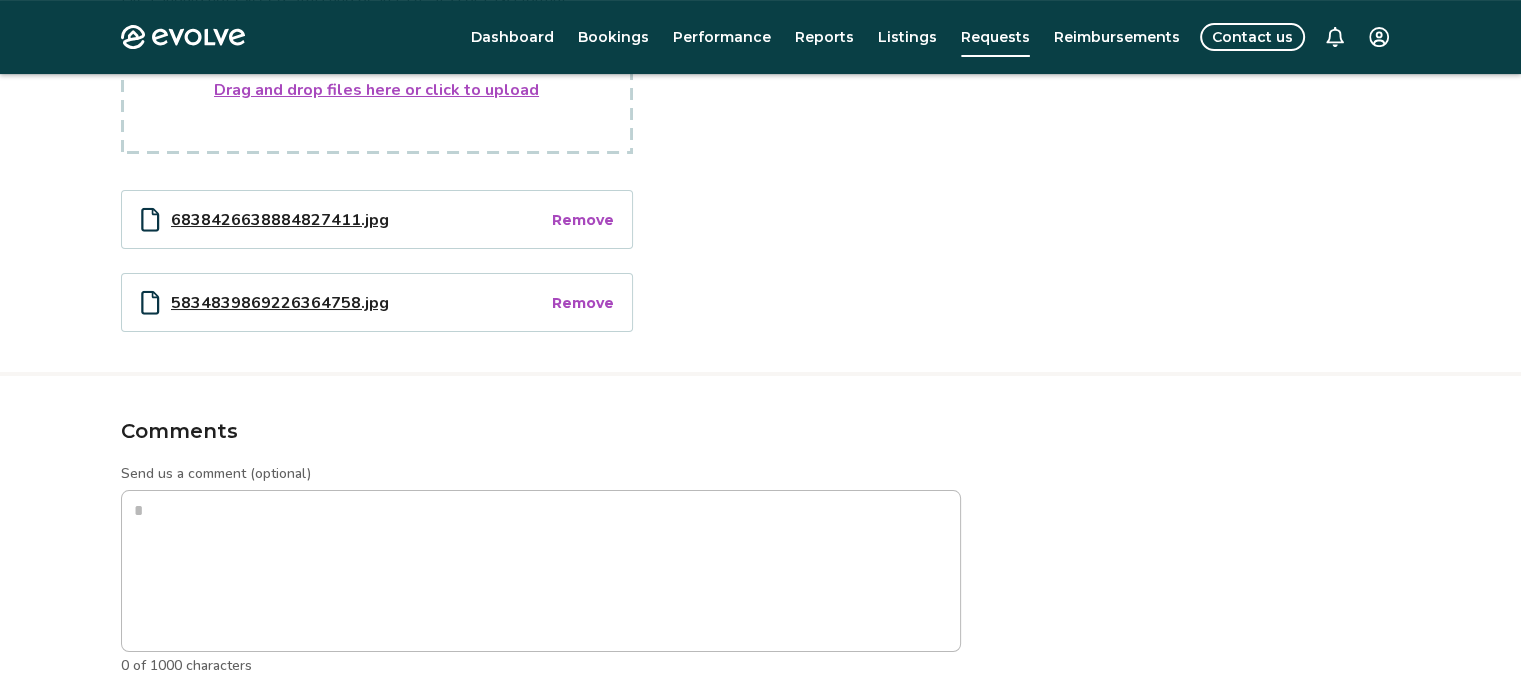 scroll, scrollTop: 606, scrollLeft: 0, axis: vertical 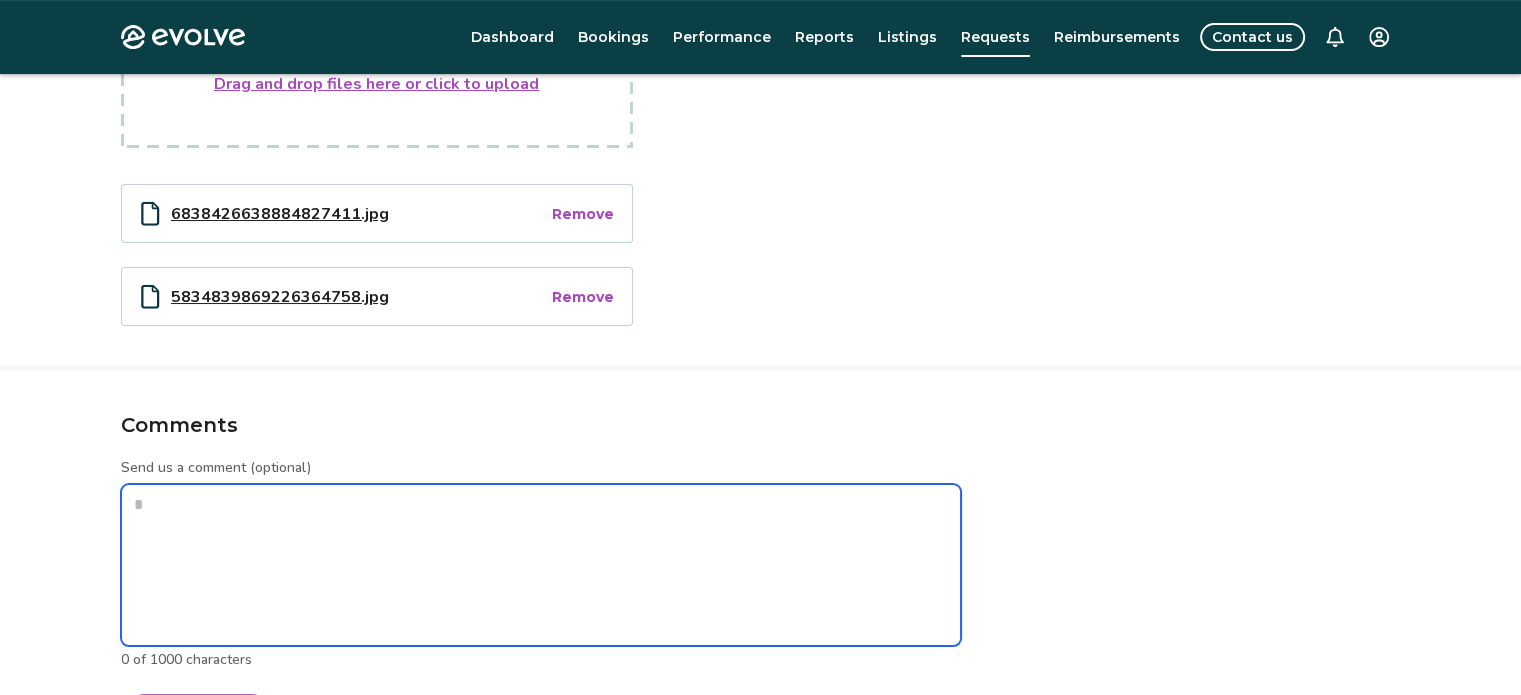 click on "Send us a comment (optional)" at bounding box center (541, 565) 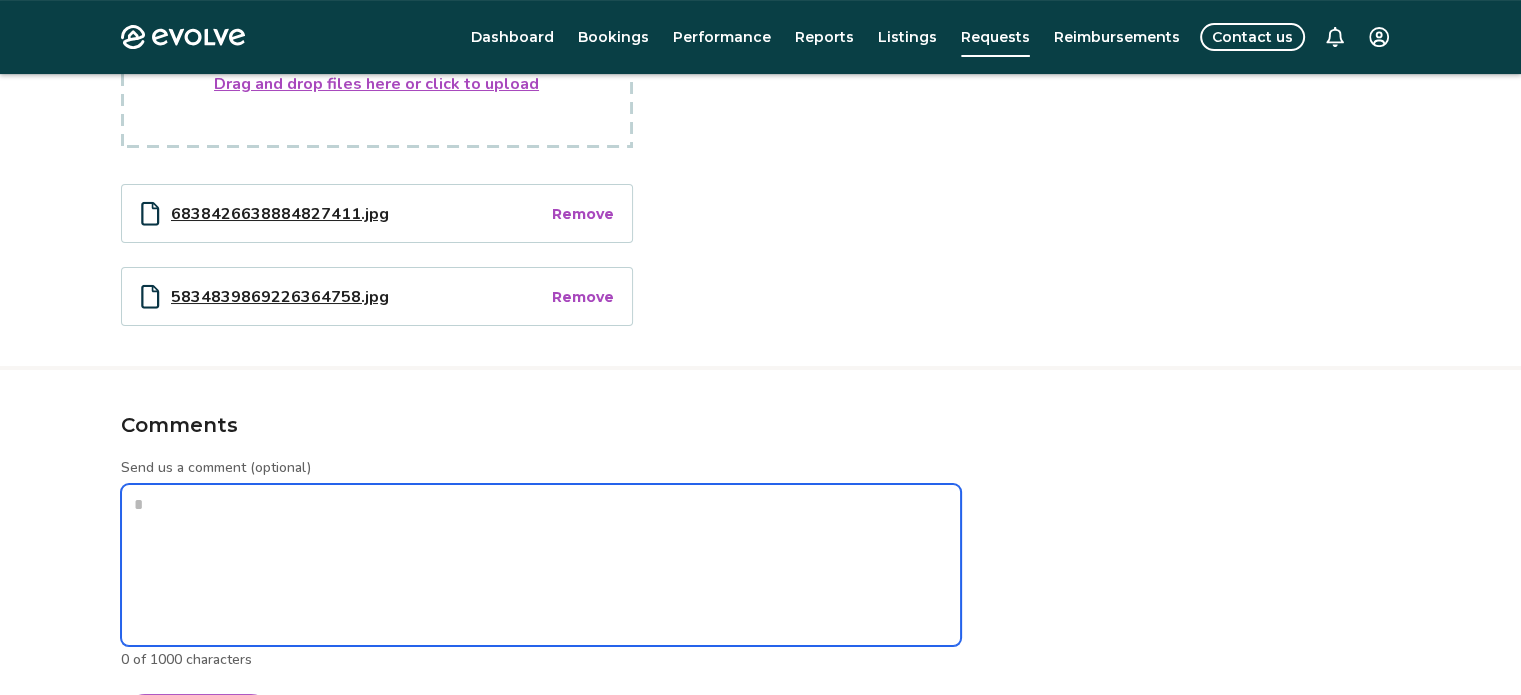 type on "*" 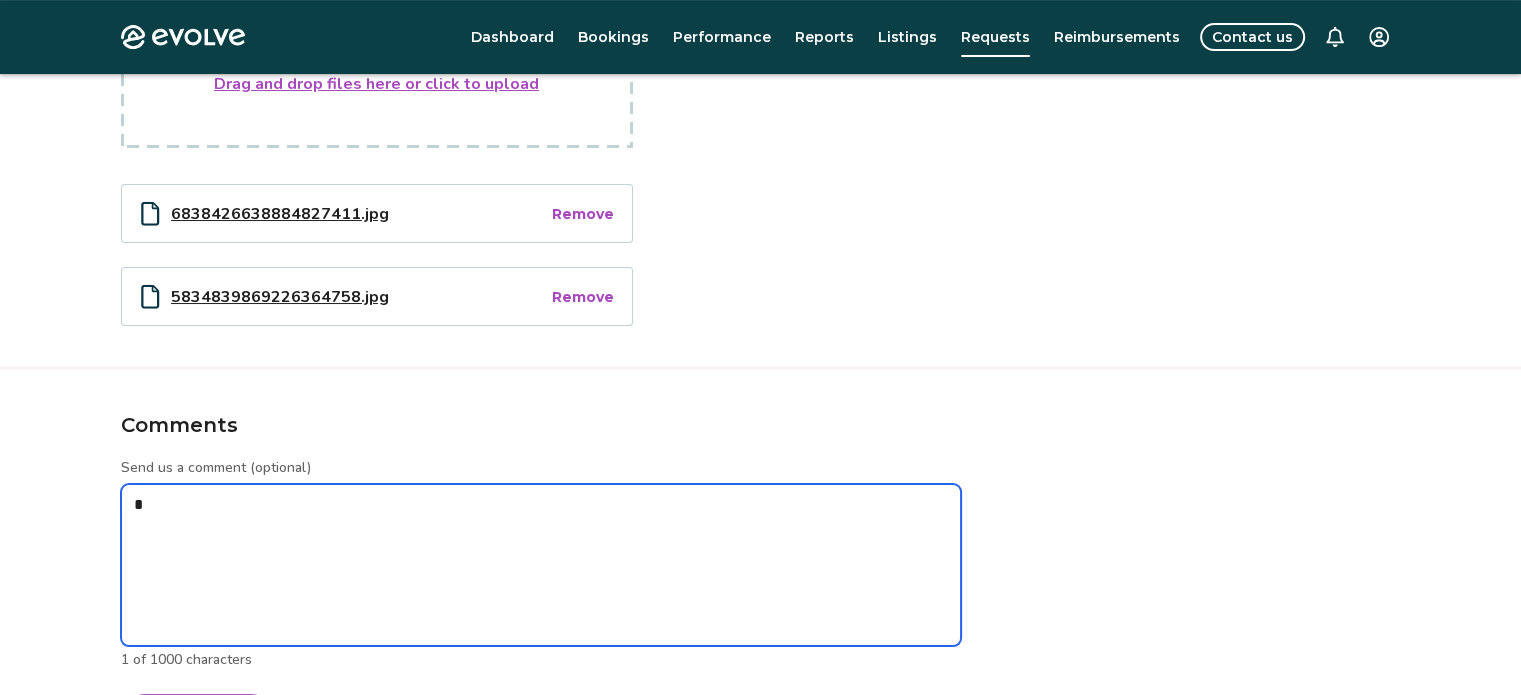 type on "*" 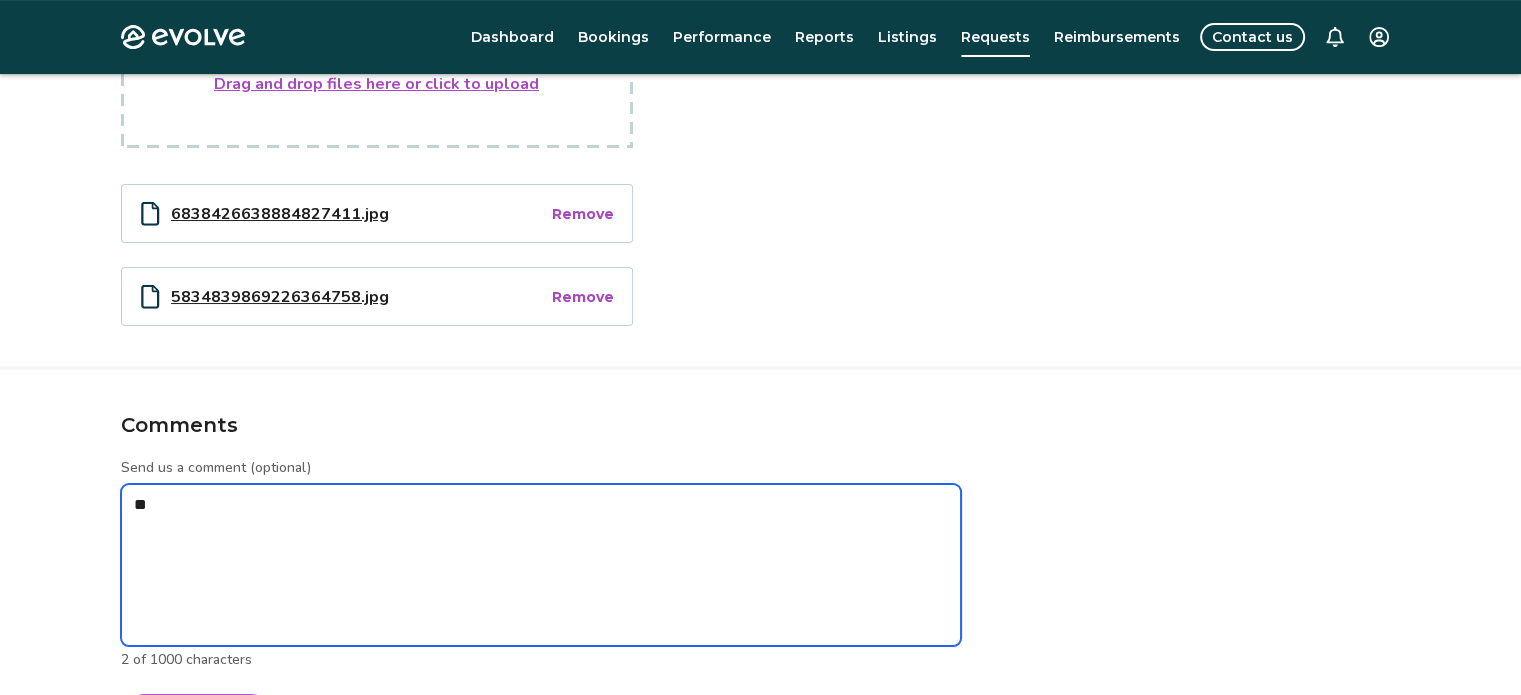 type on "*" 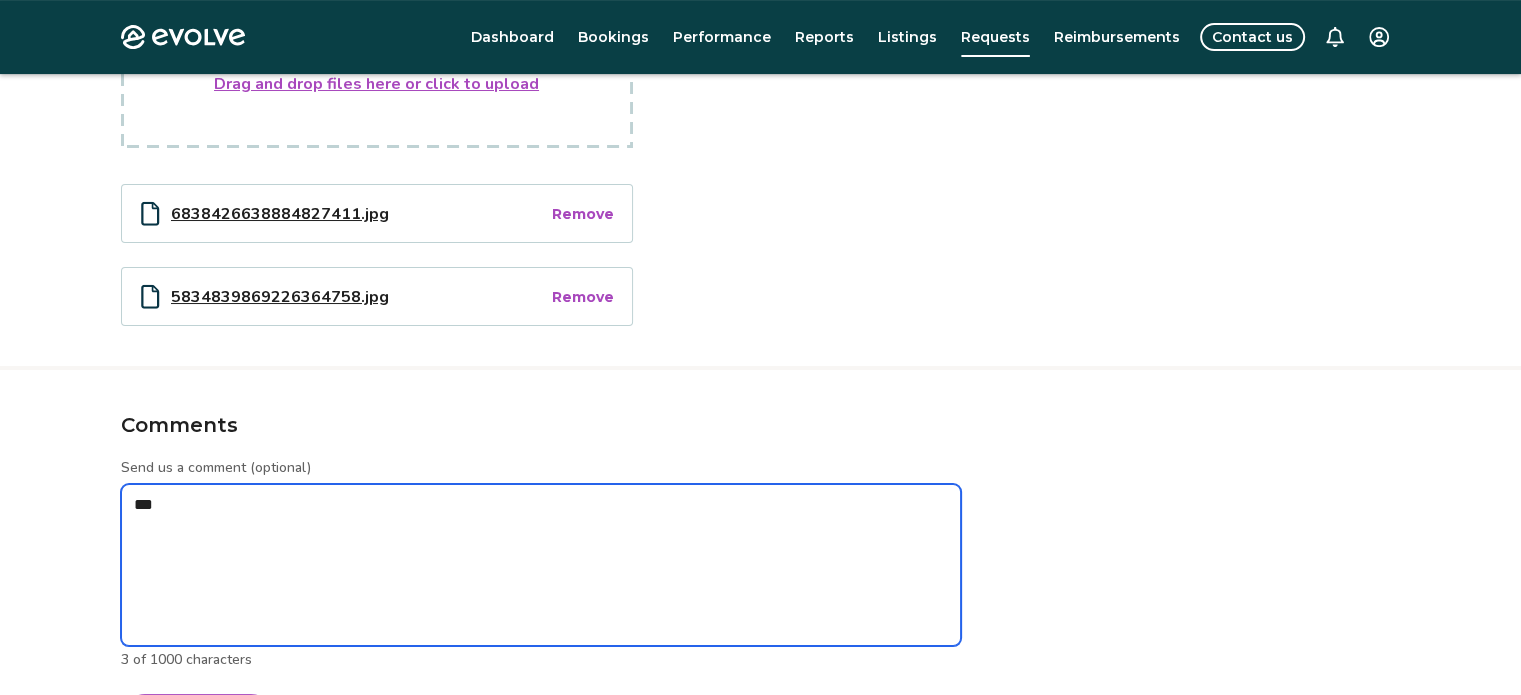 type on "*" 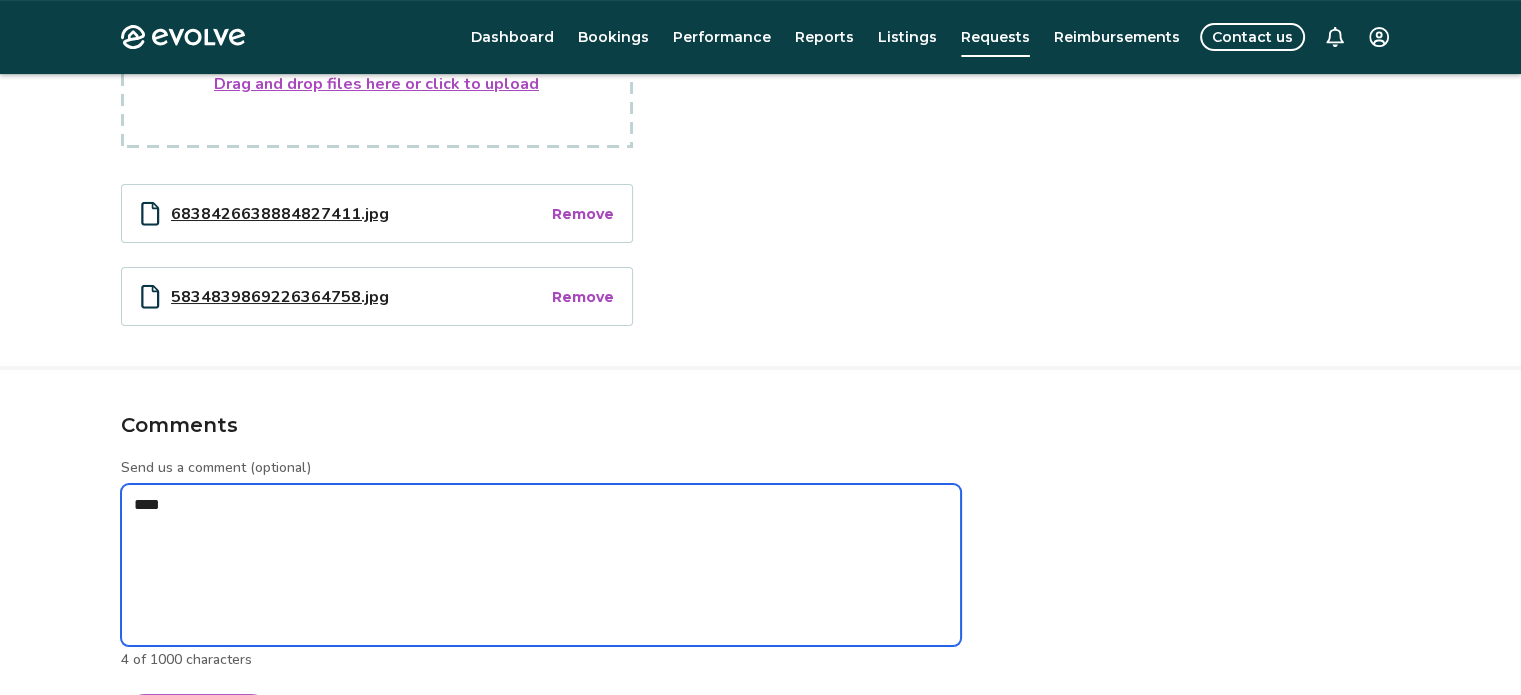 type on "*" 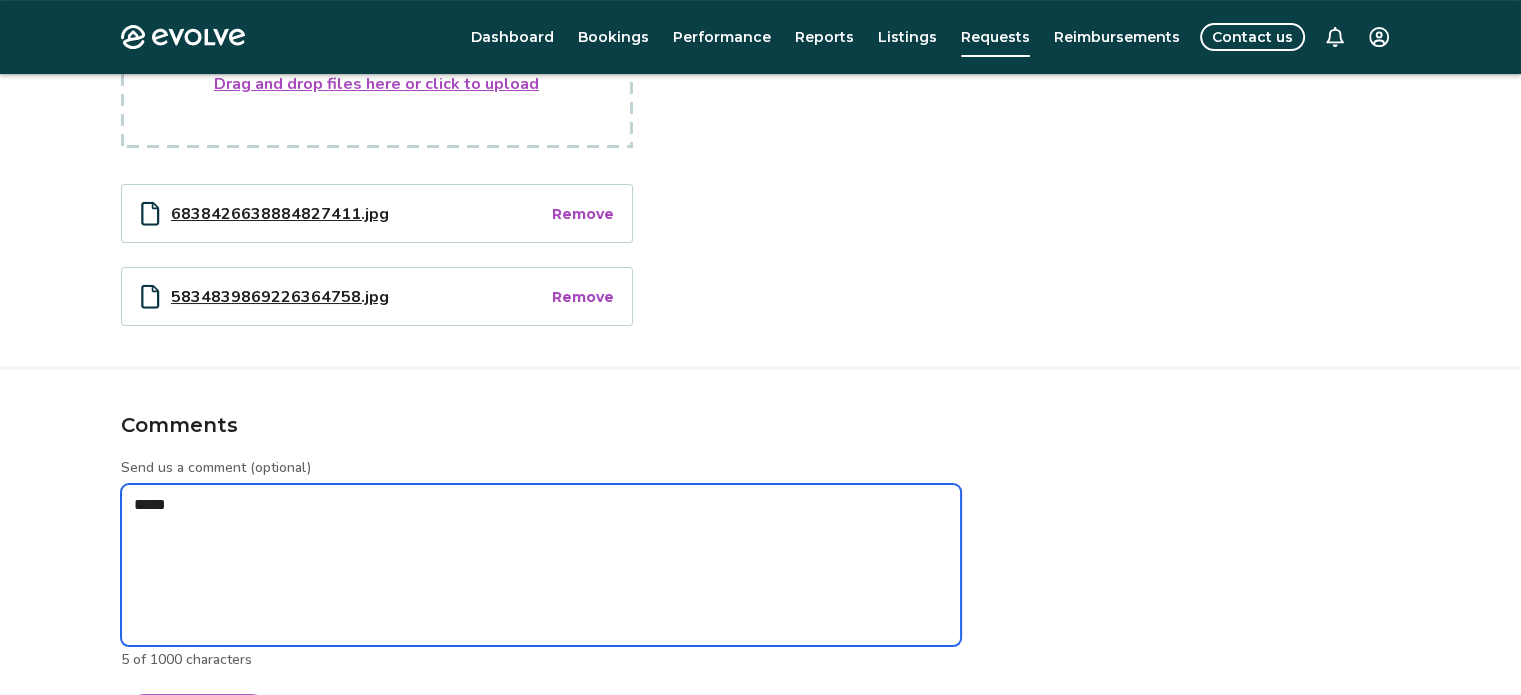 type on "*" 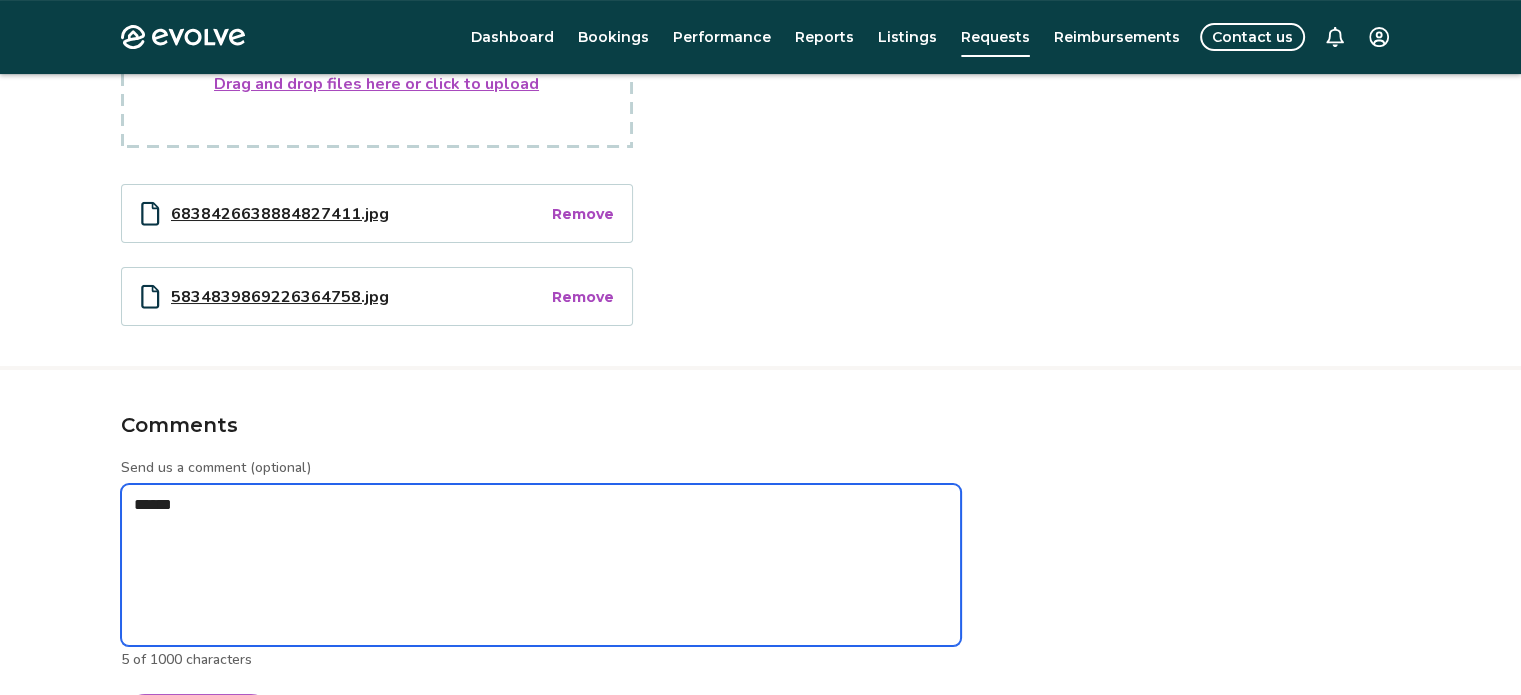 type on "*" 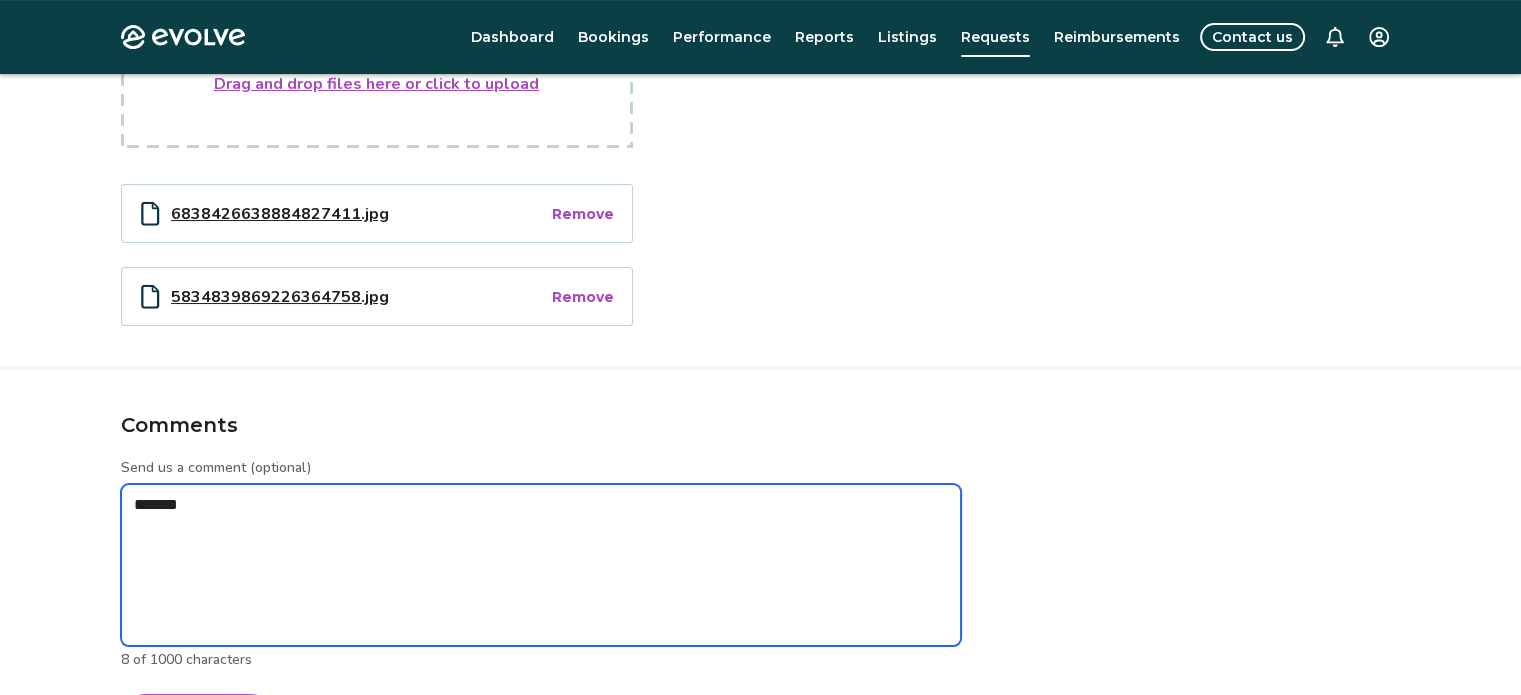 type on "*" 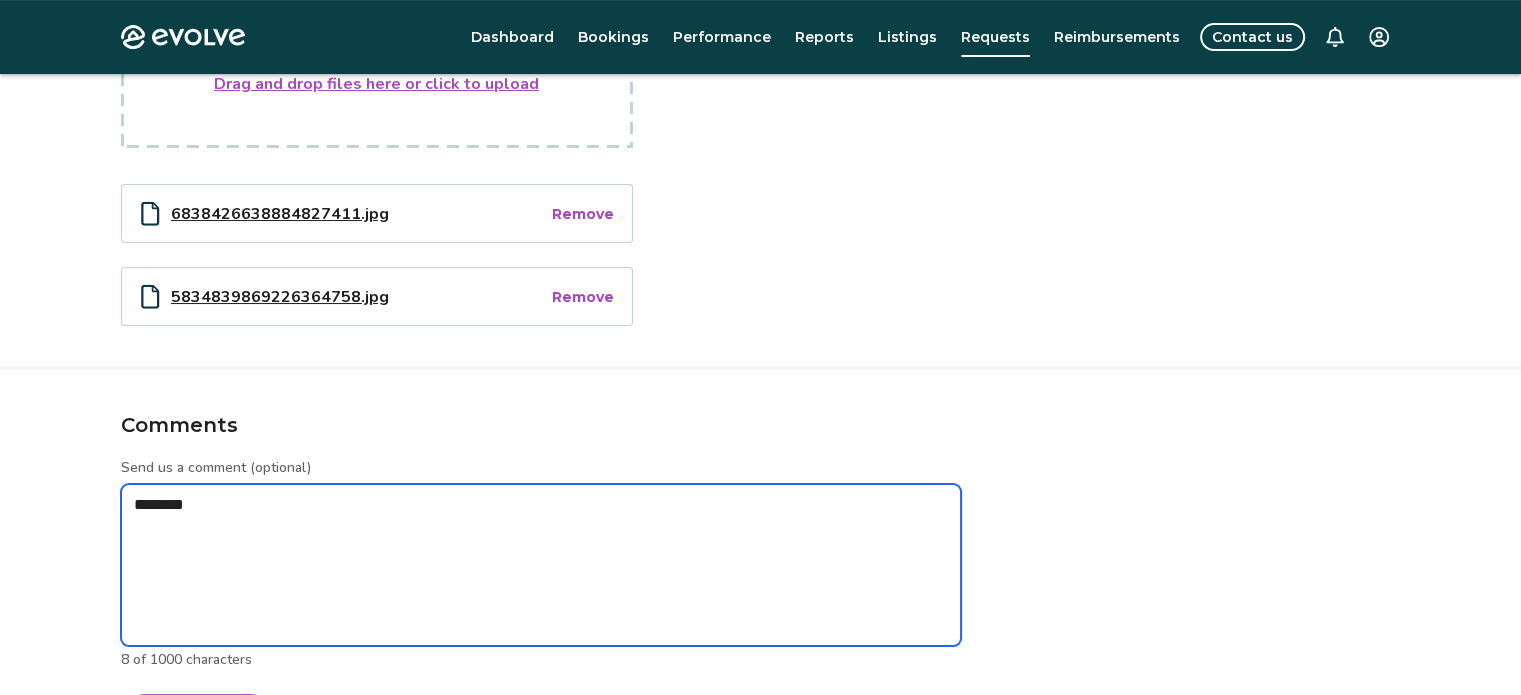 type on "*" 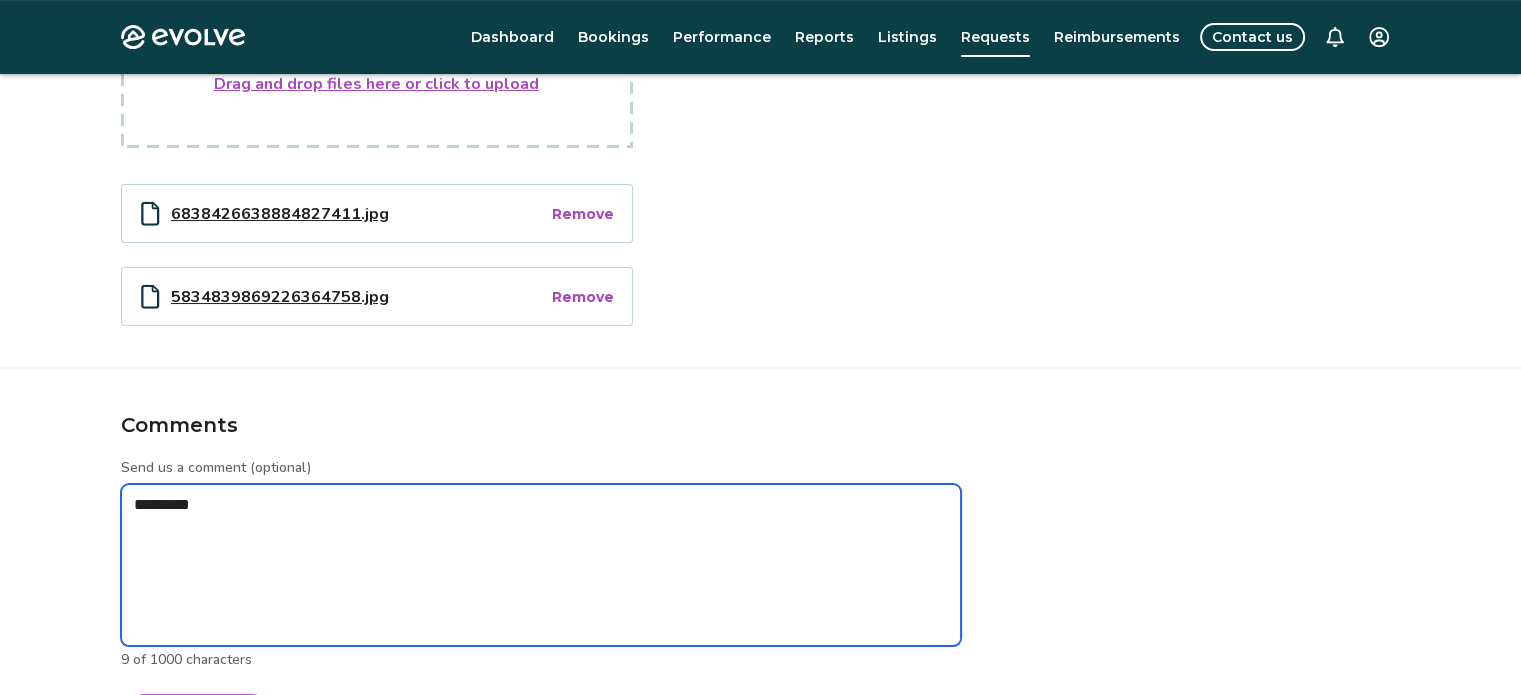 type on "*" 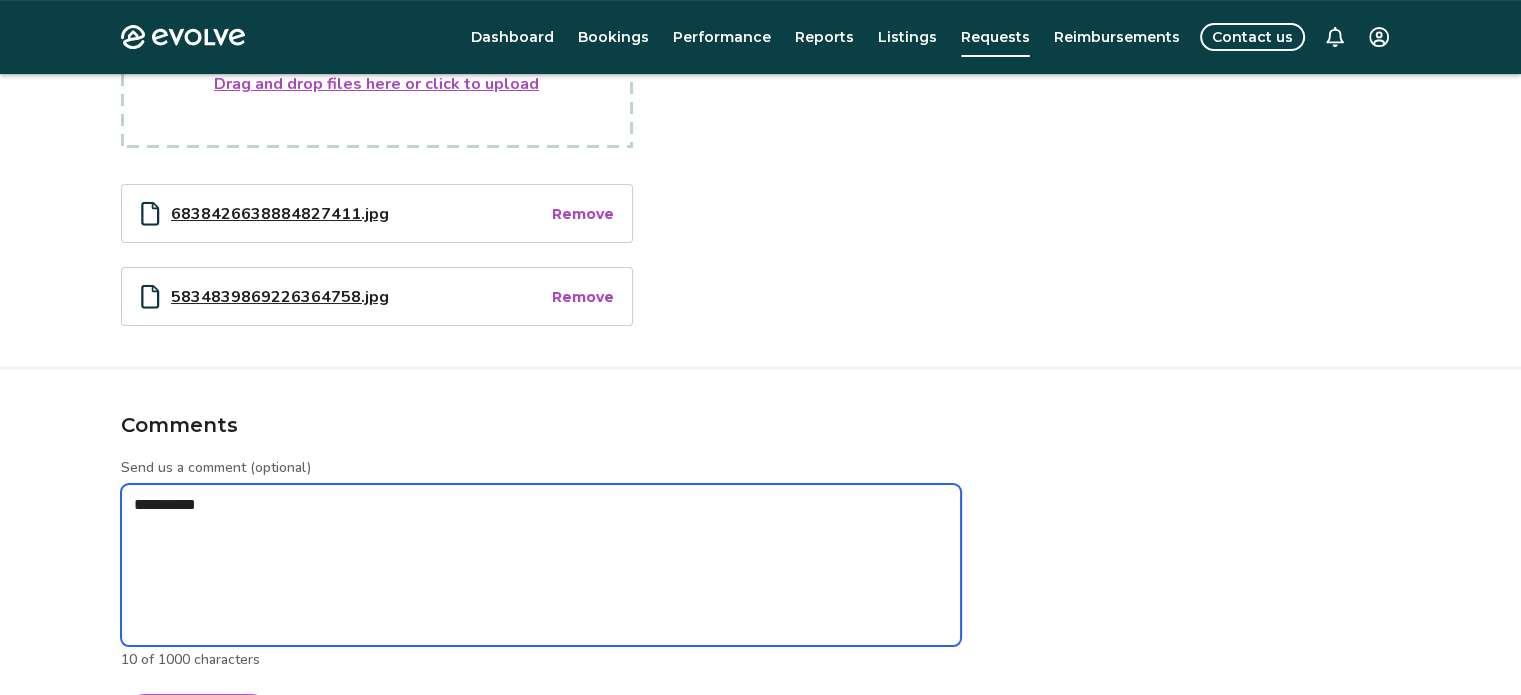 type on "*" 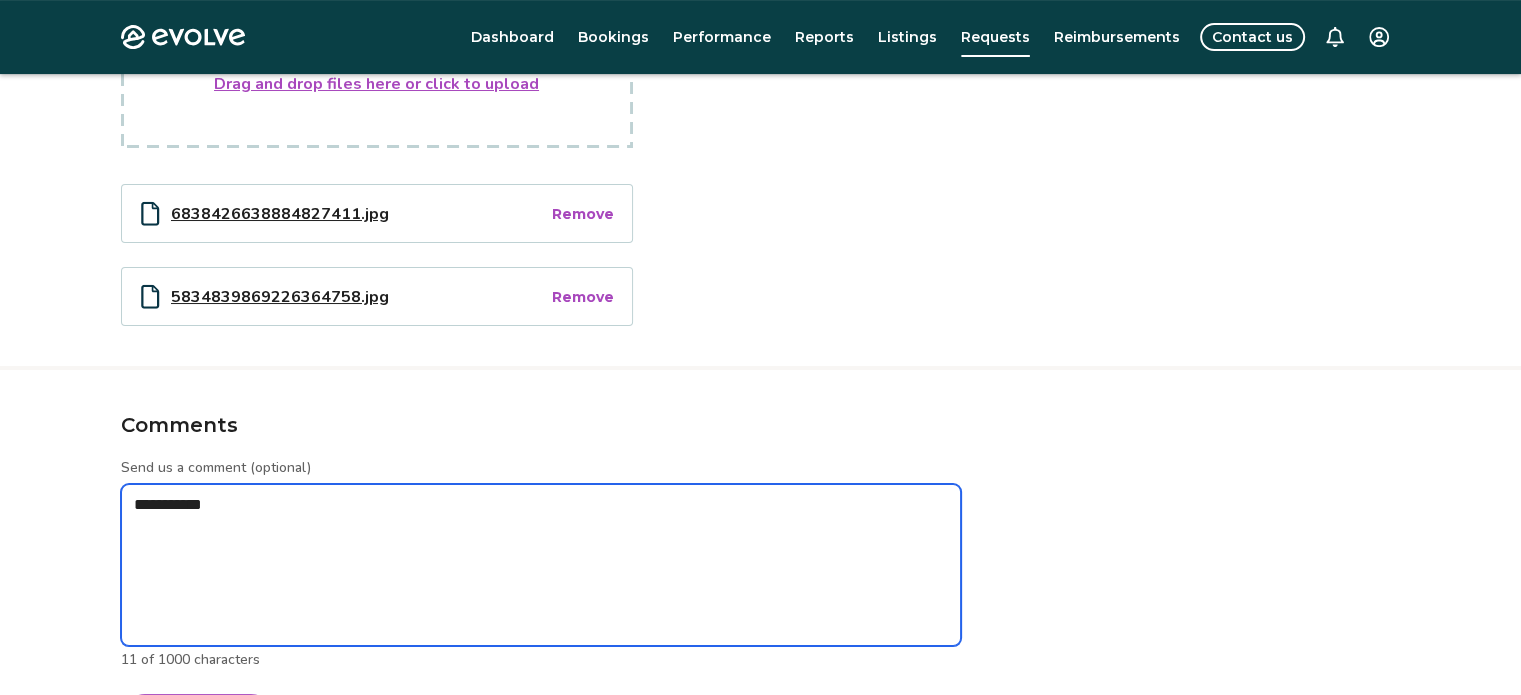type on "*" 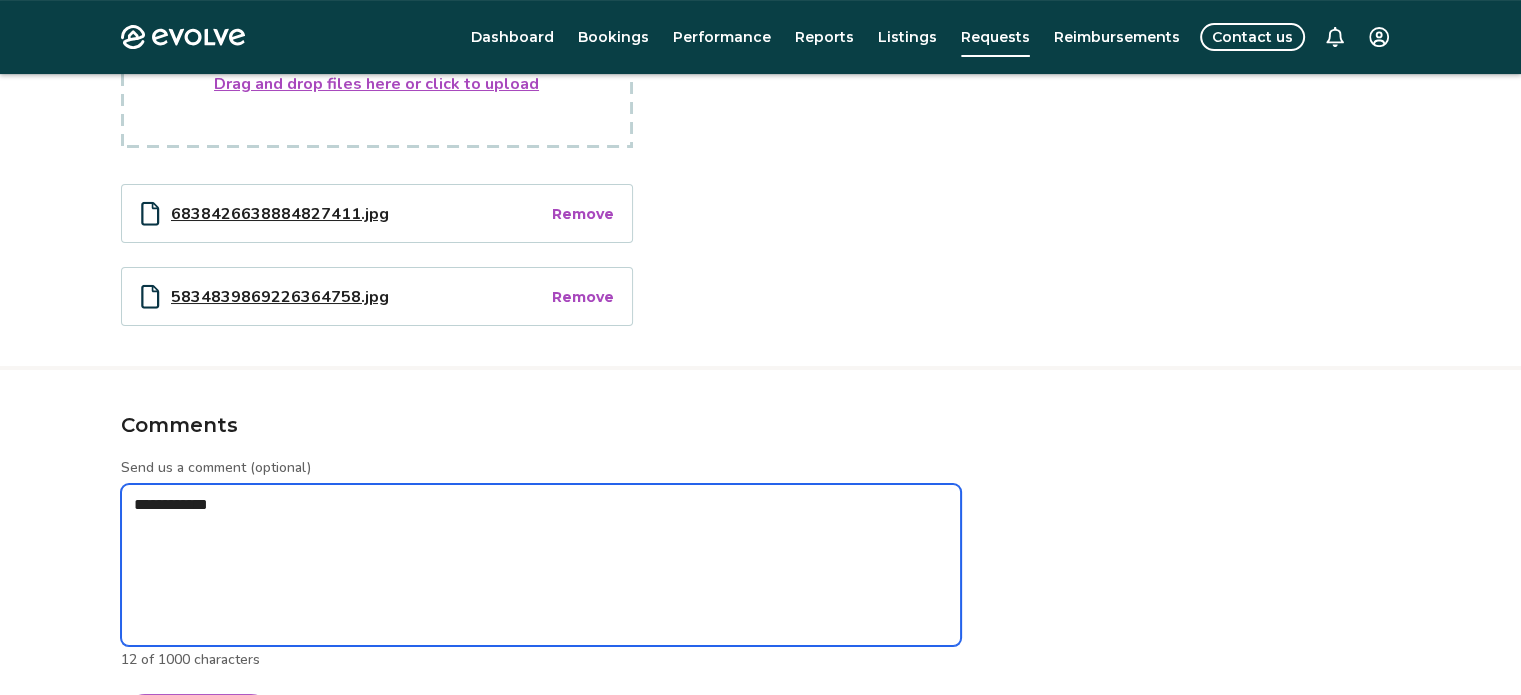 type on "*" 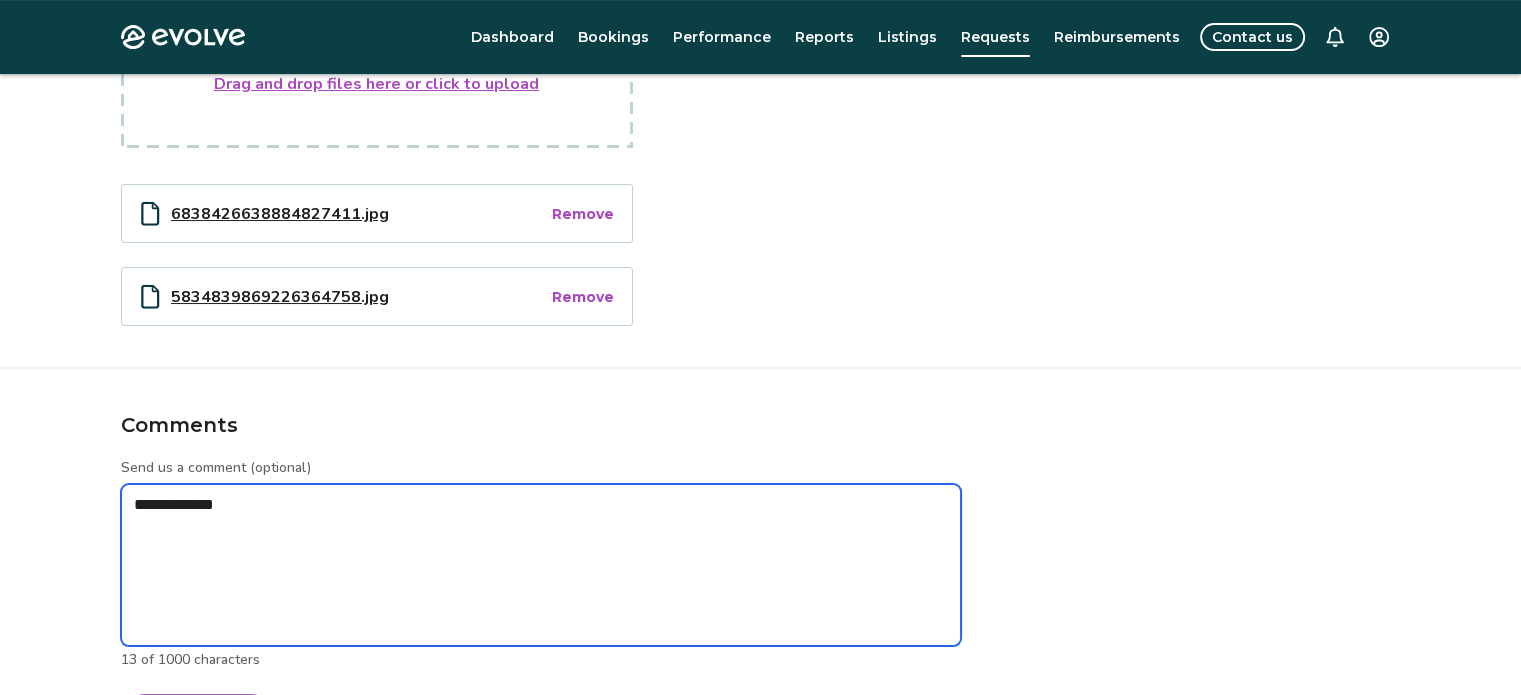type on "*" 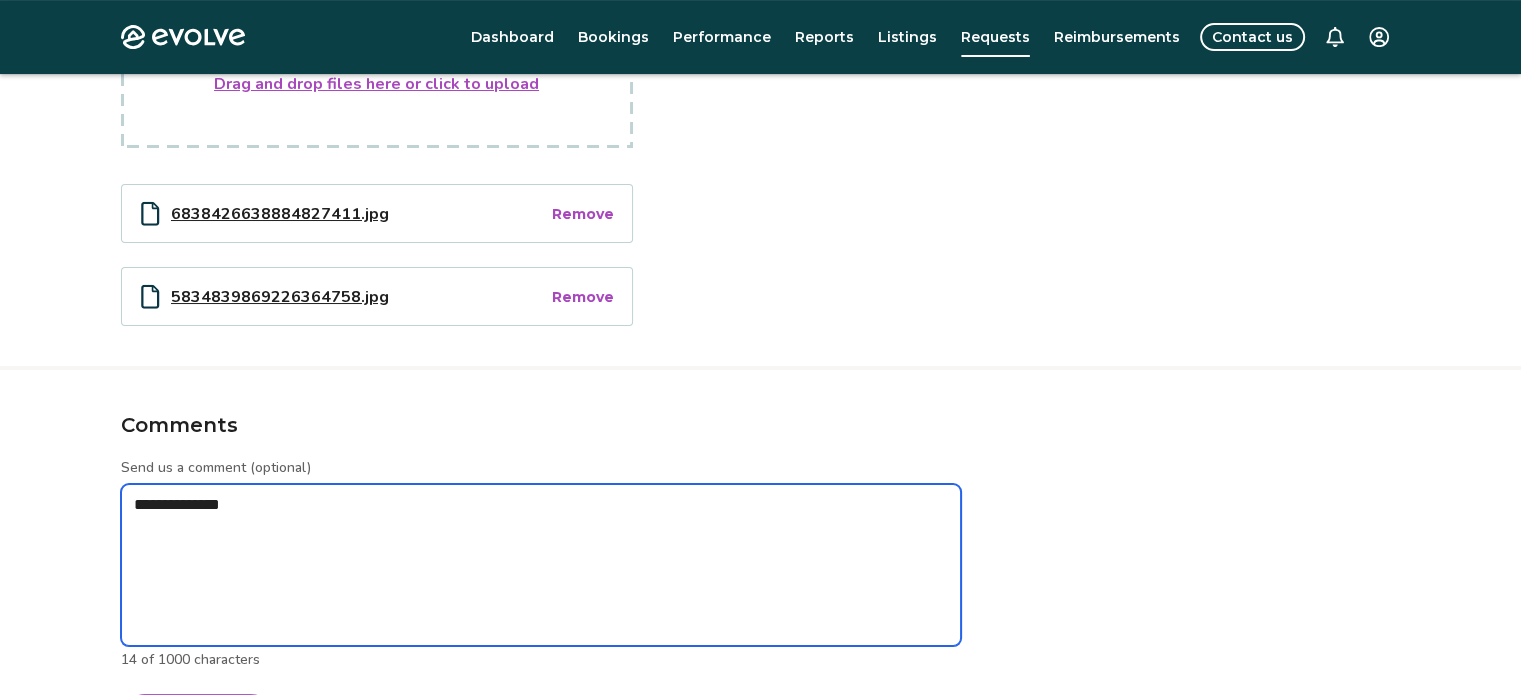 type on "*" 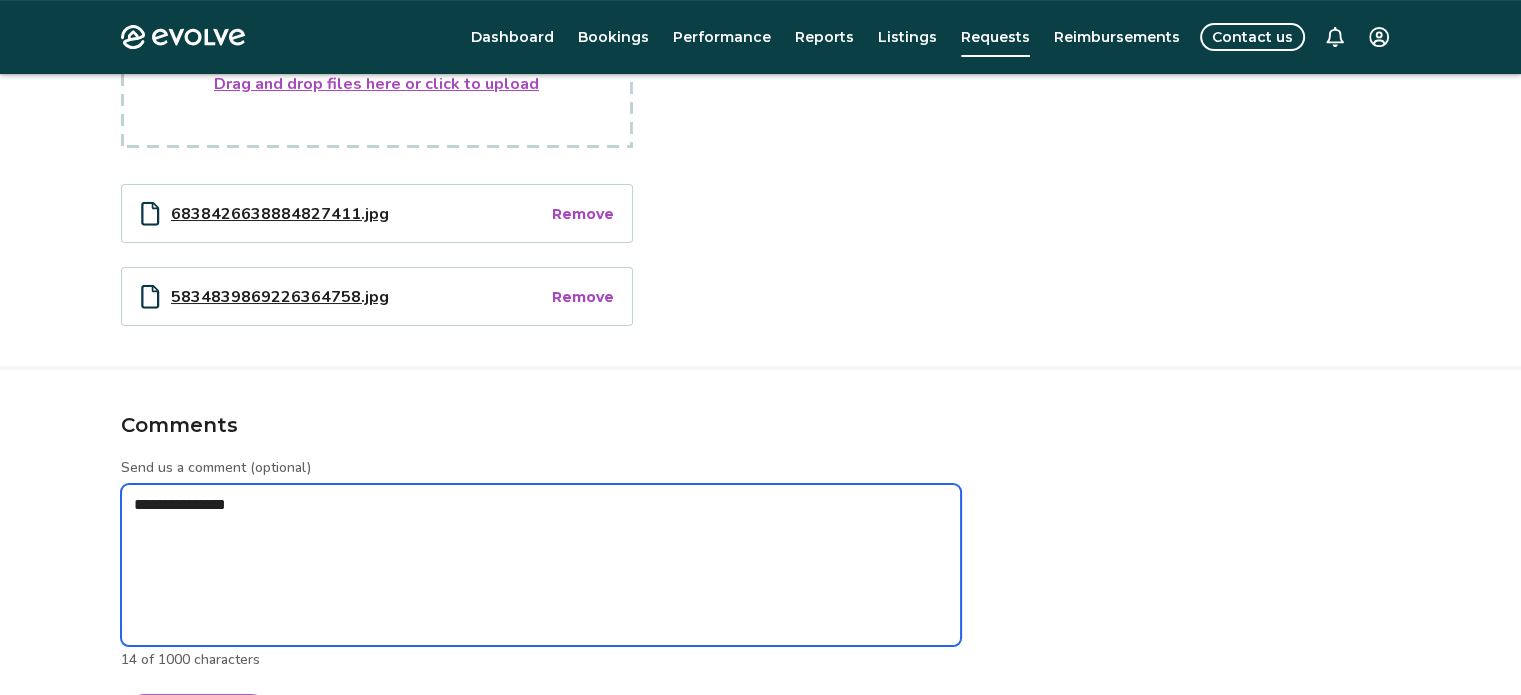 type on "*" 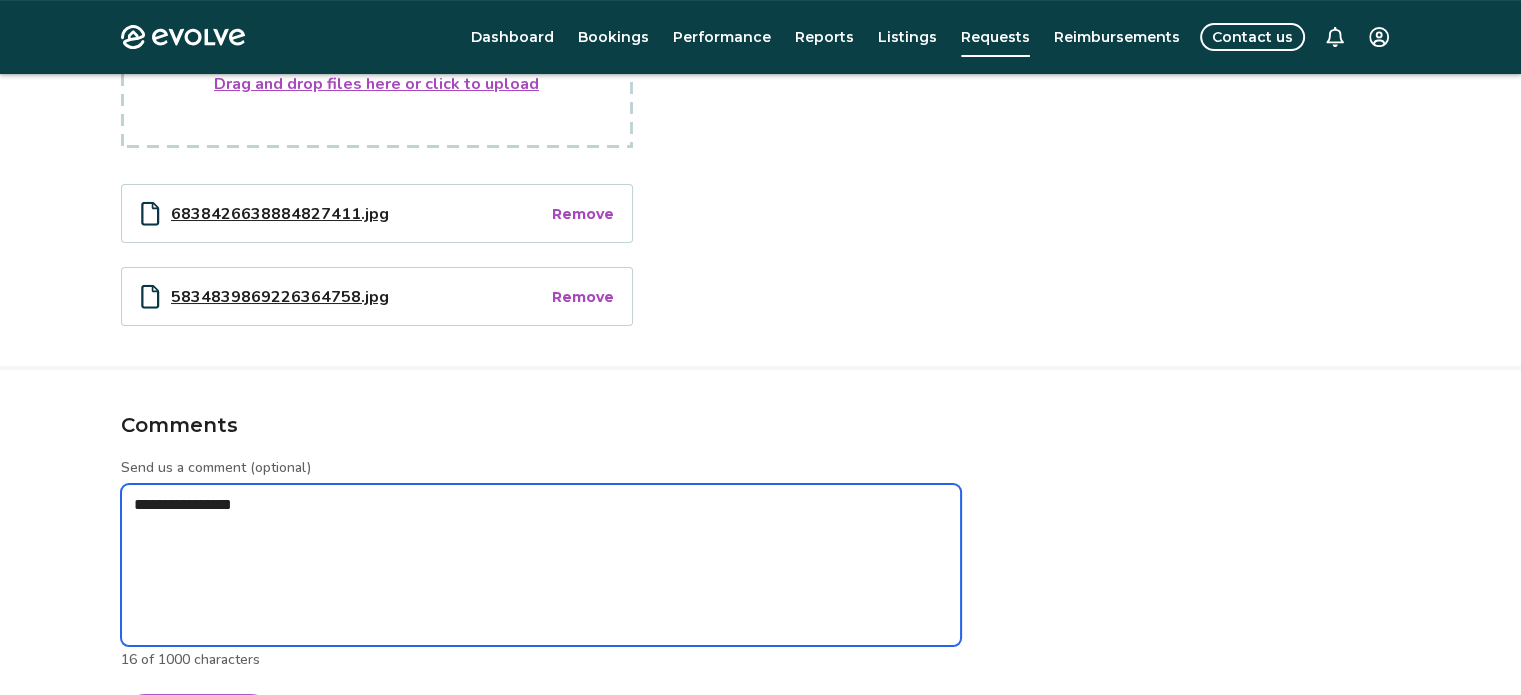 type on "*" 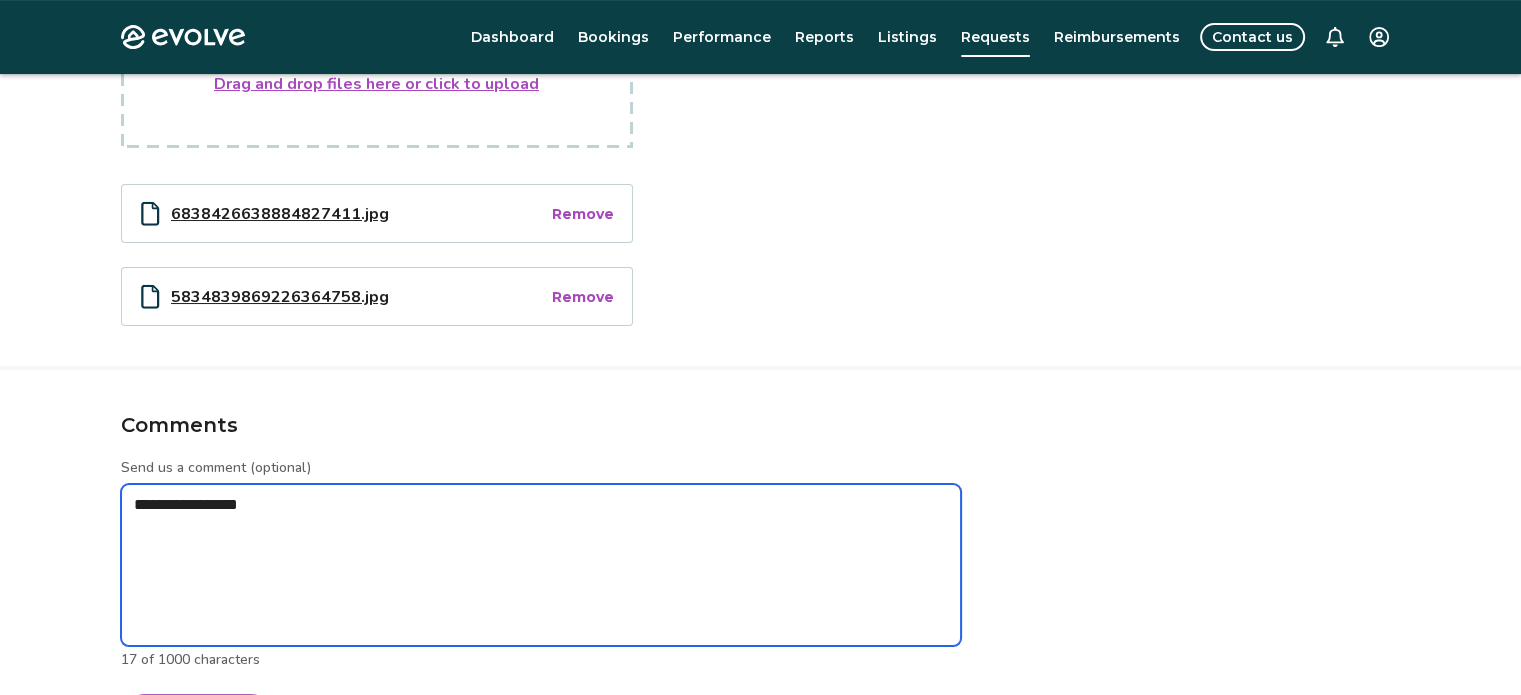 type on "*" 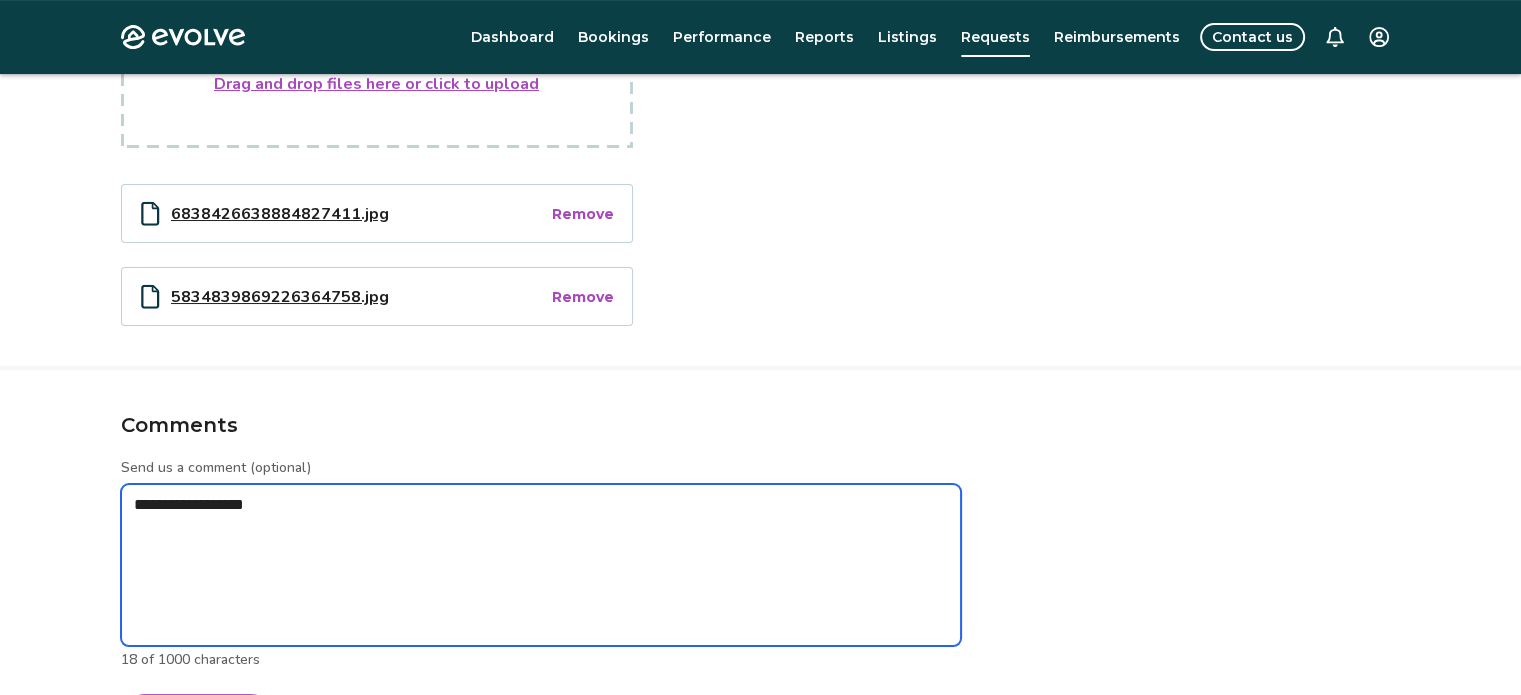 type on "*" 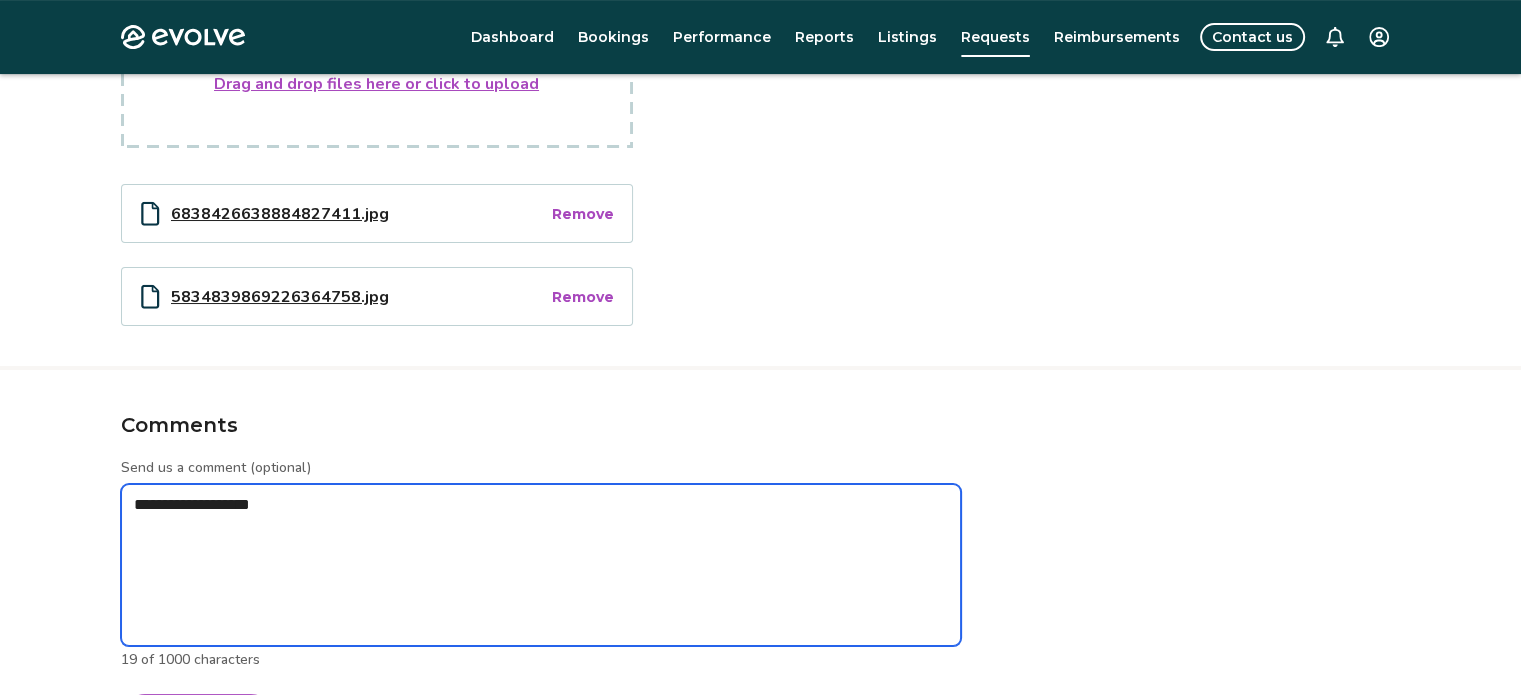 type on "*" 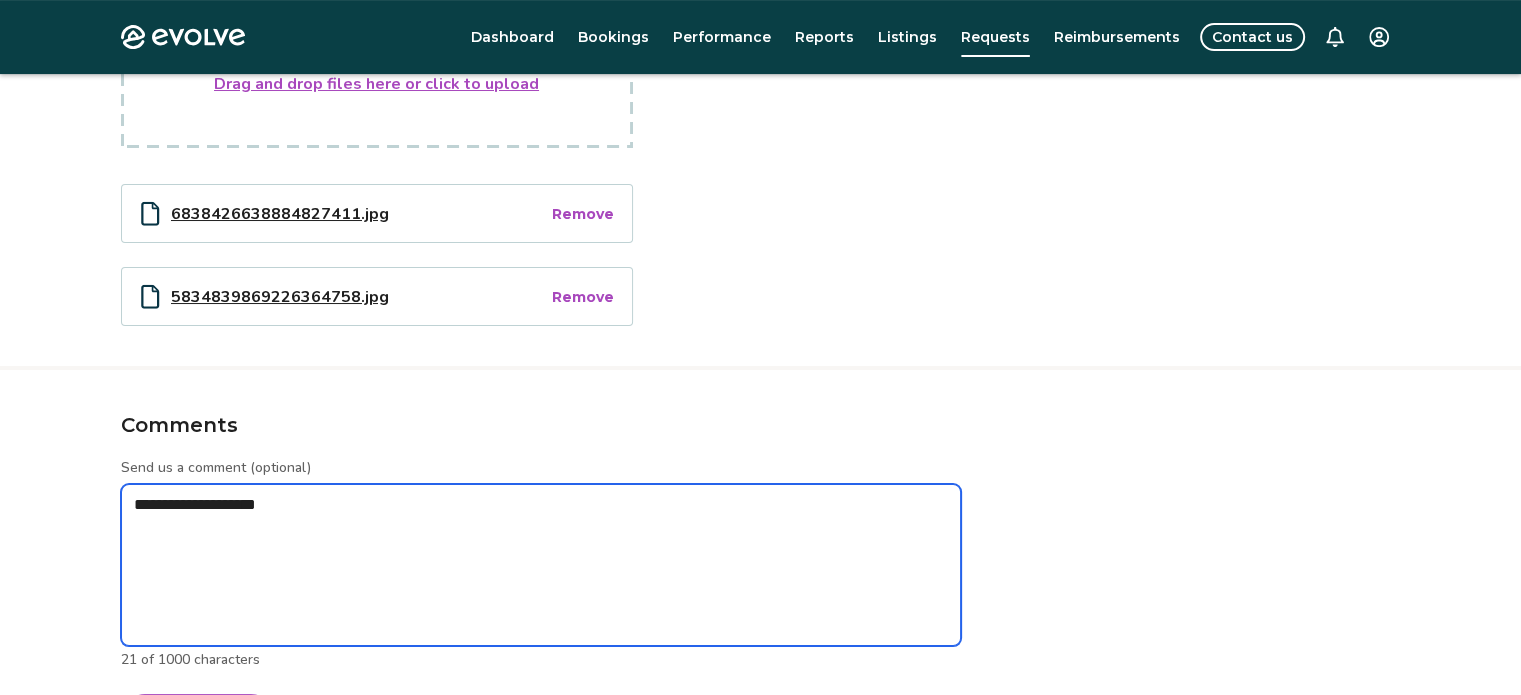 type on "*" 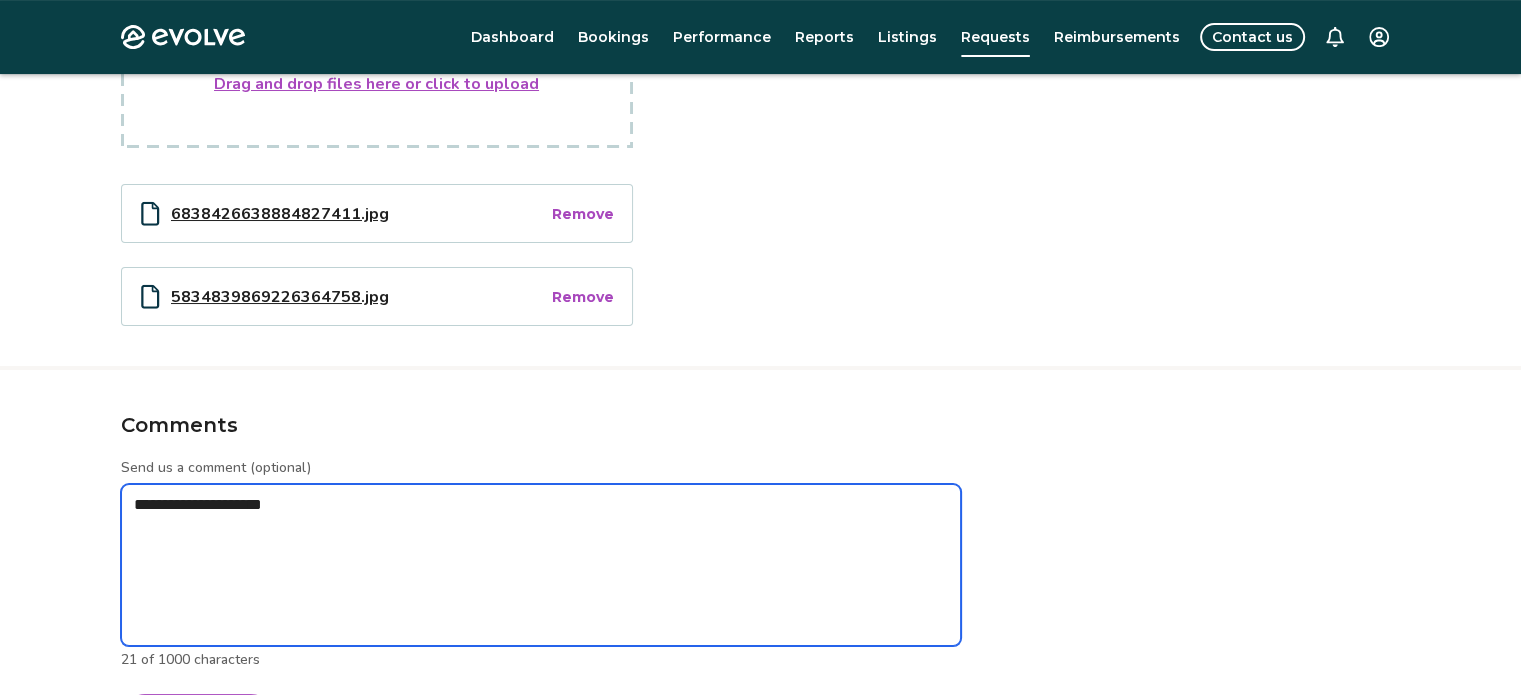 type on "*" 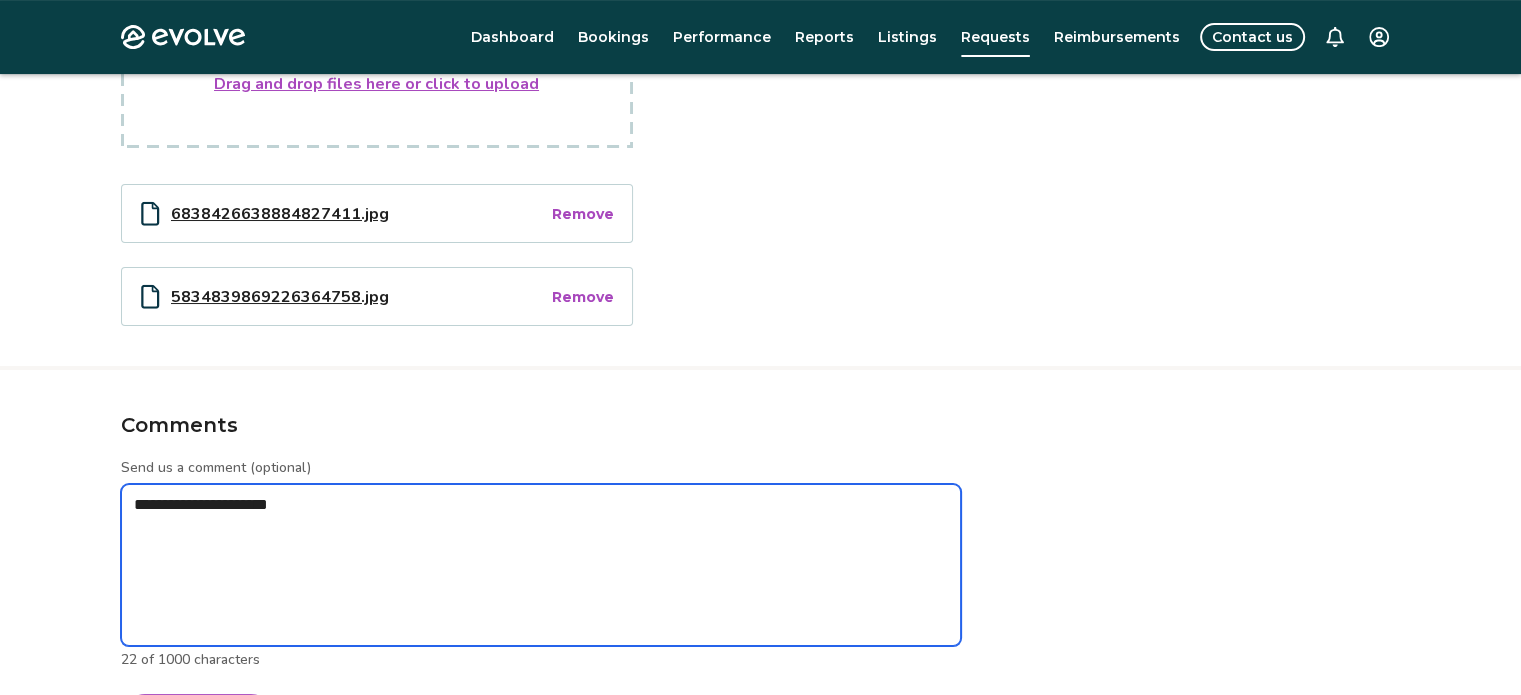 type on "*" 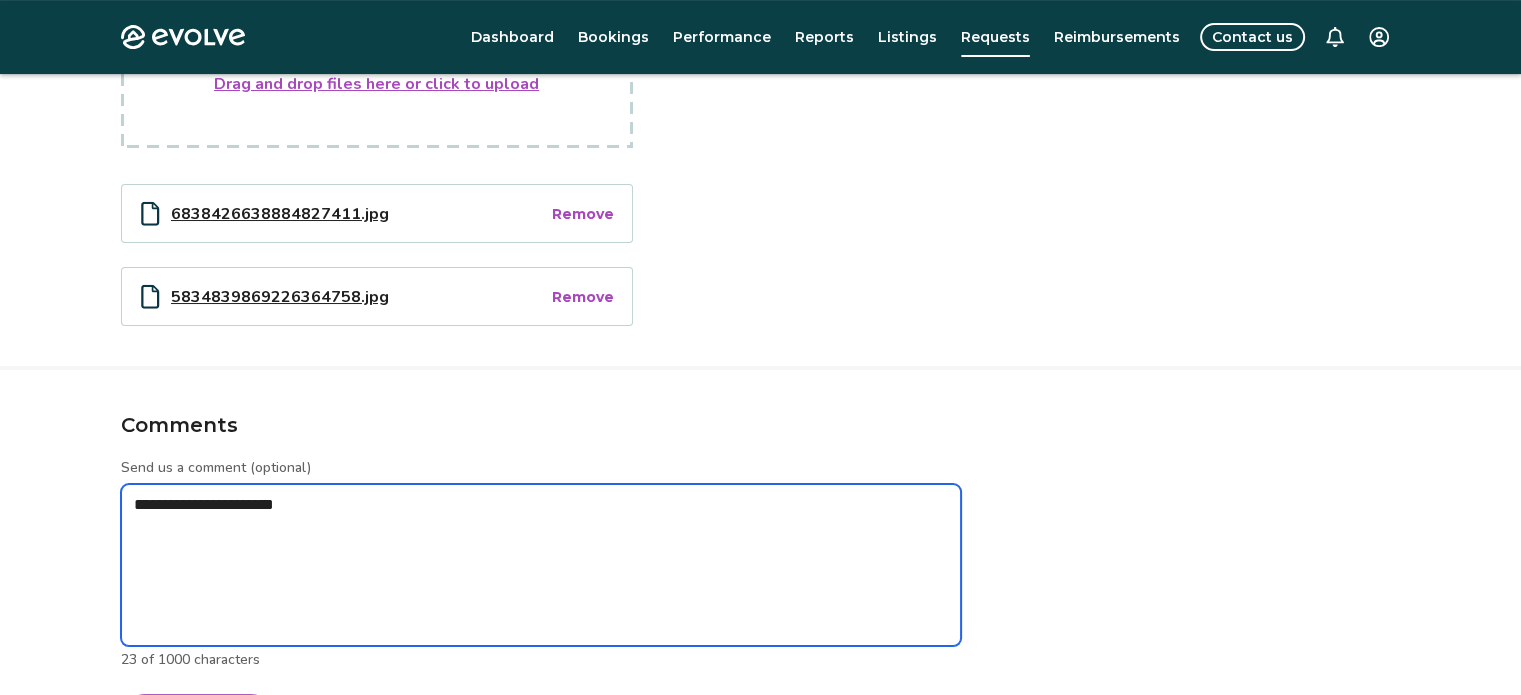 type on "*" 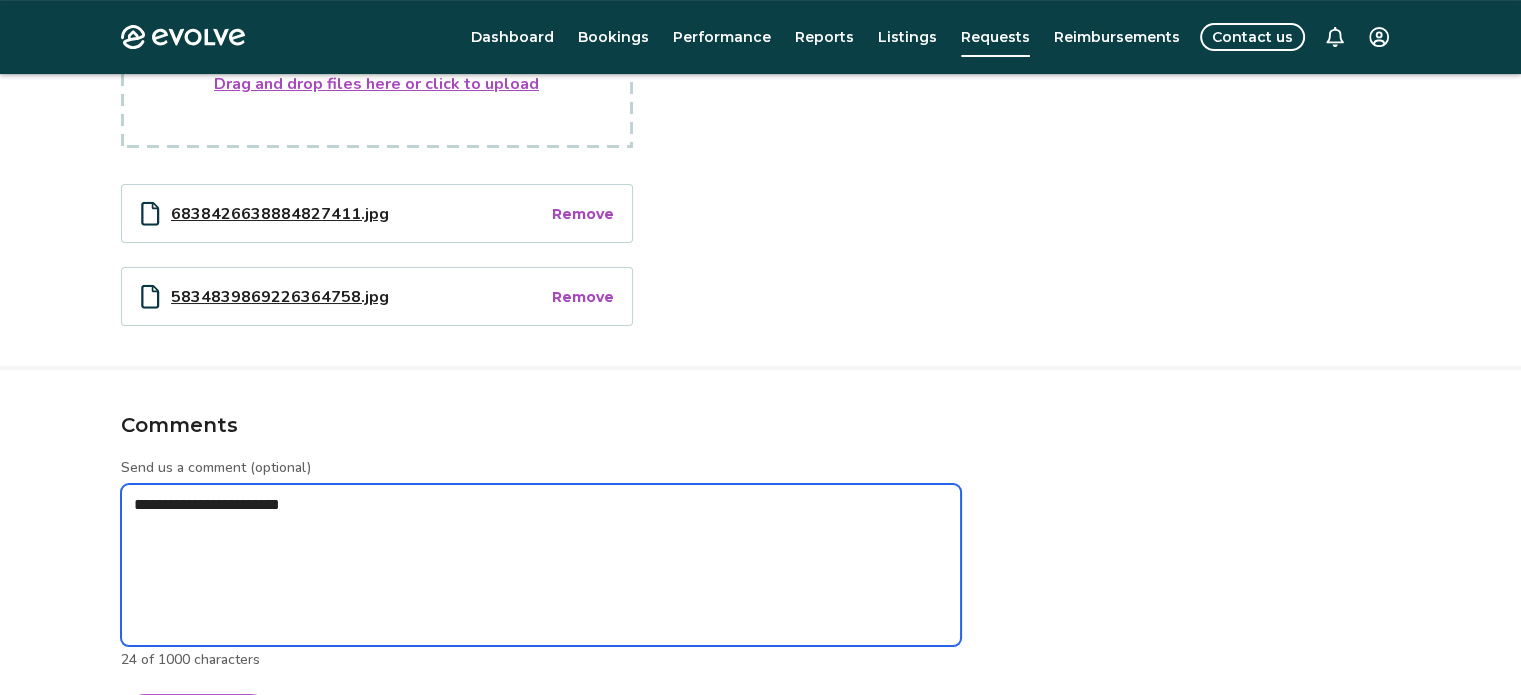 type on "*" 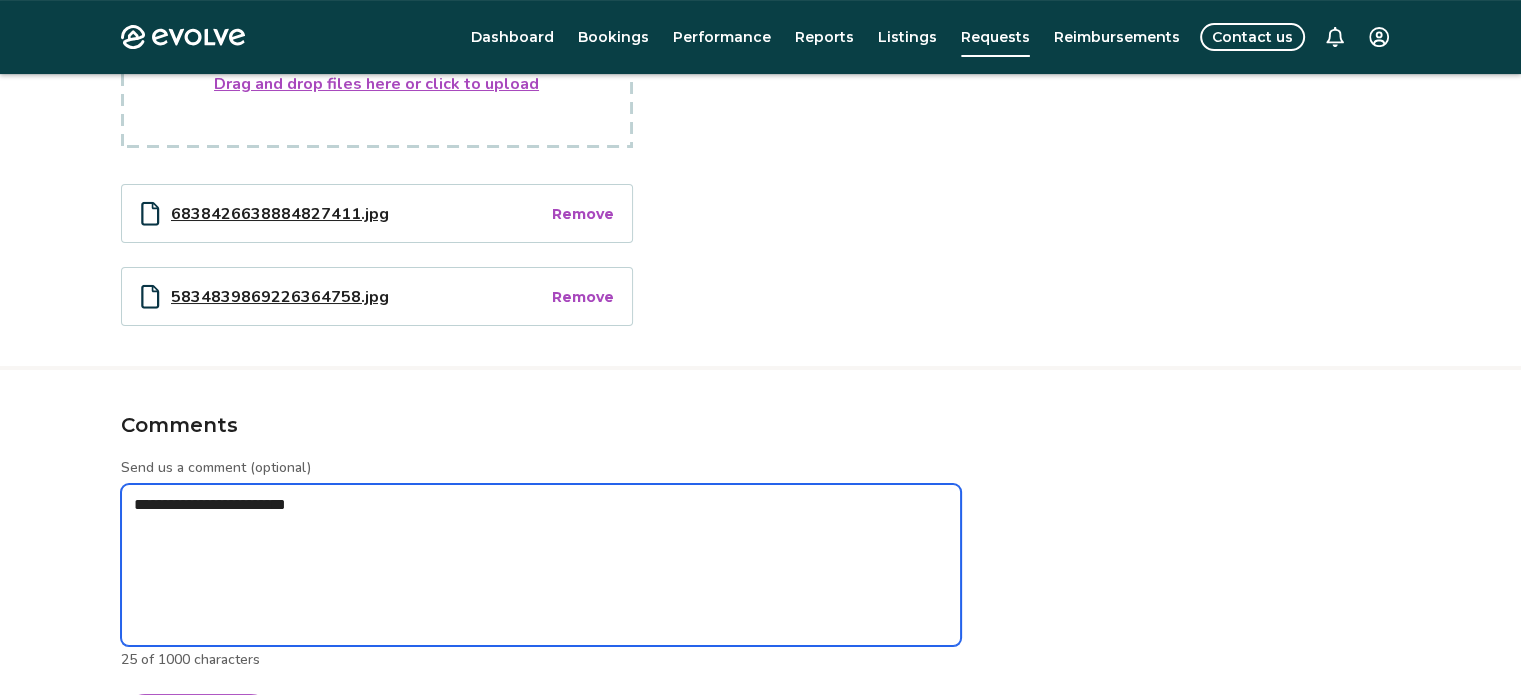 type on "*" 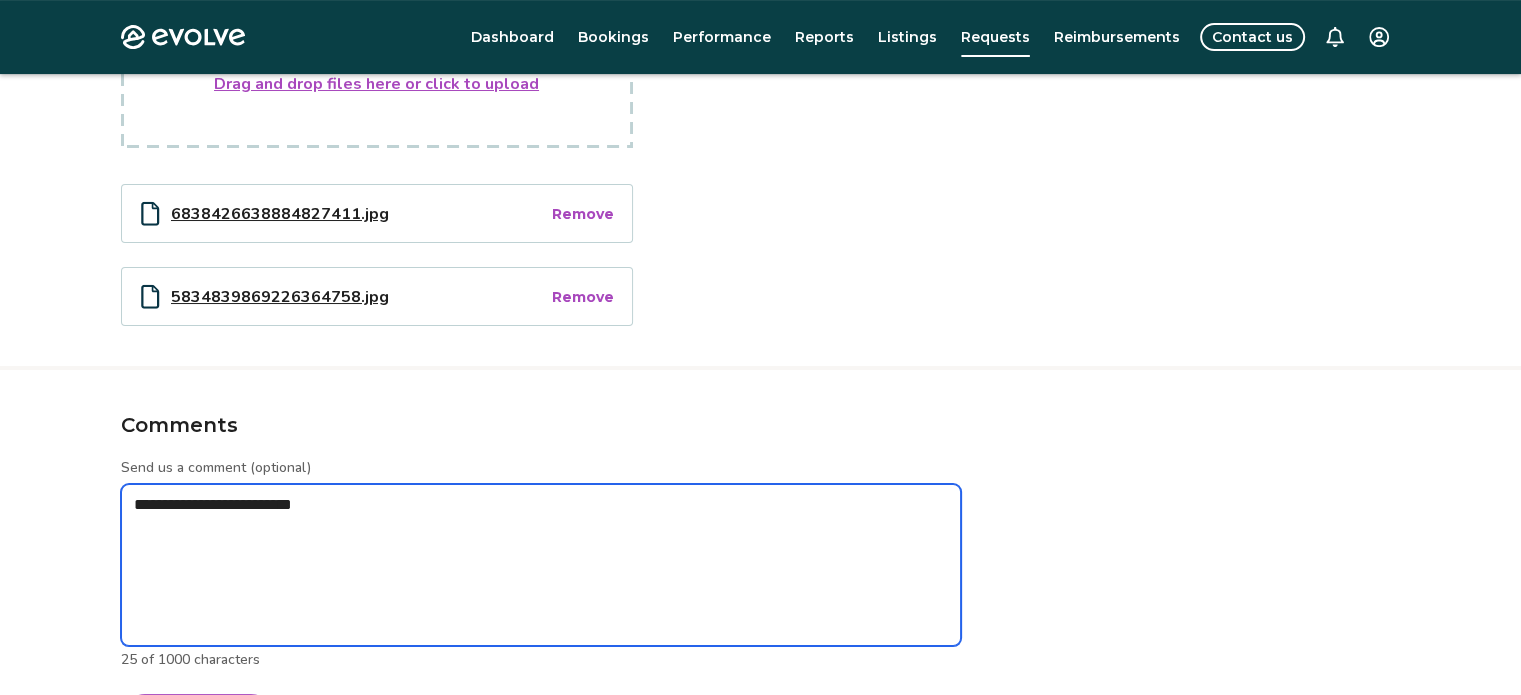 type on "*" 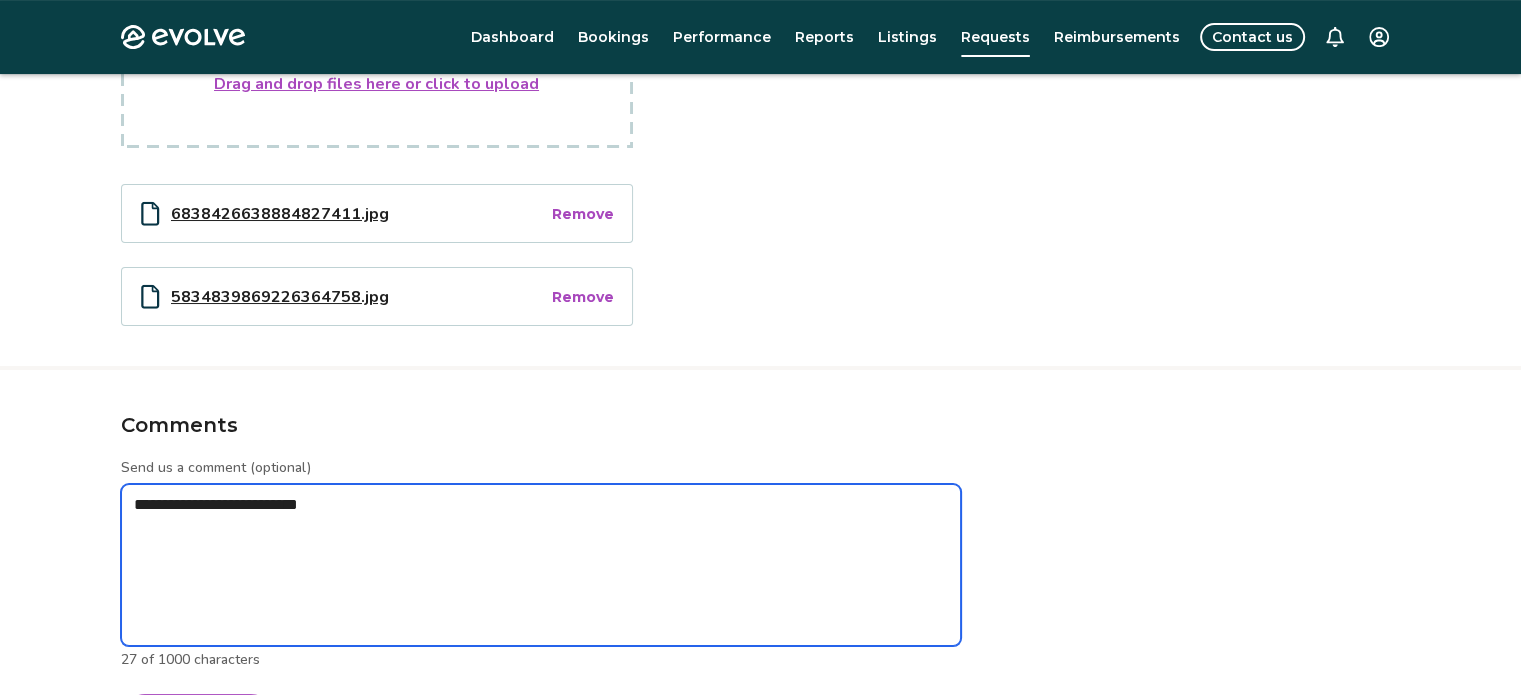type on "*" 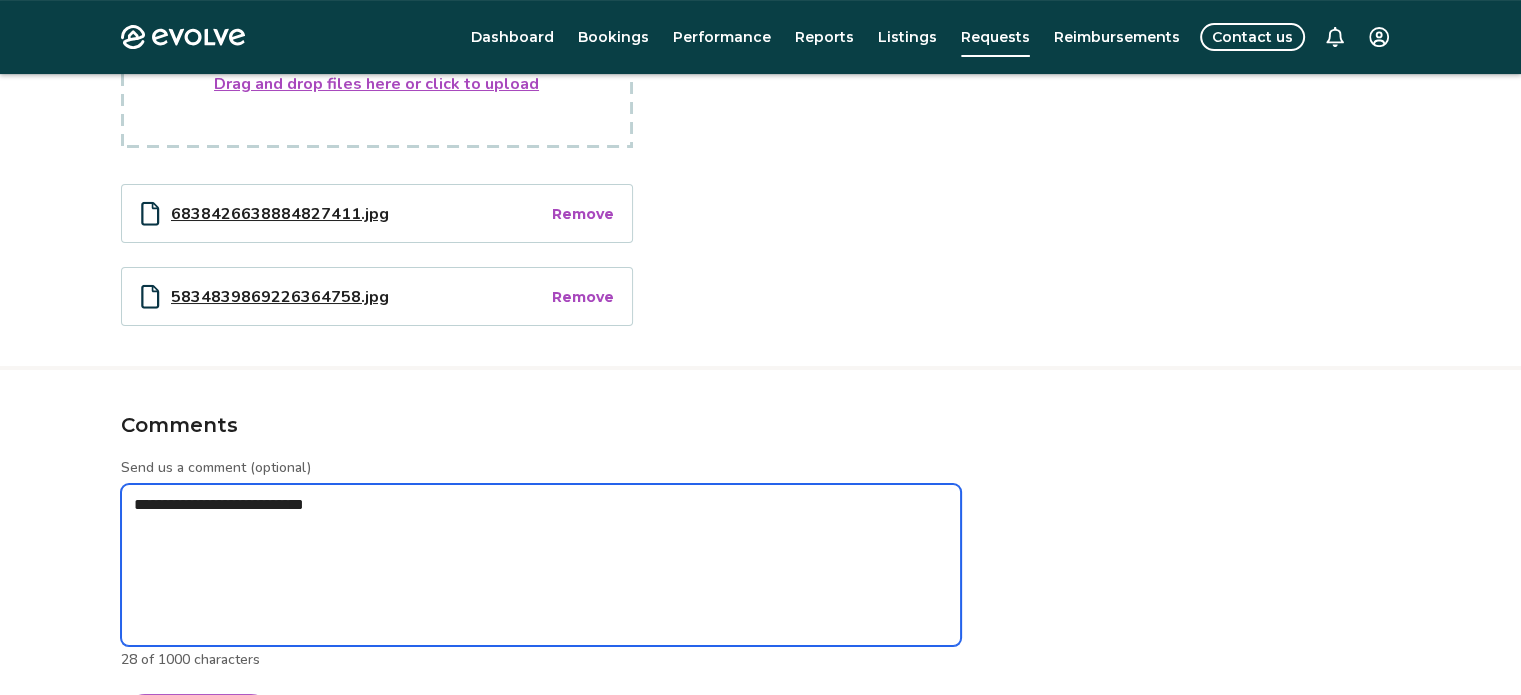 type on "*" 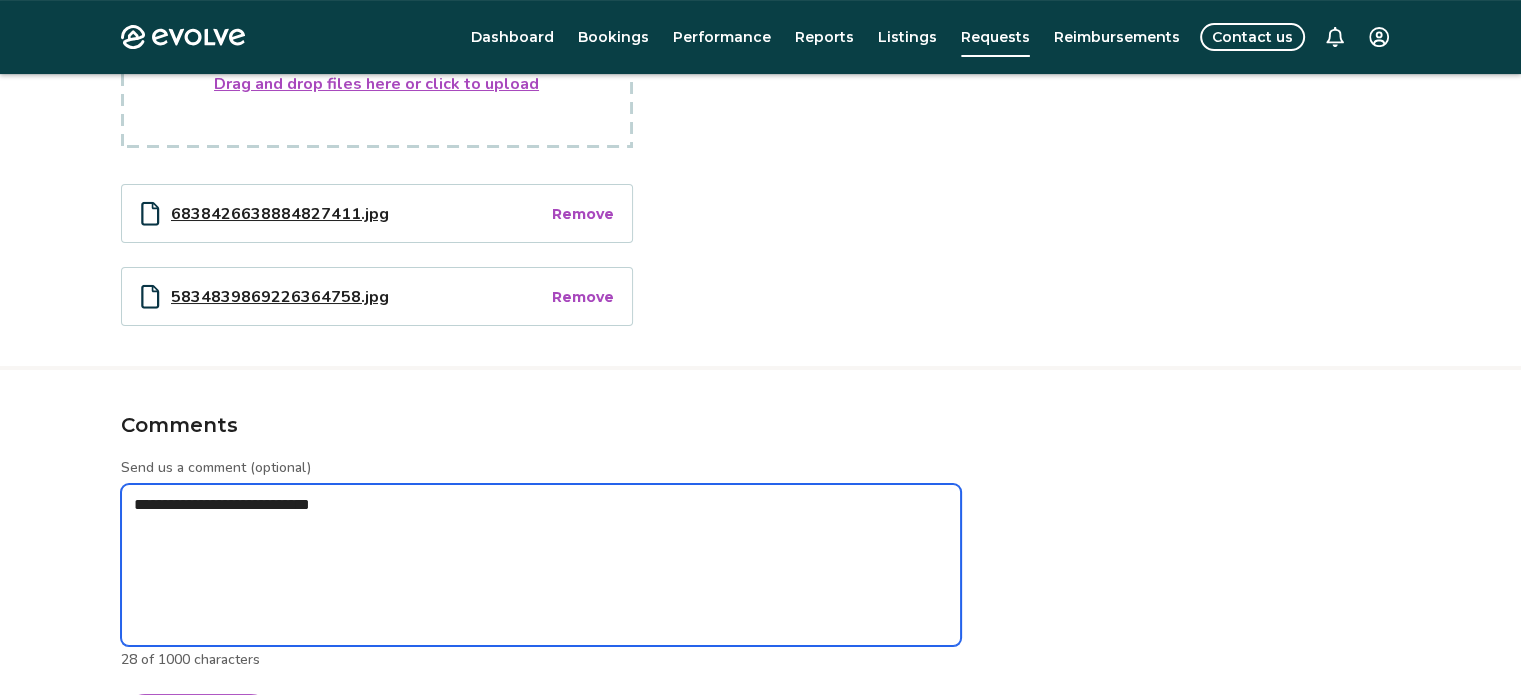 type on "*" 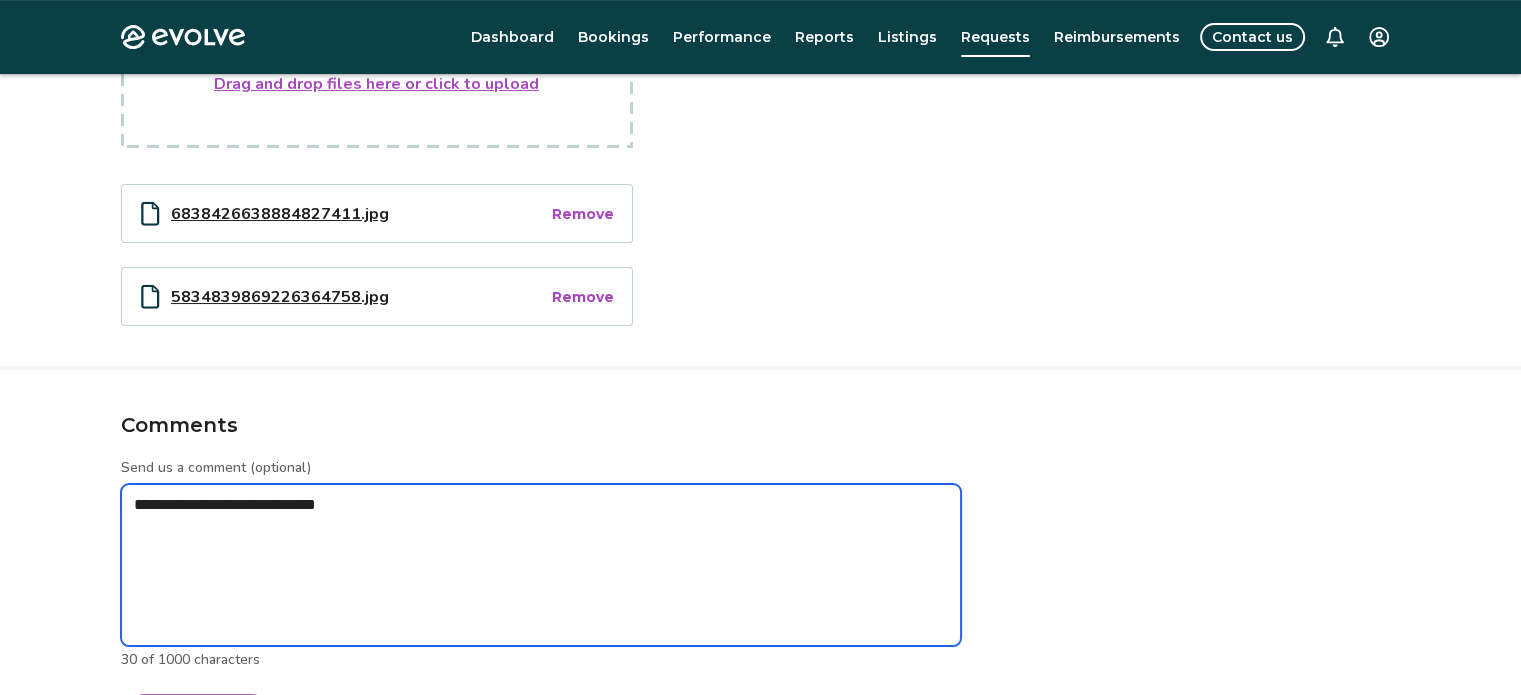 type on "*" 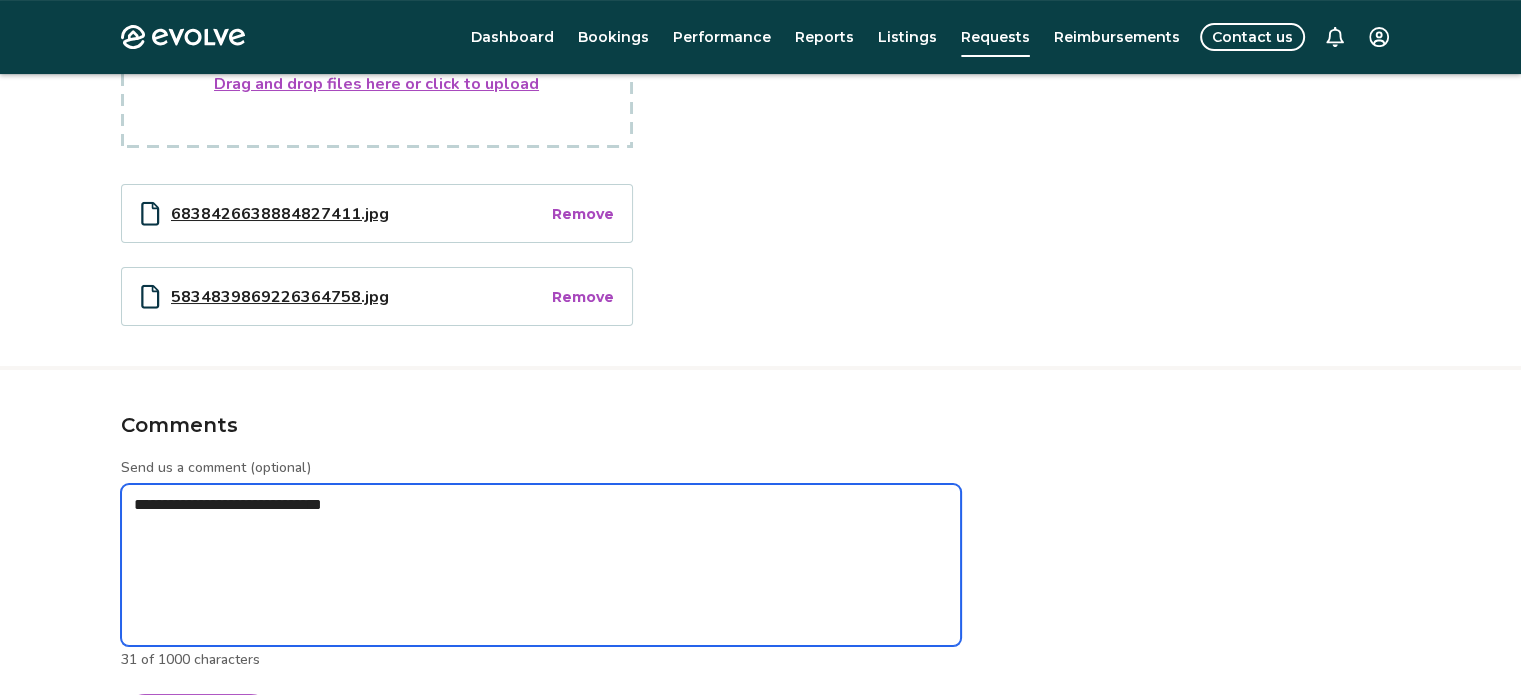type on "*" 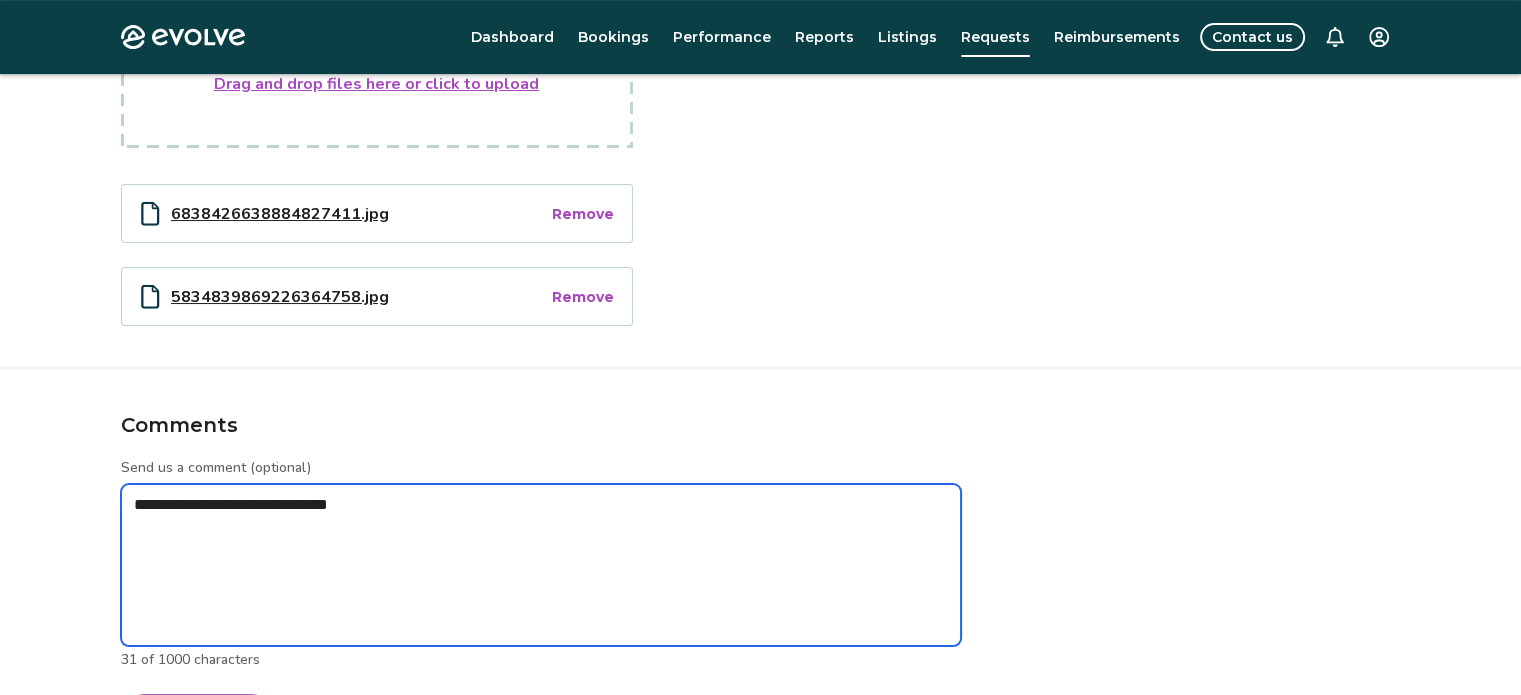 type on "*" 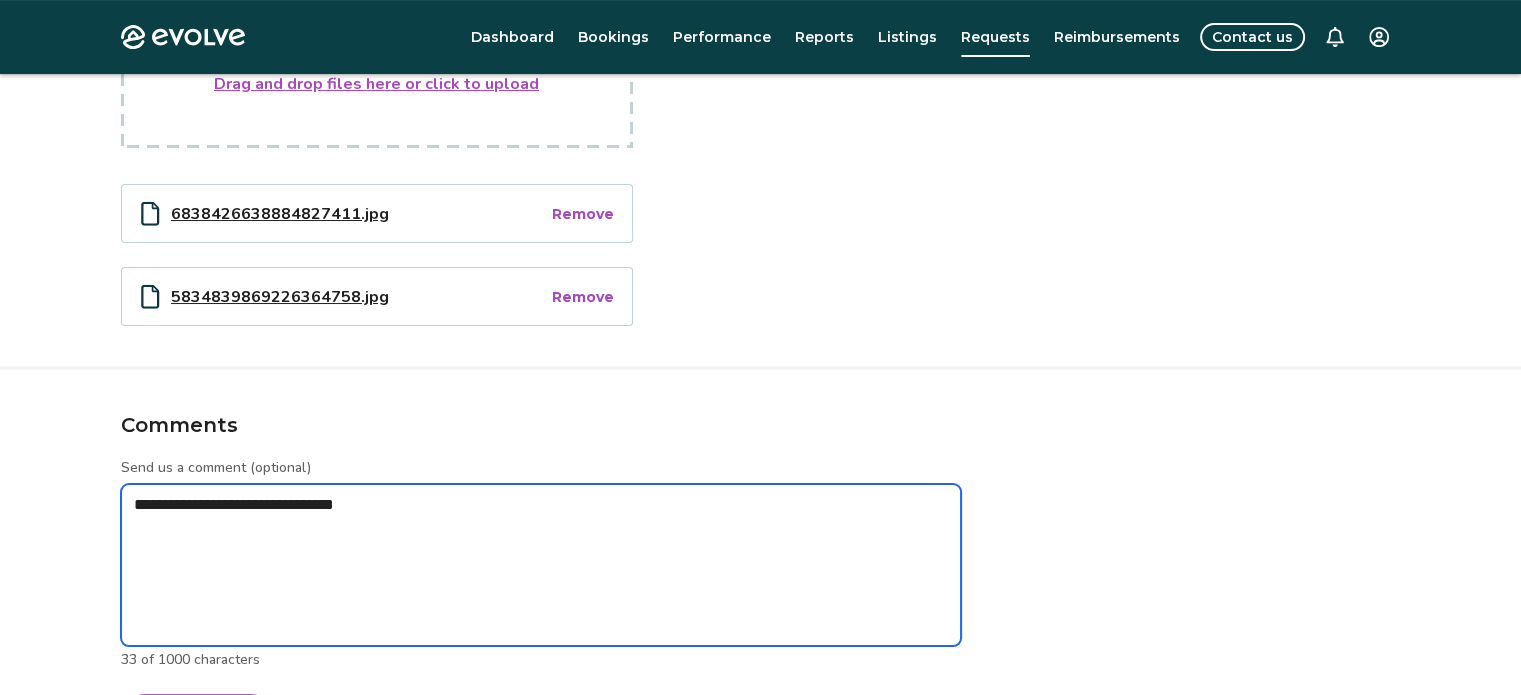 type on "*" 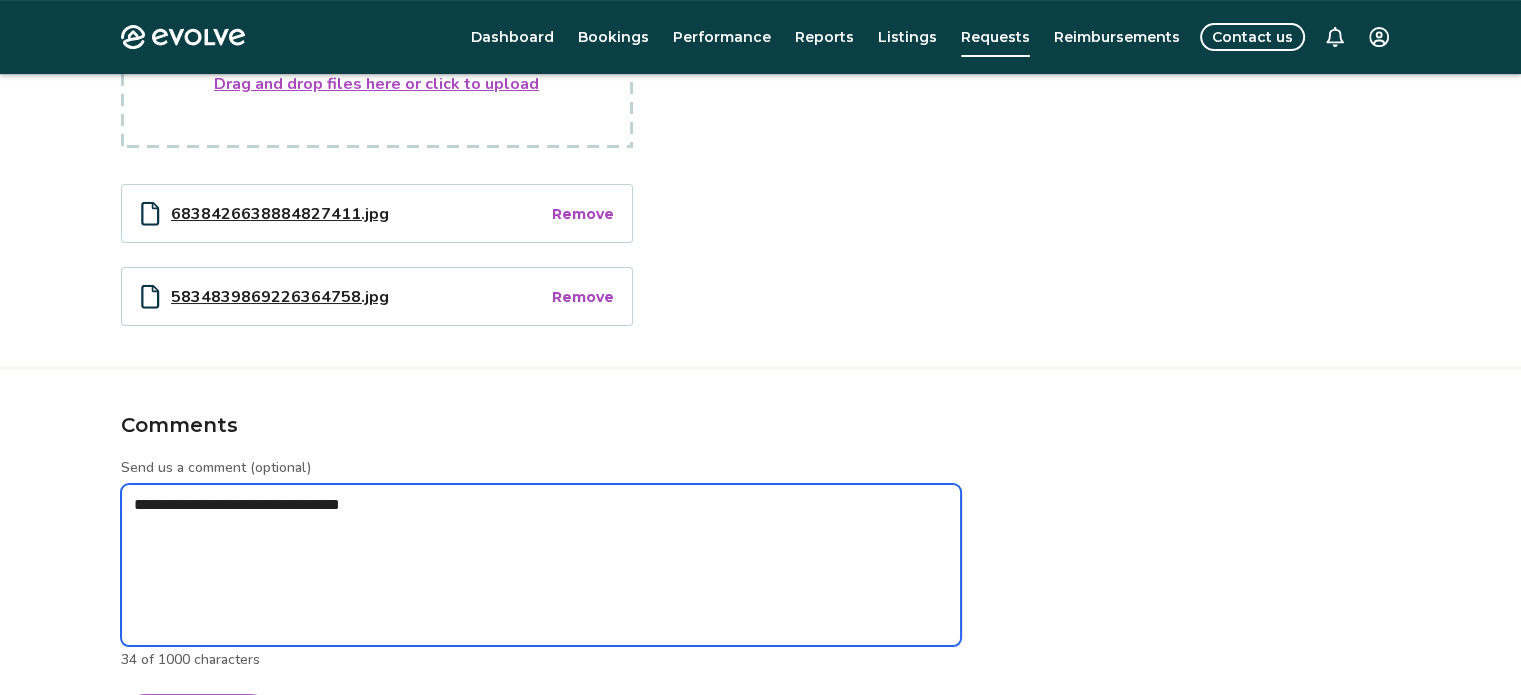 type on "*" 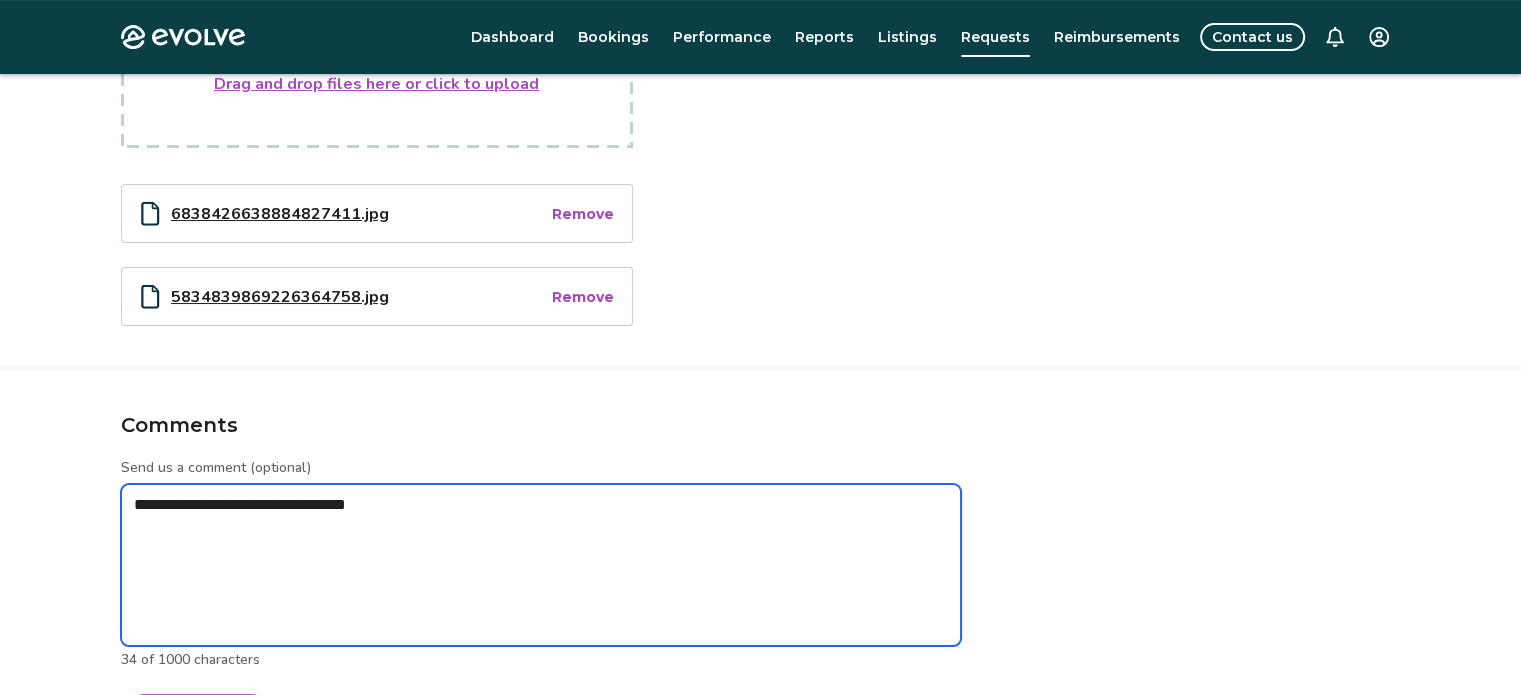 type on "*" 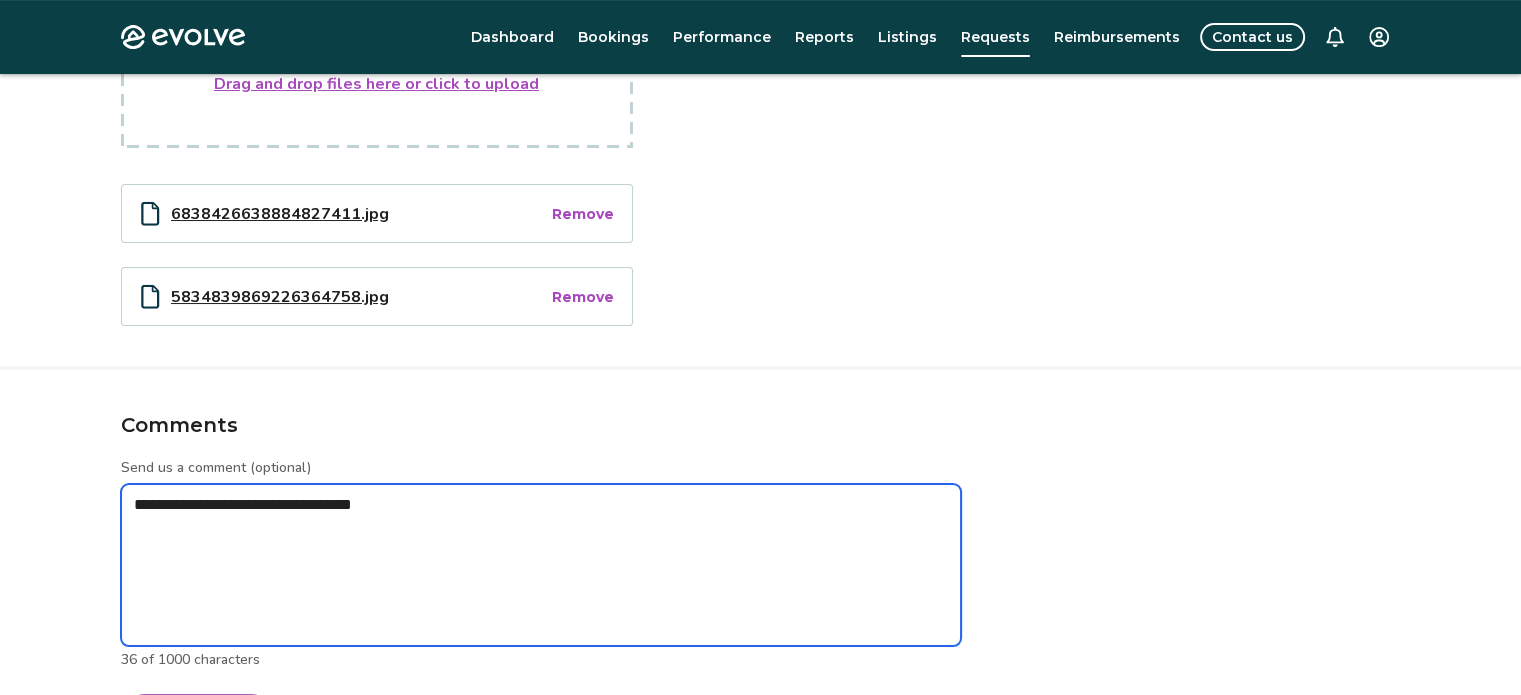 type on "*" 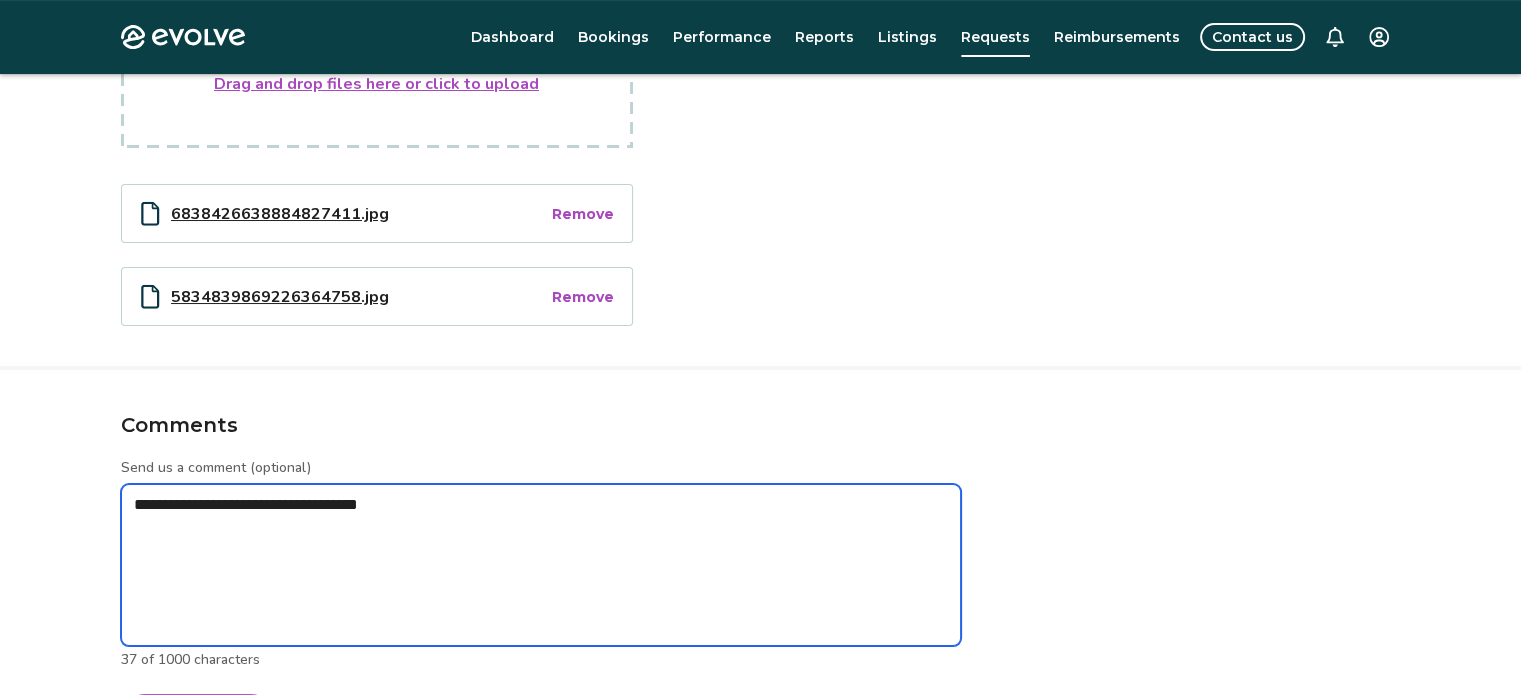 type on "*" 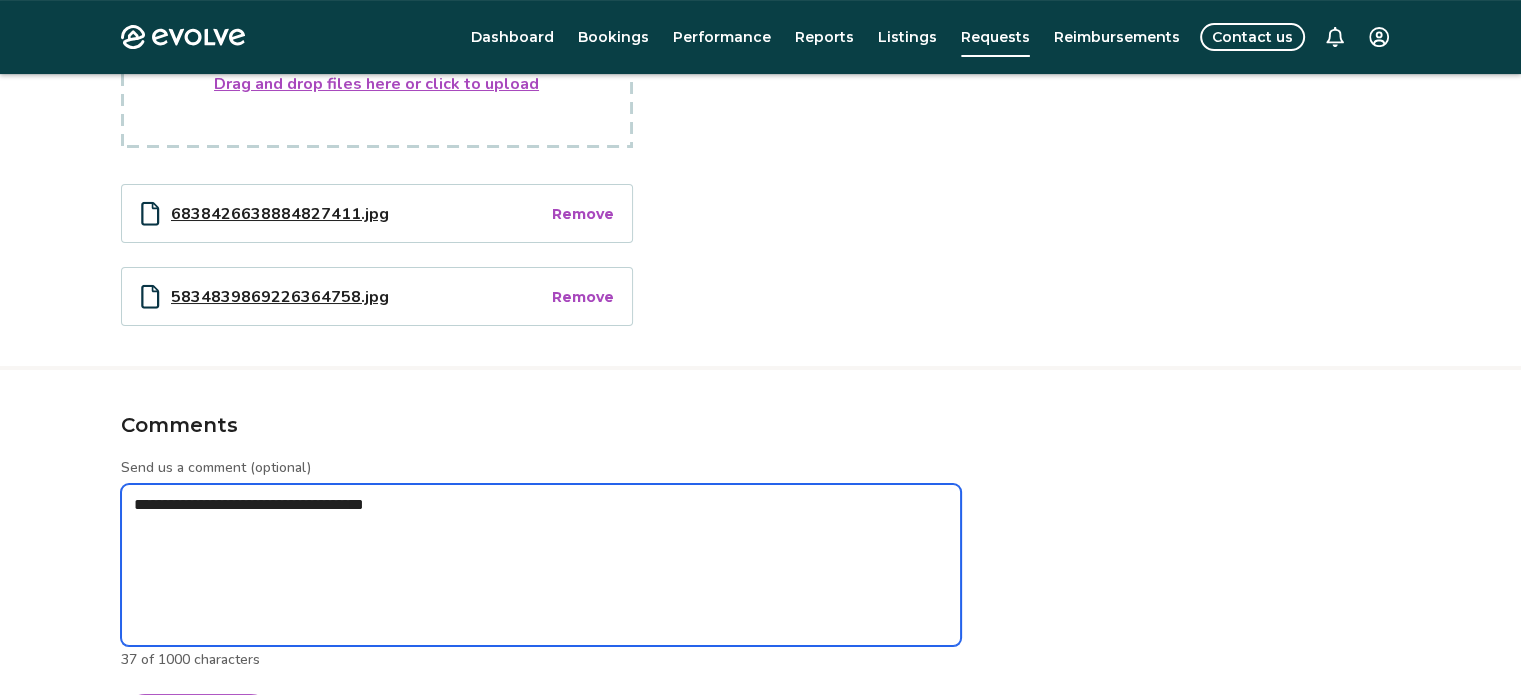 type on "*" 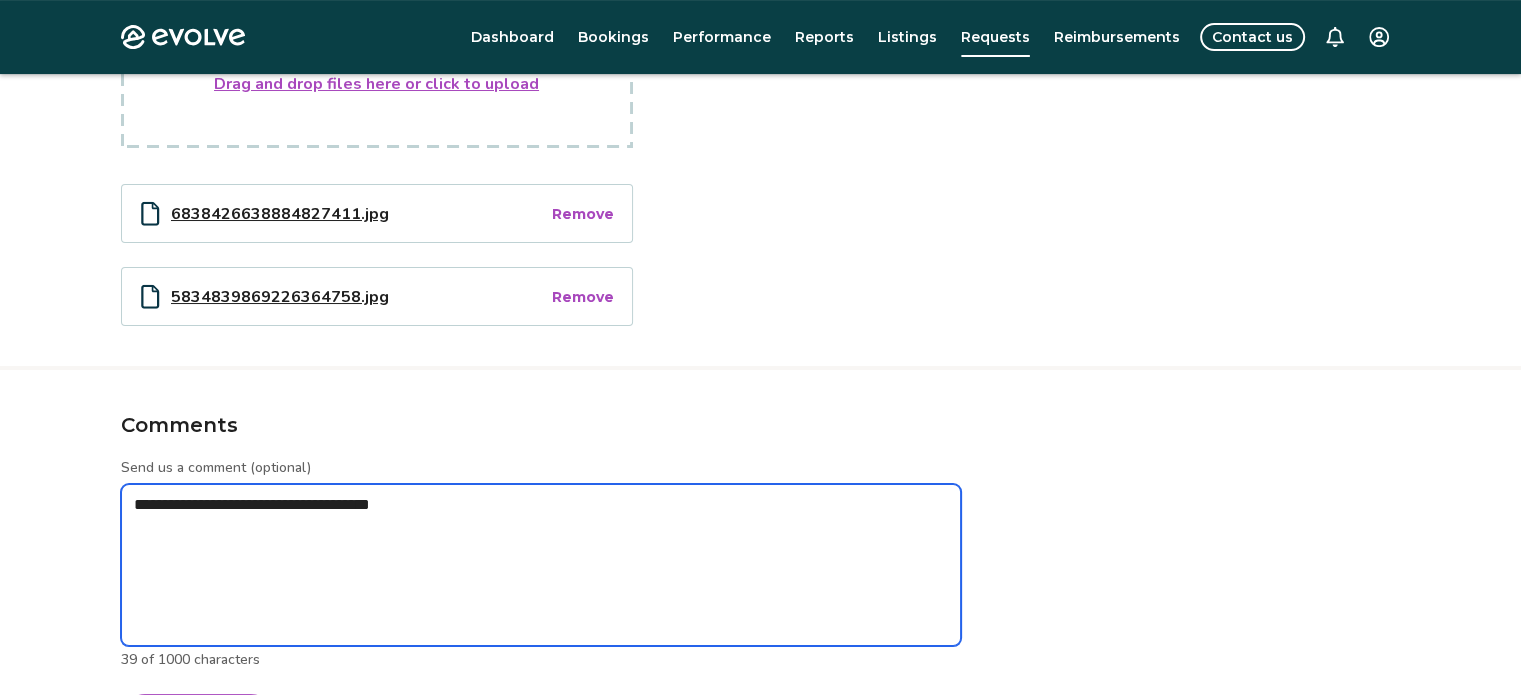 type on "*" 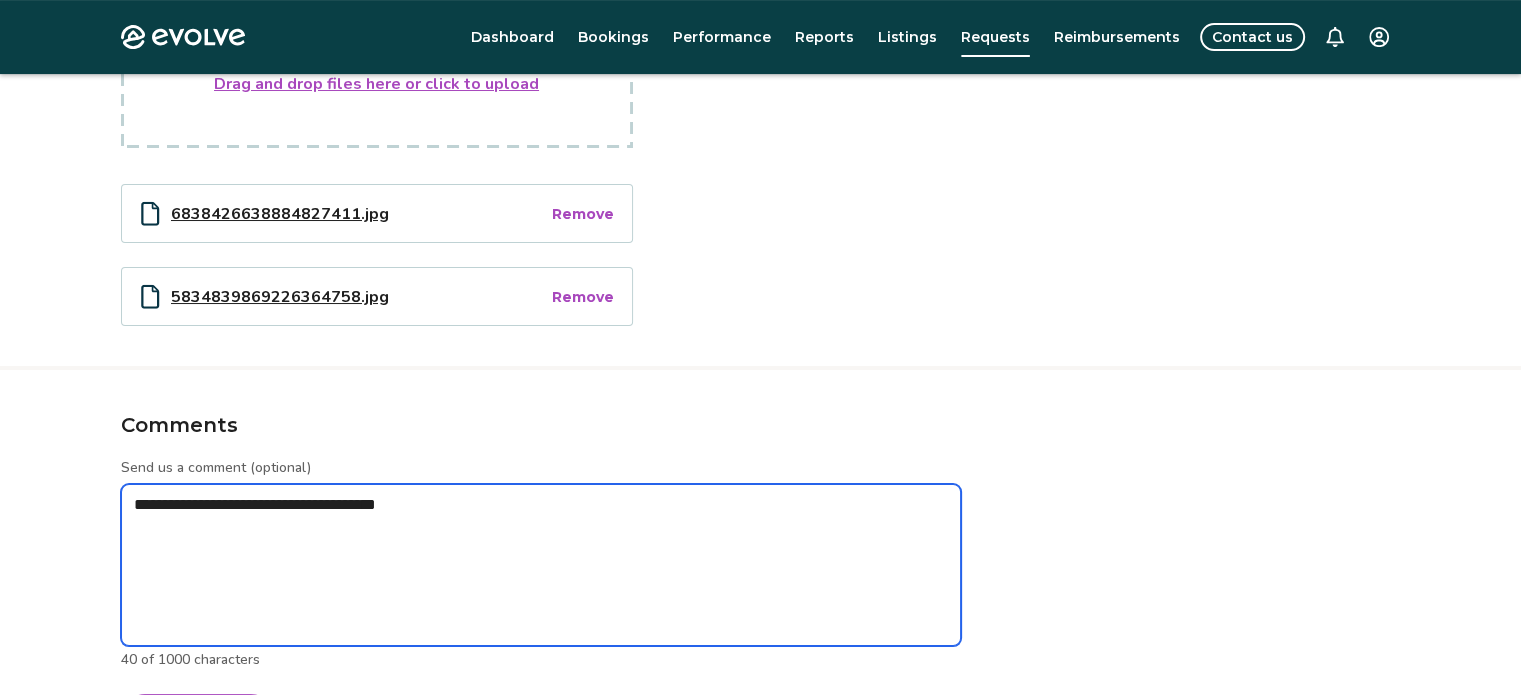type on "*" 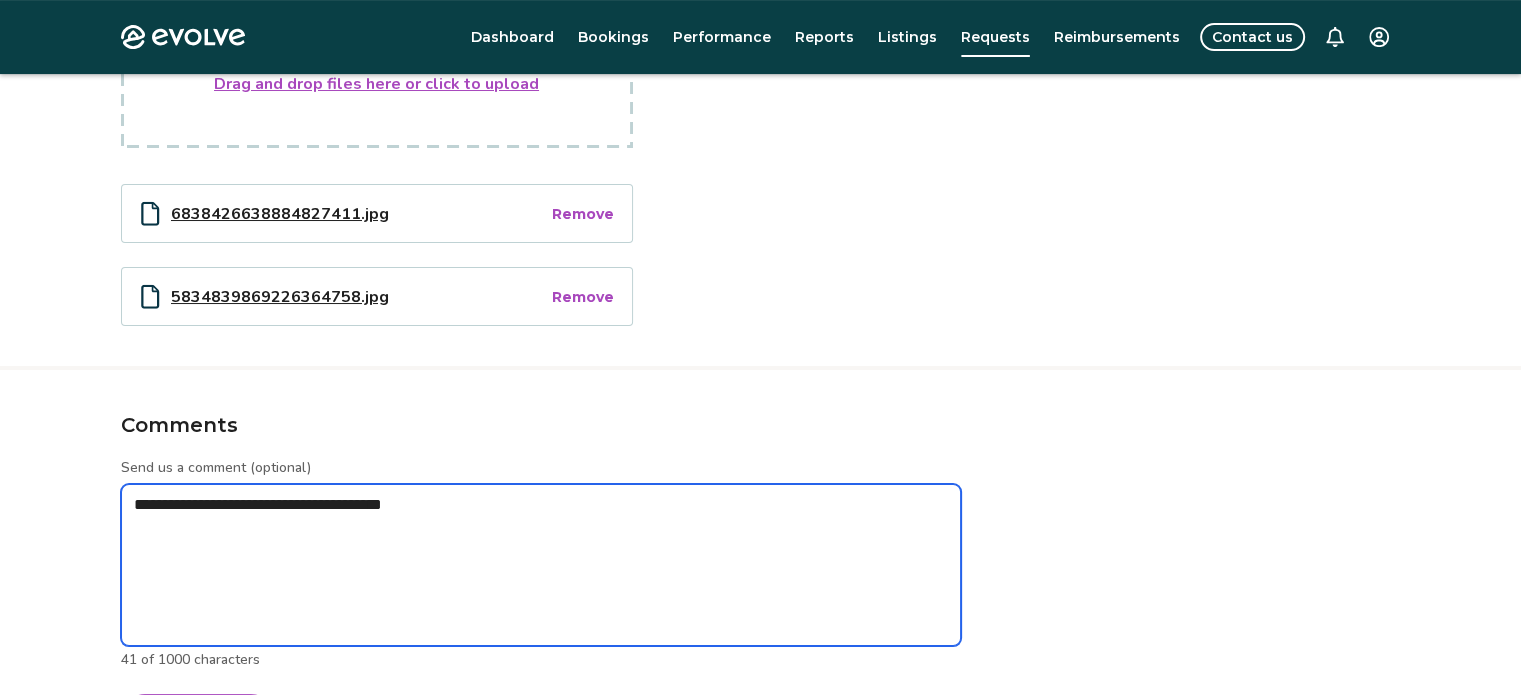type on "*" 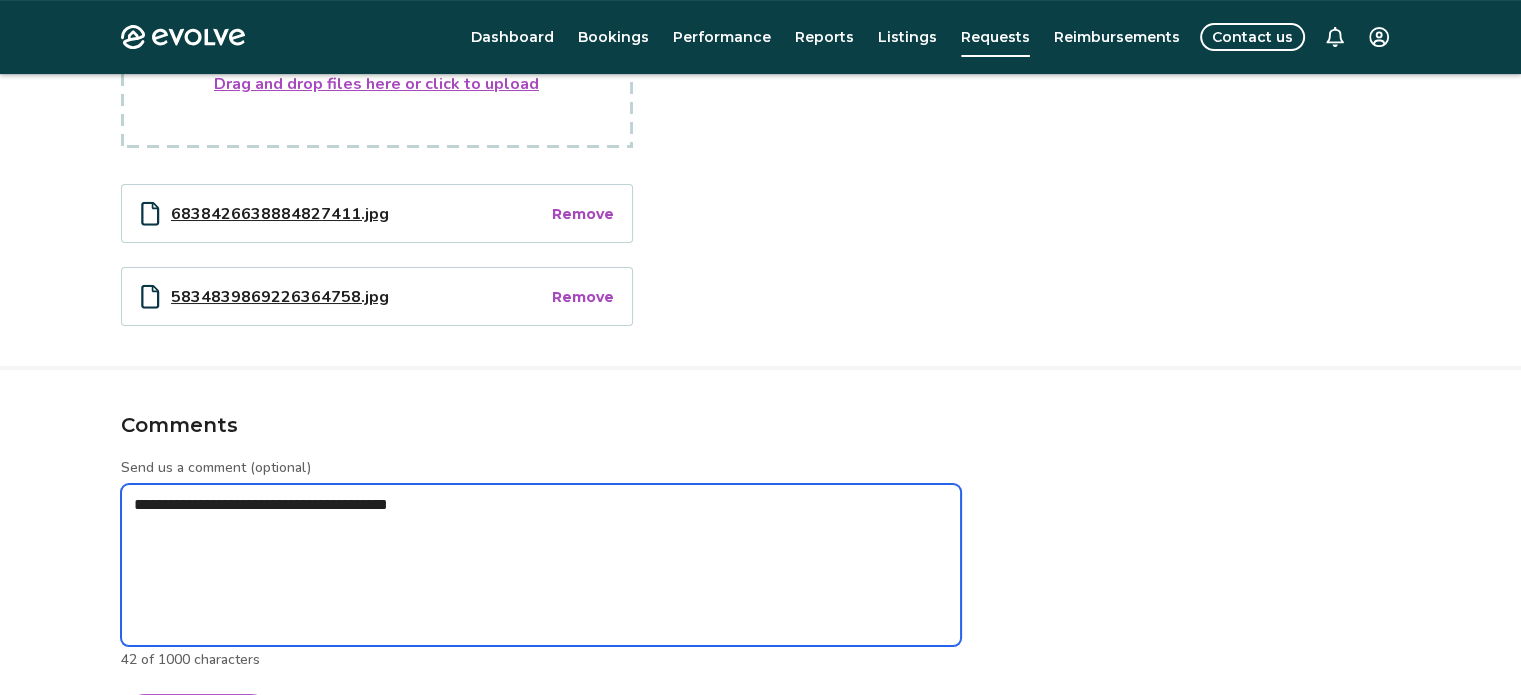 type on "*" 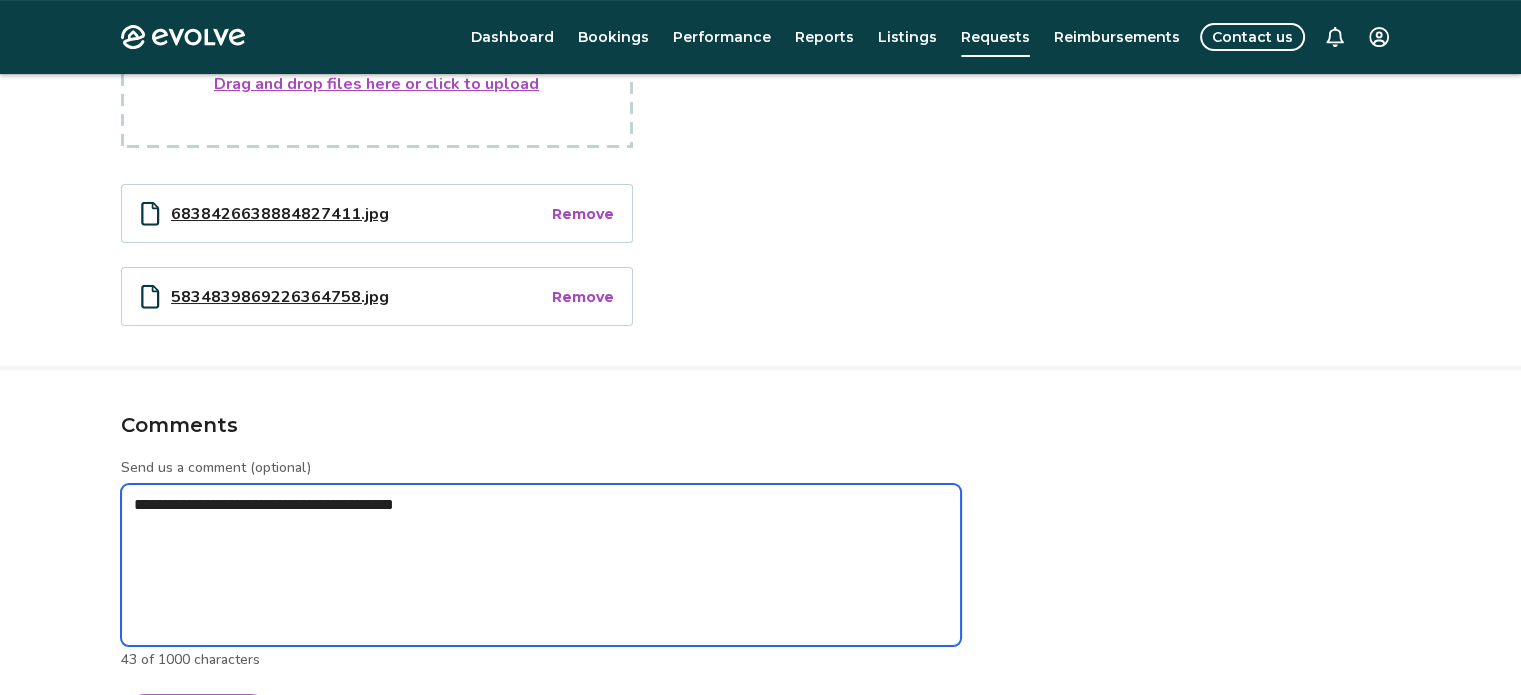 type on "*" 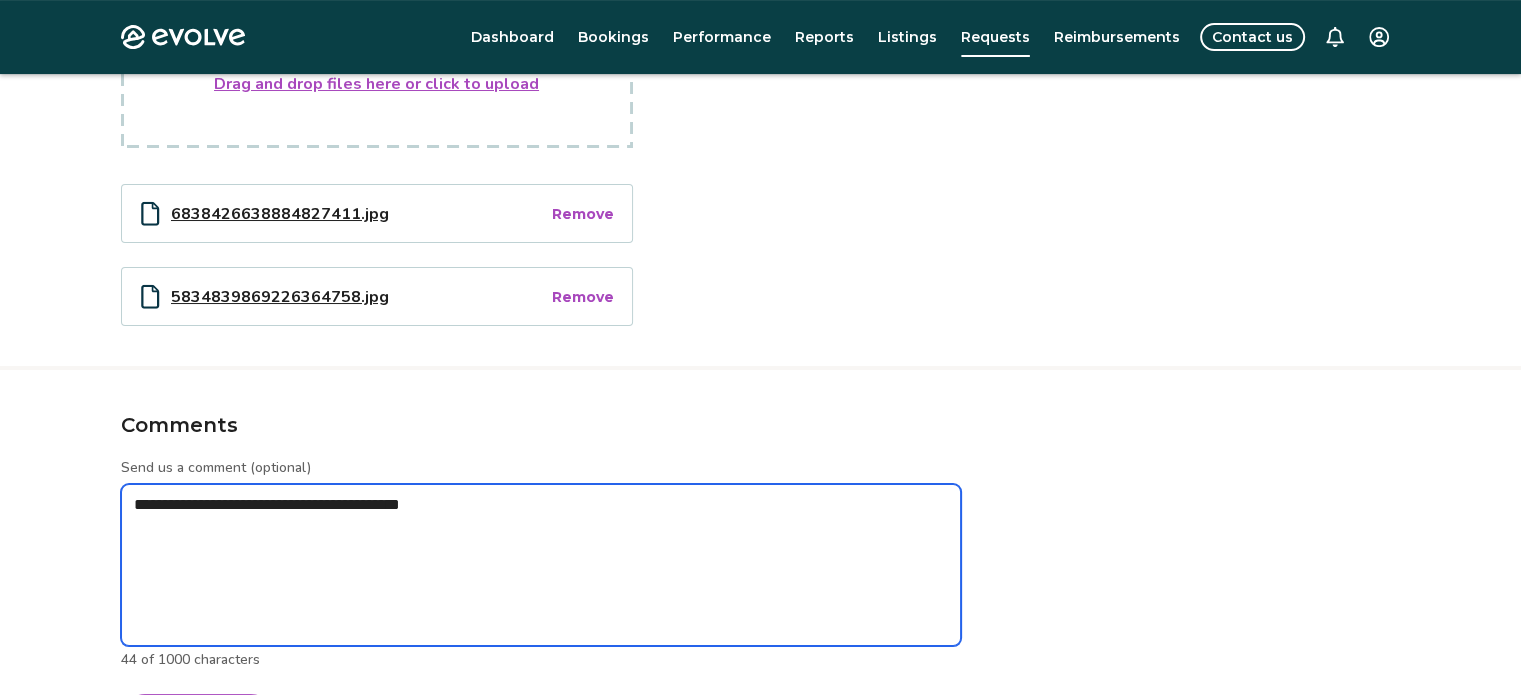 type on "*" 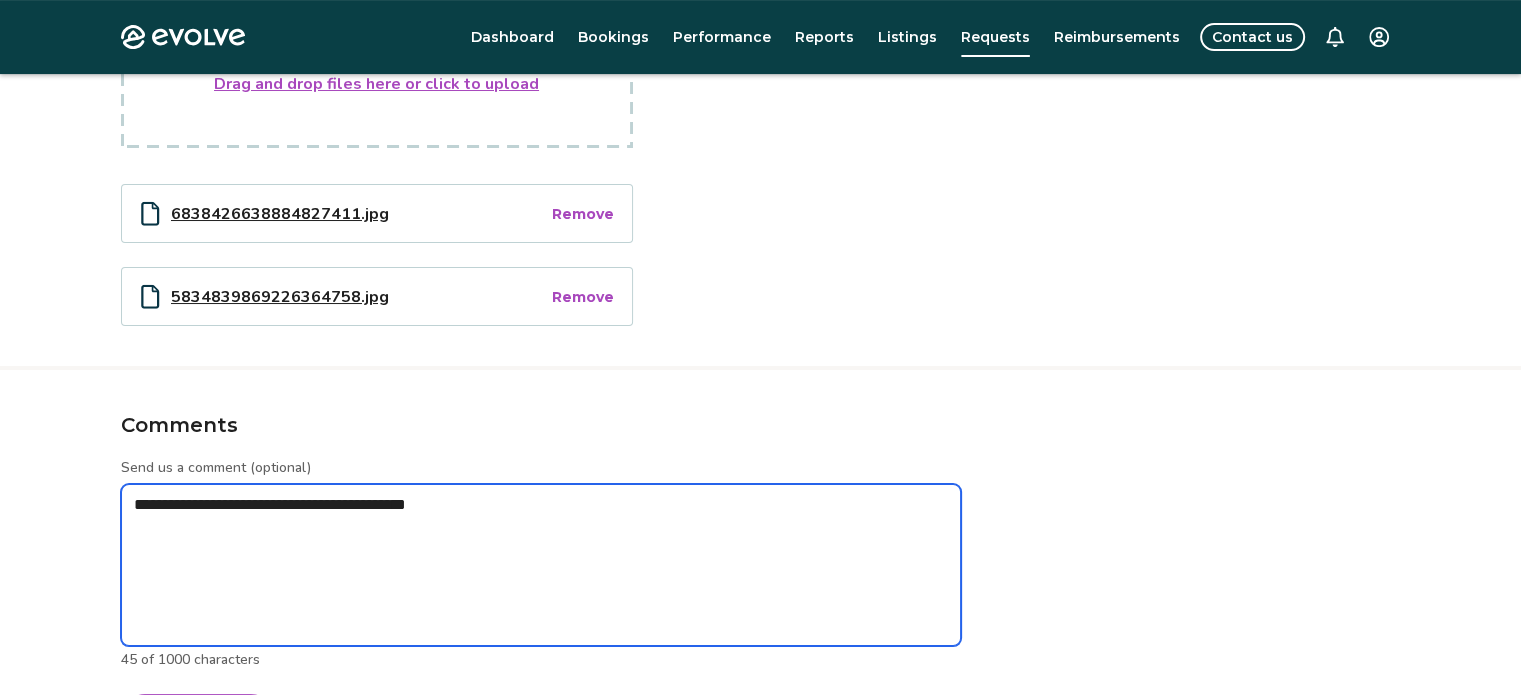 type on "*" 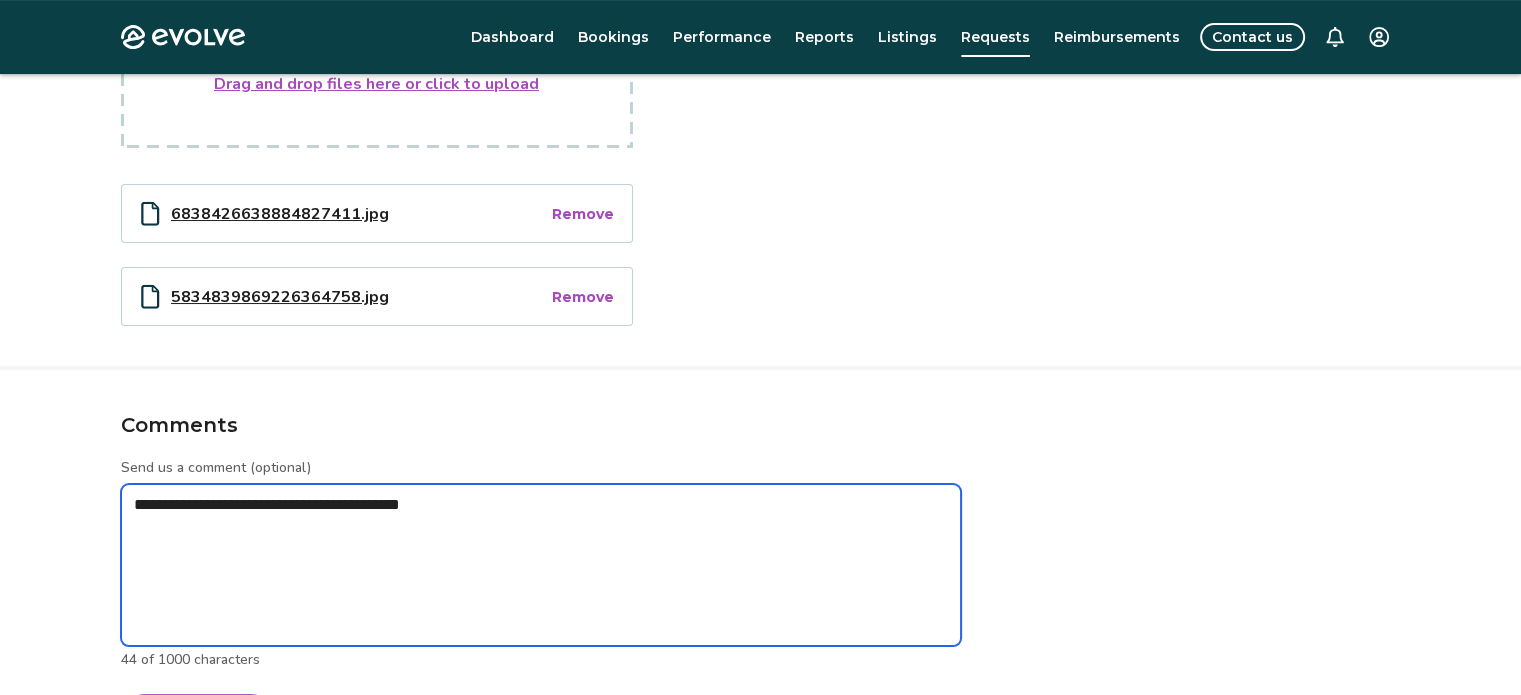 type on "*" 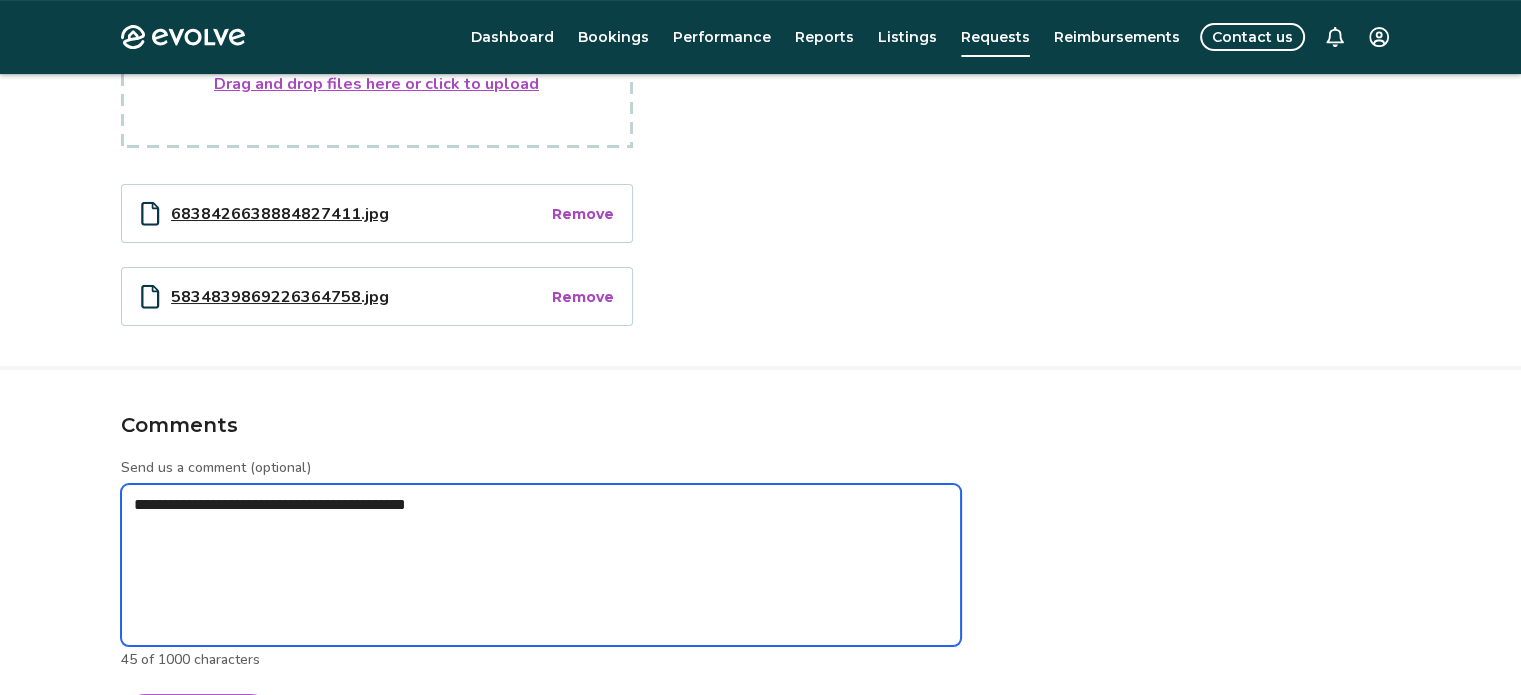 type on "*" 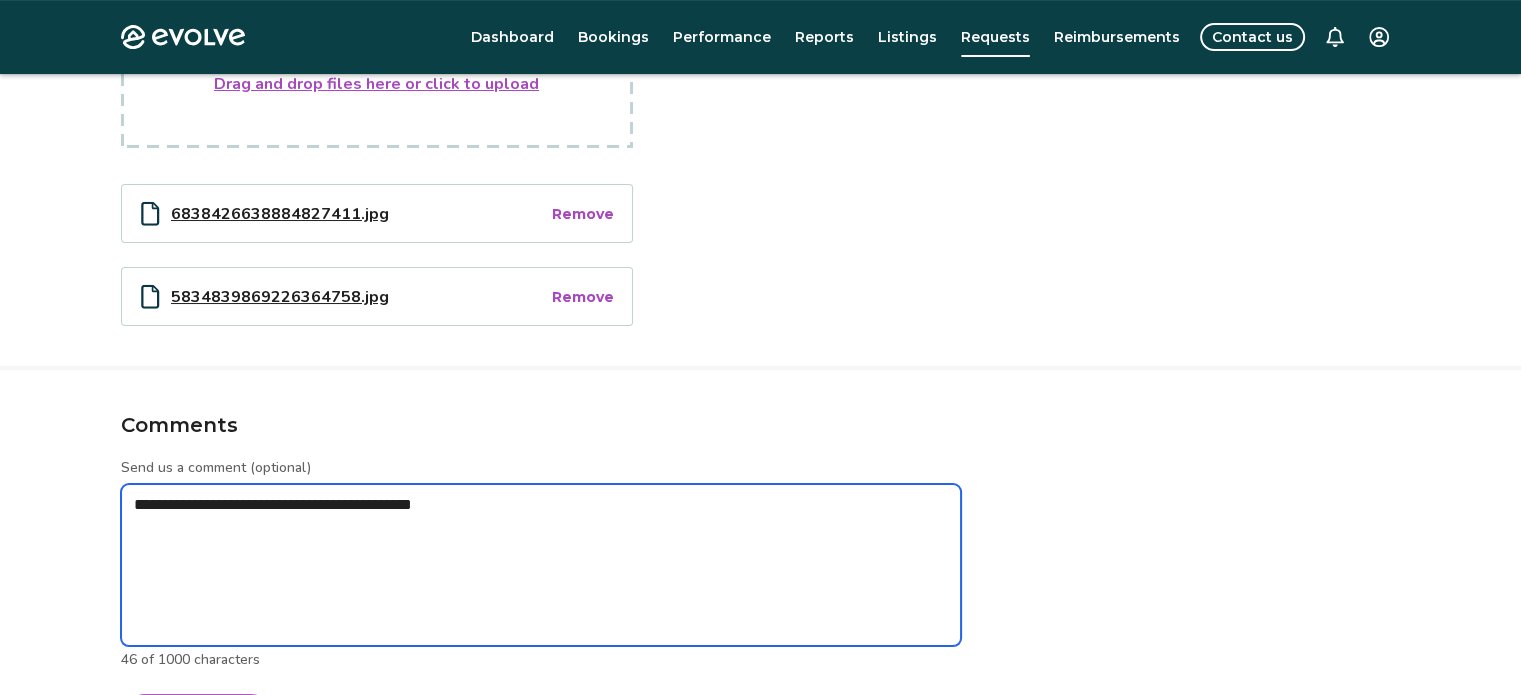 type on "*" 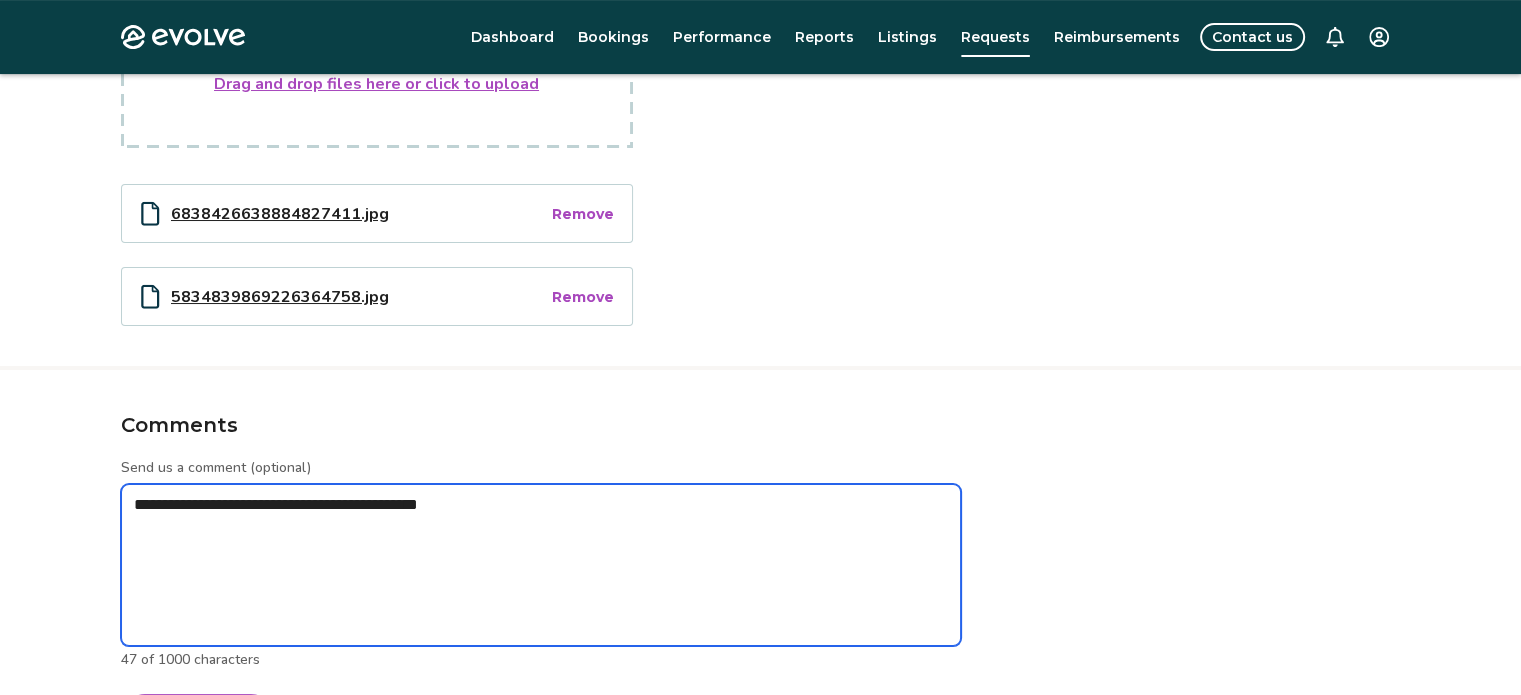 type on "*" 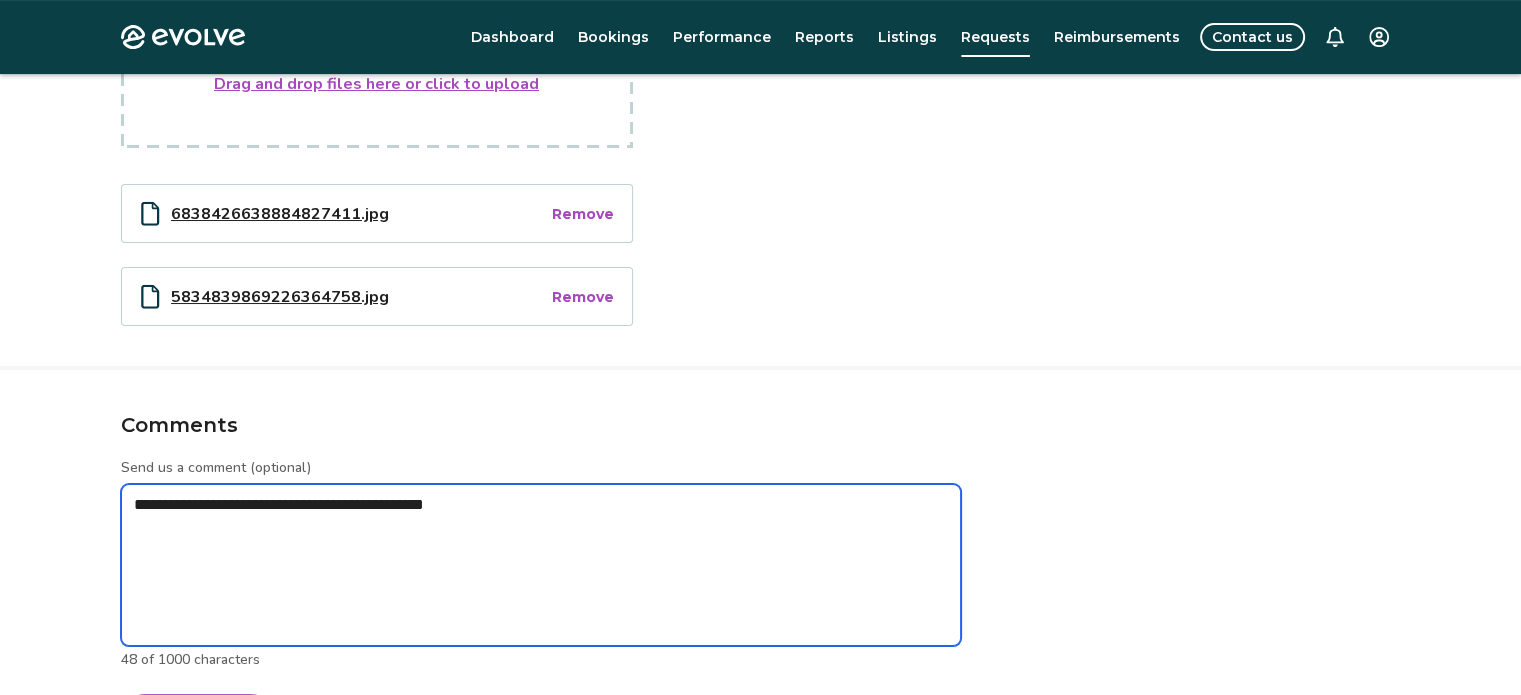 type on "*" 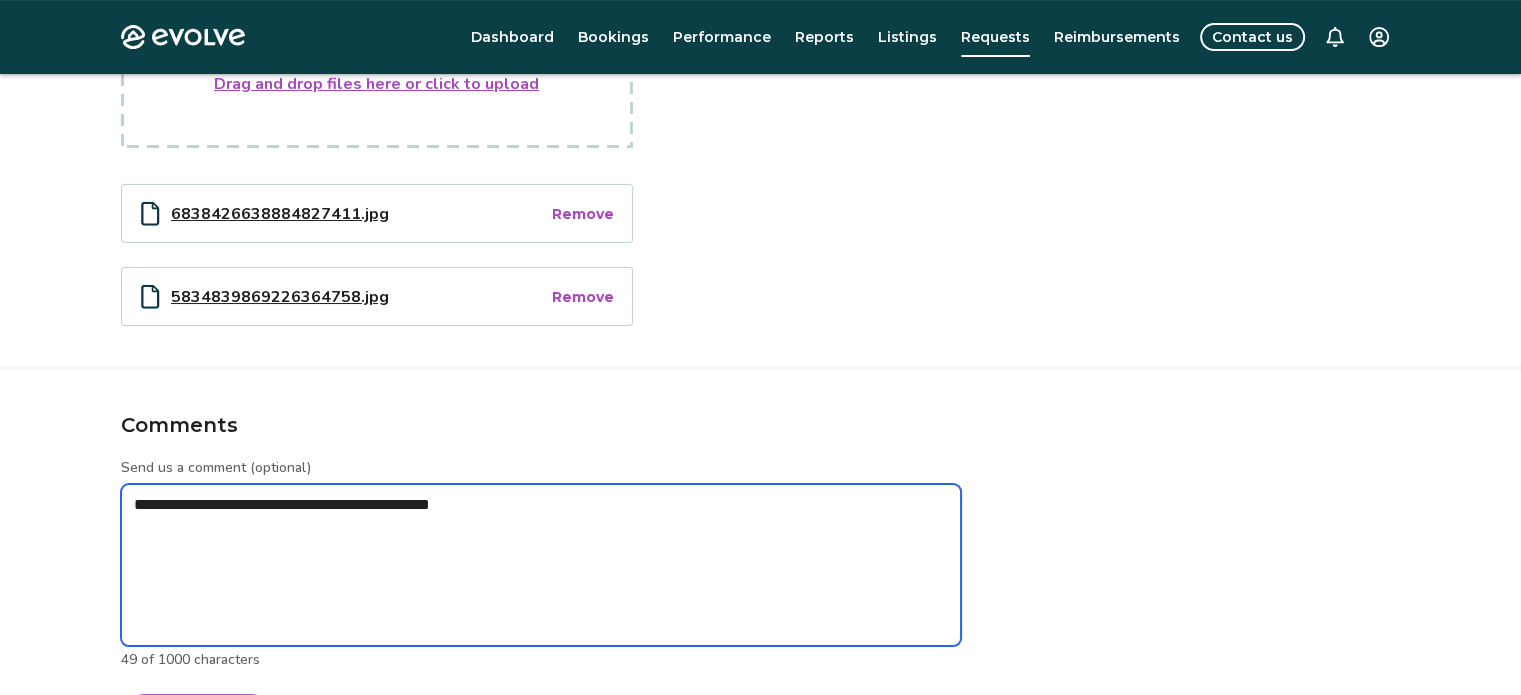 type on "*" 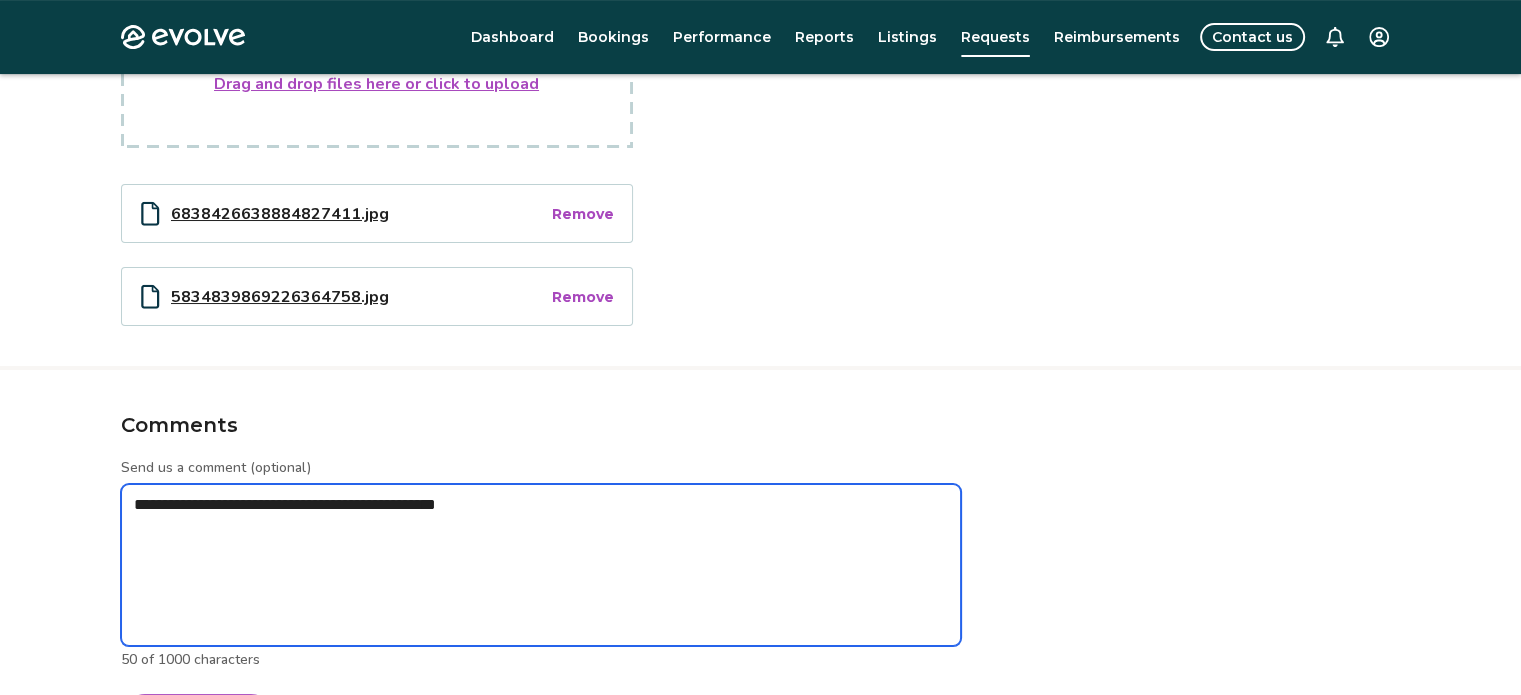 type on "*" 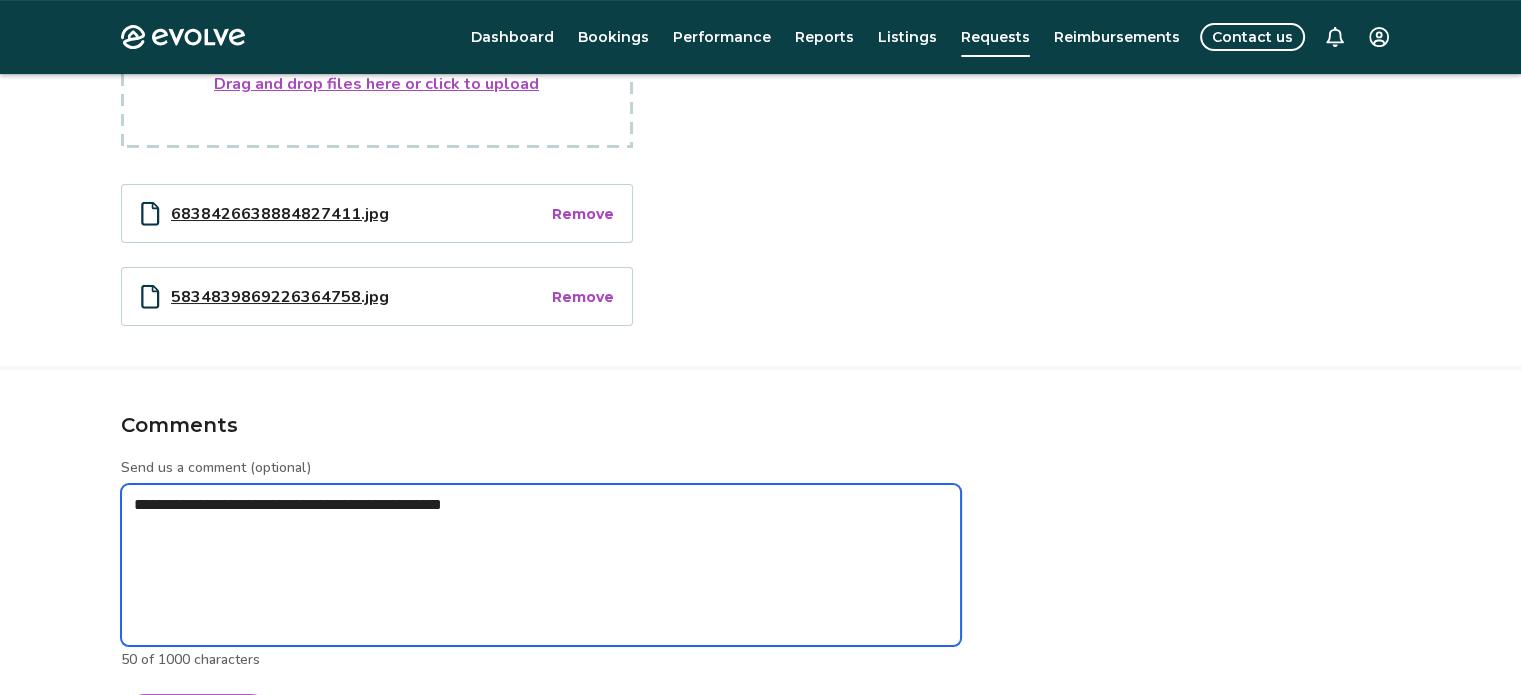 type on "*" 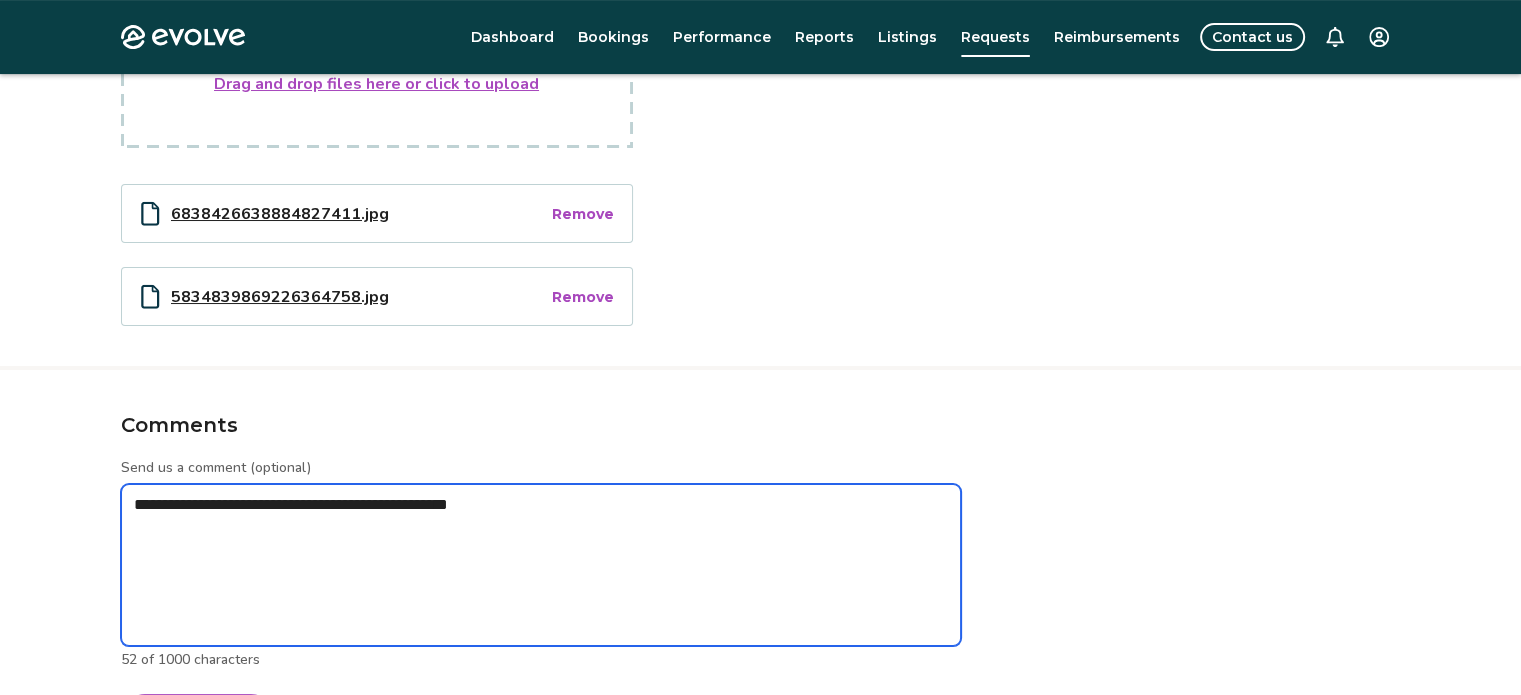type on "*" 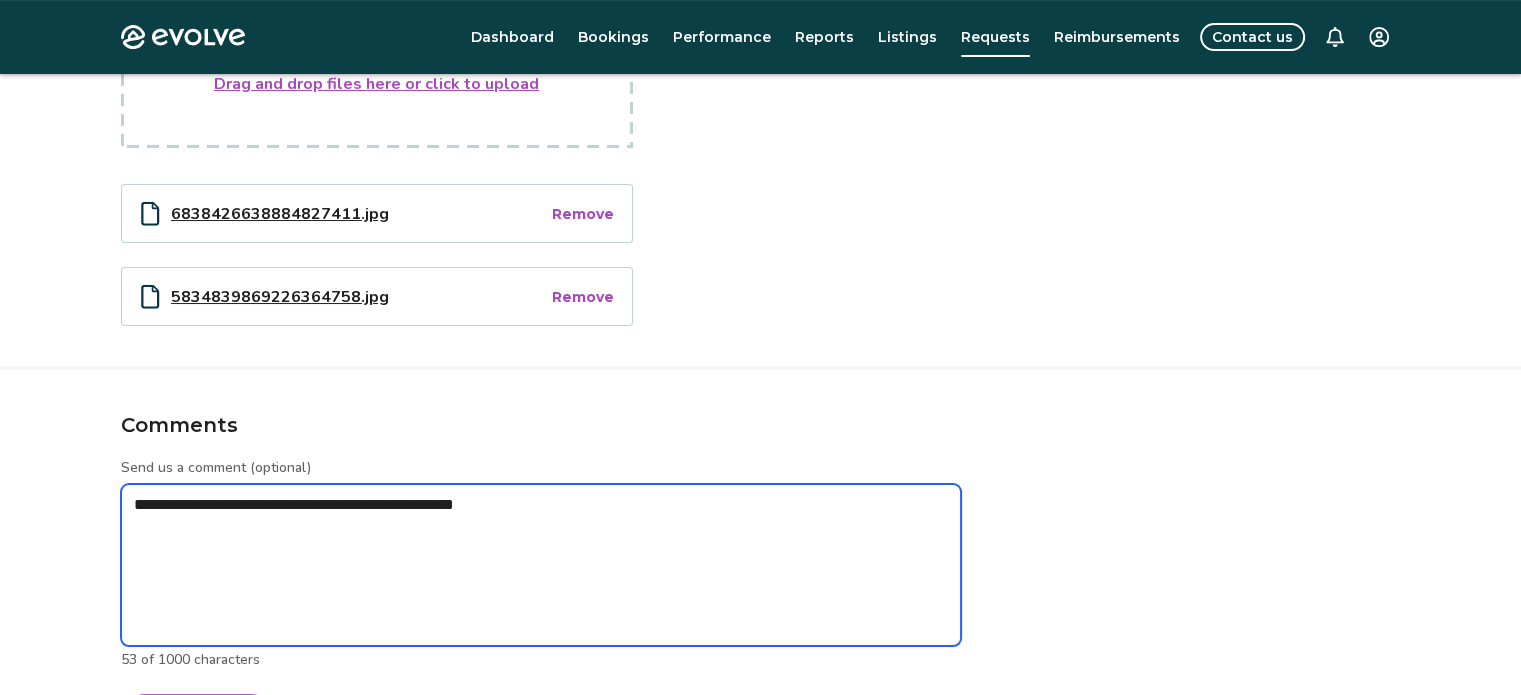 type on "*" 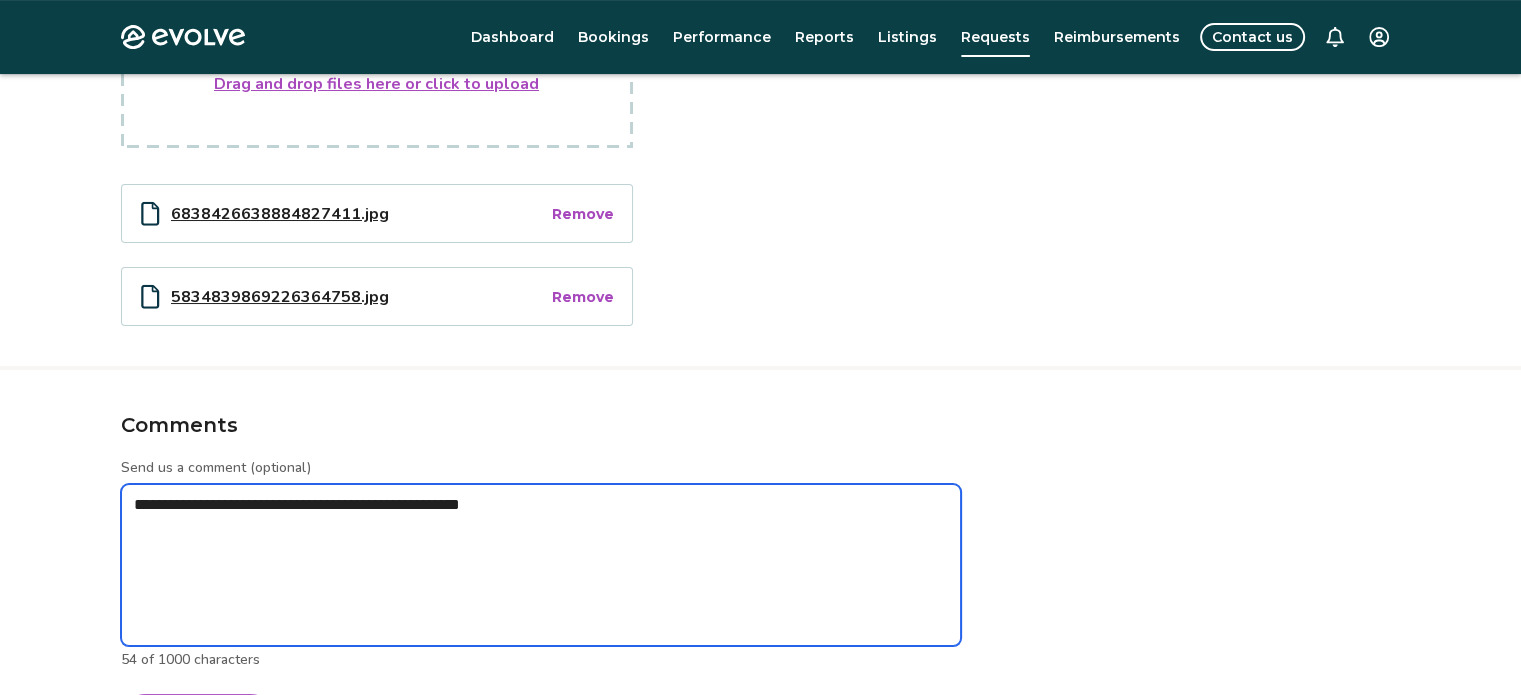 type on "*" 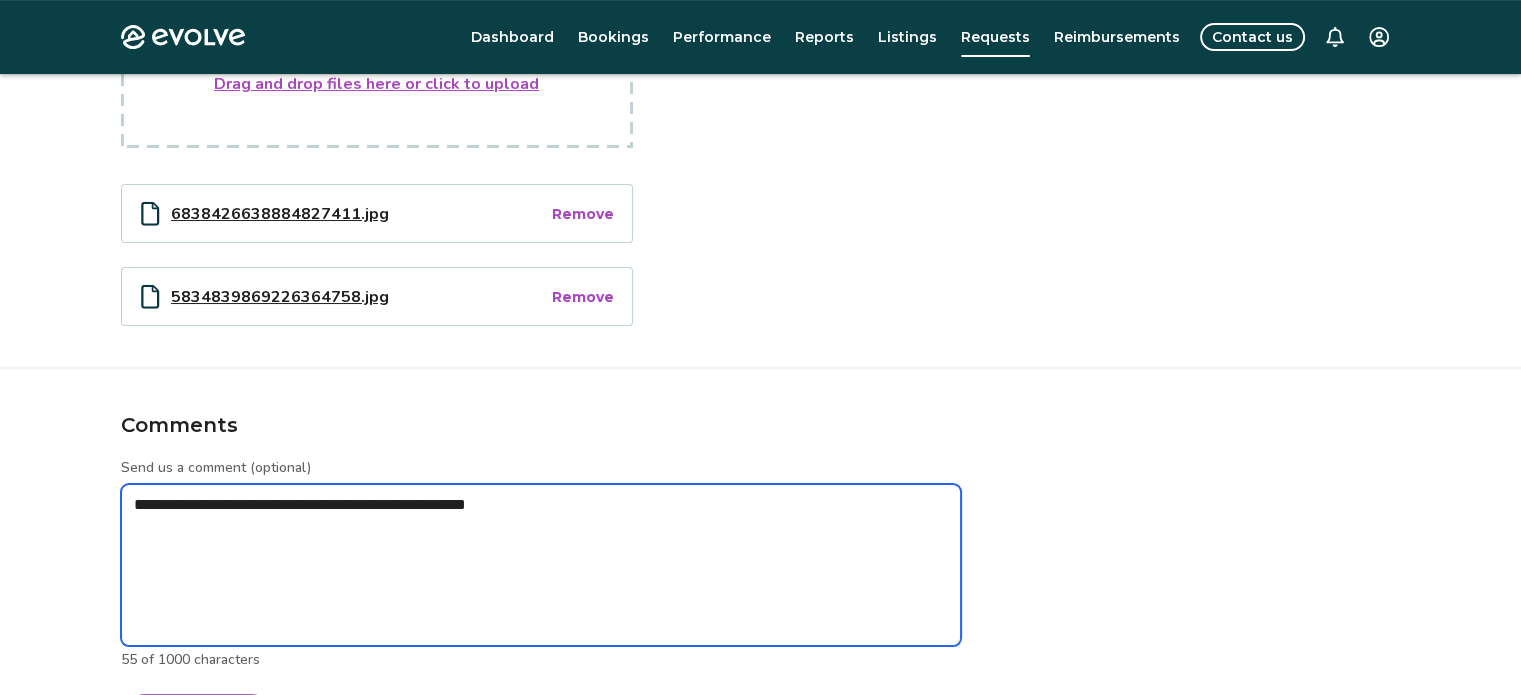 type on "*" 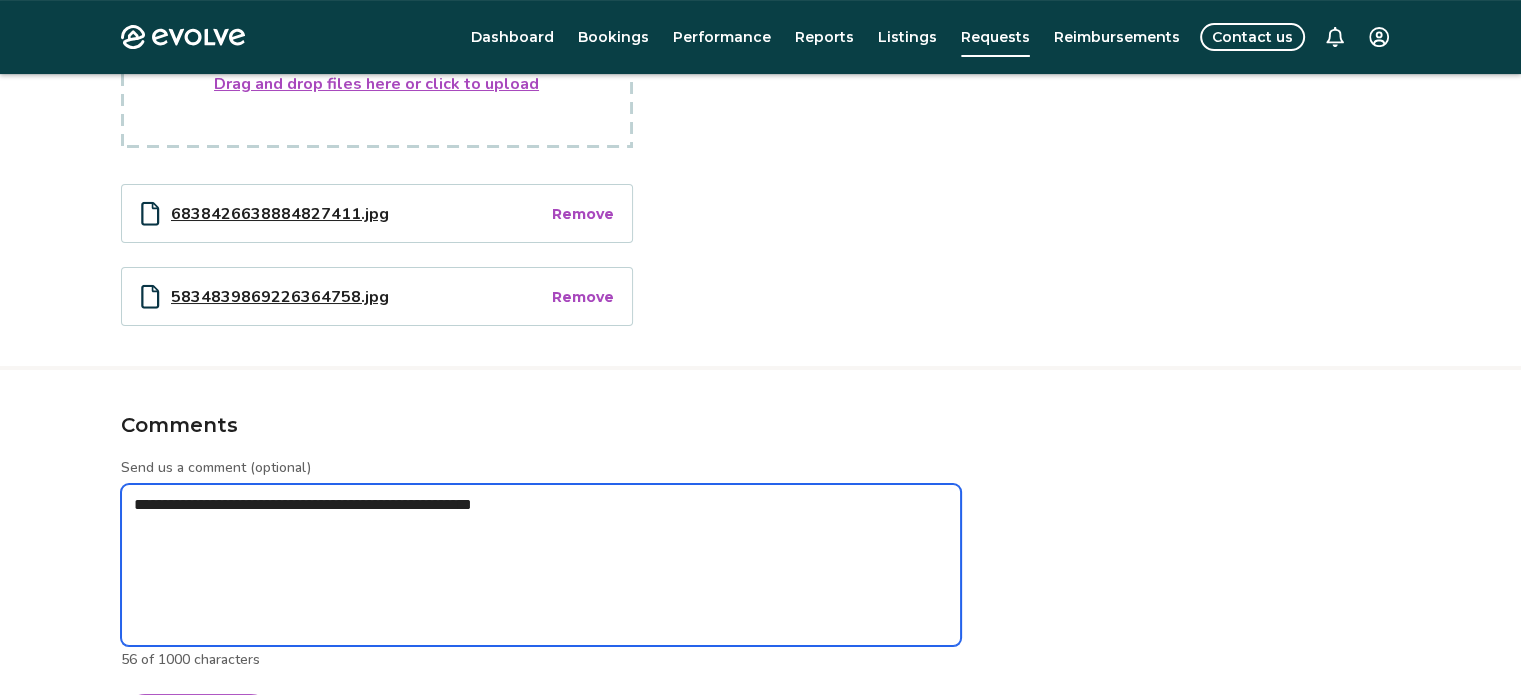 type on "*" 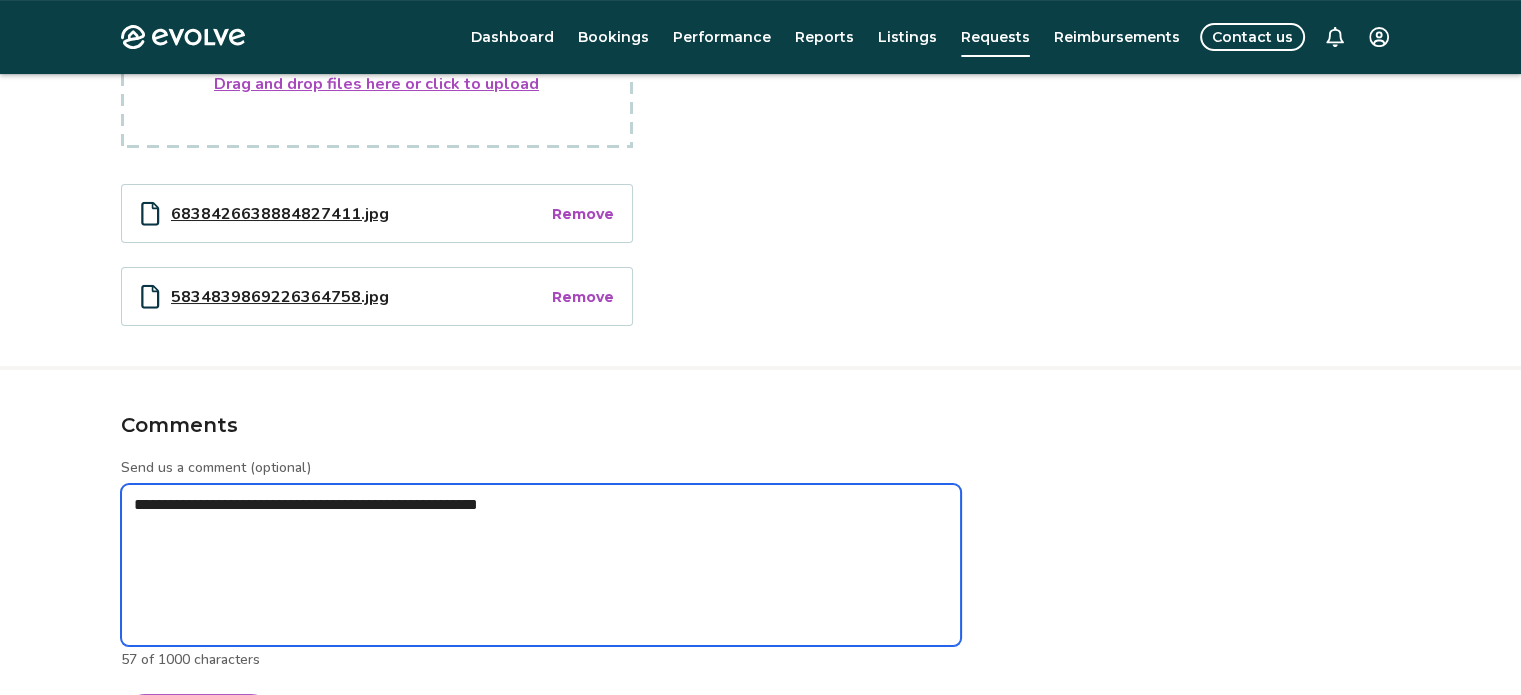 type 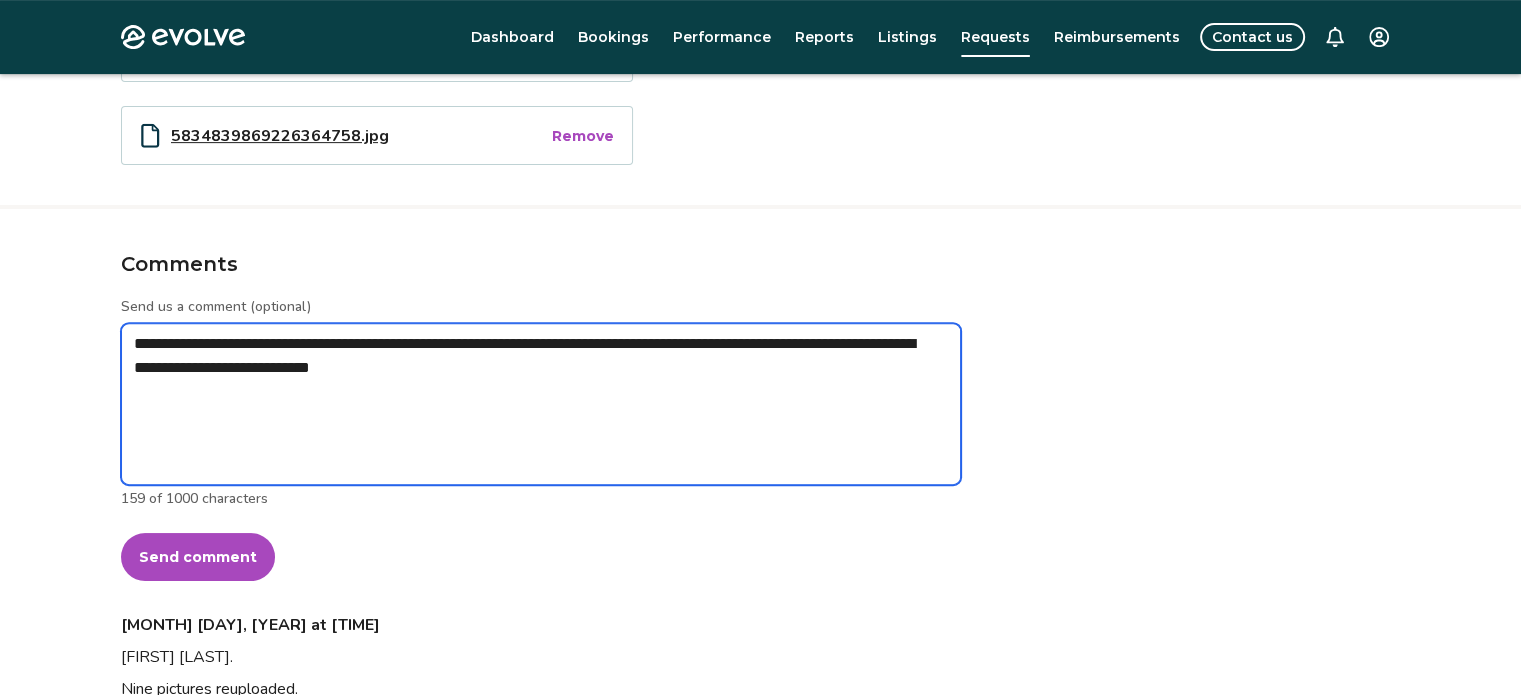 scroll, scrollTop: 768, scrollLeft: 0, axis: vertical 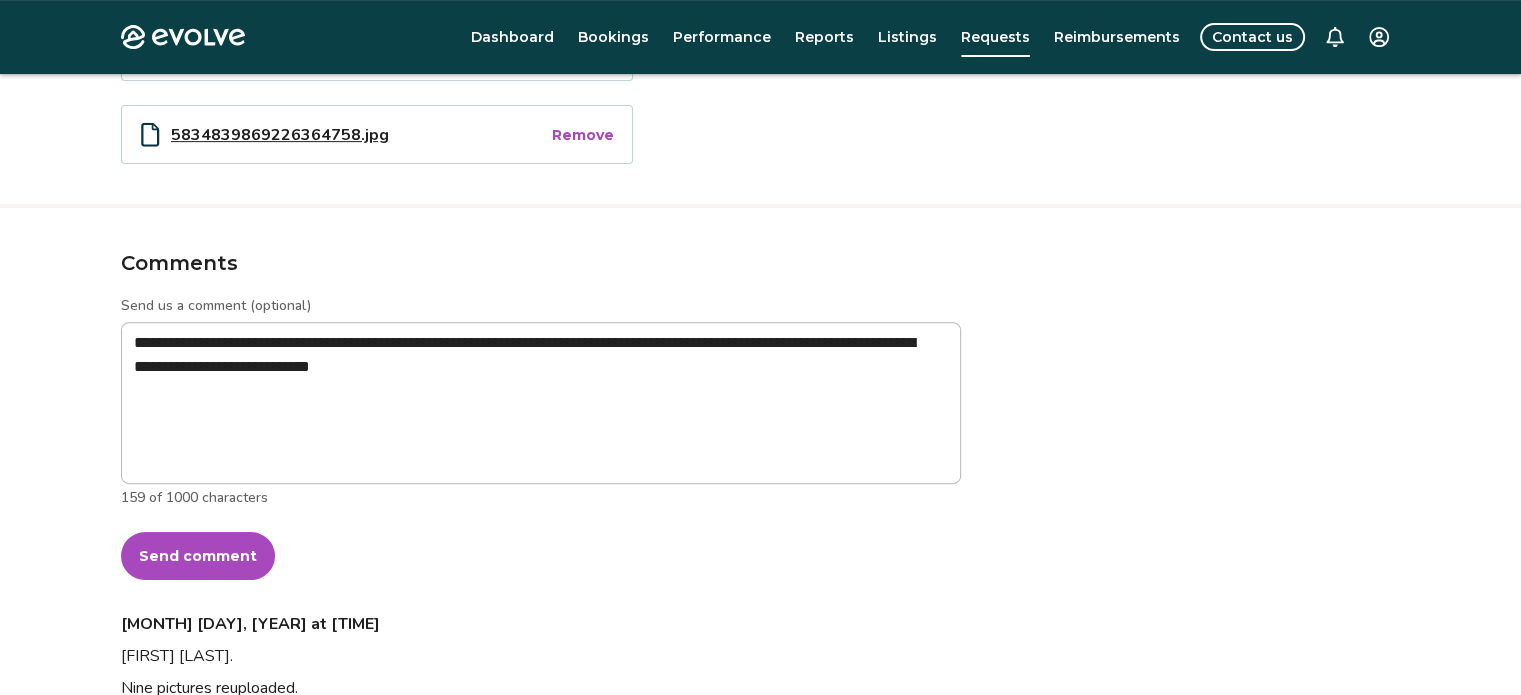 click on "Send comment" at bounding box center [198, 556] 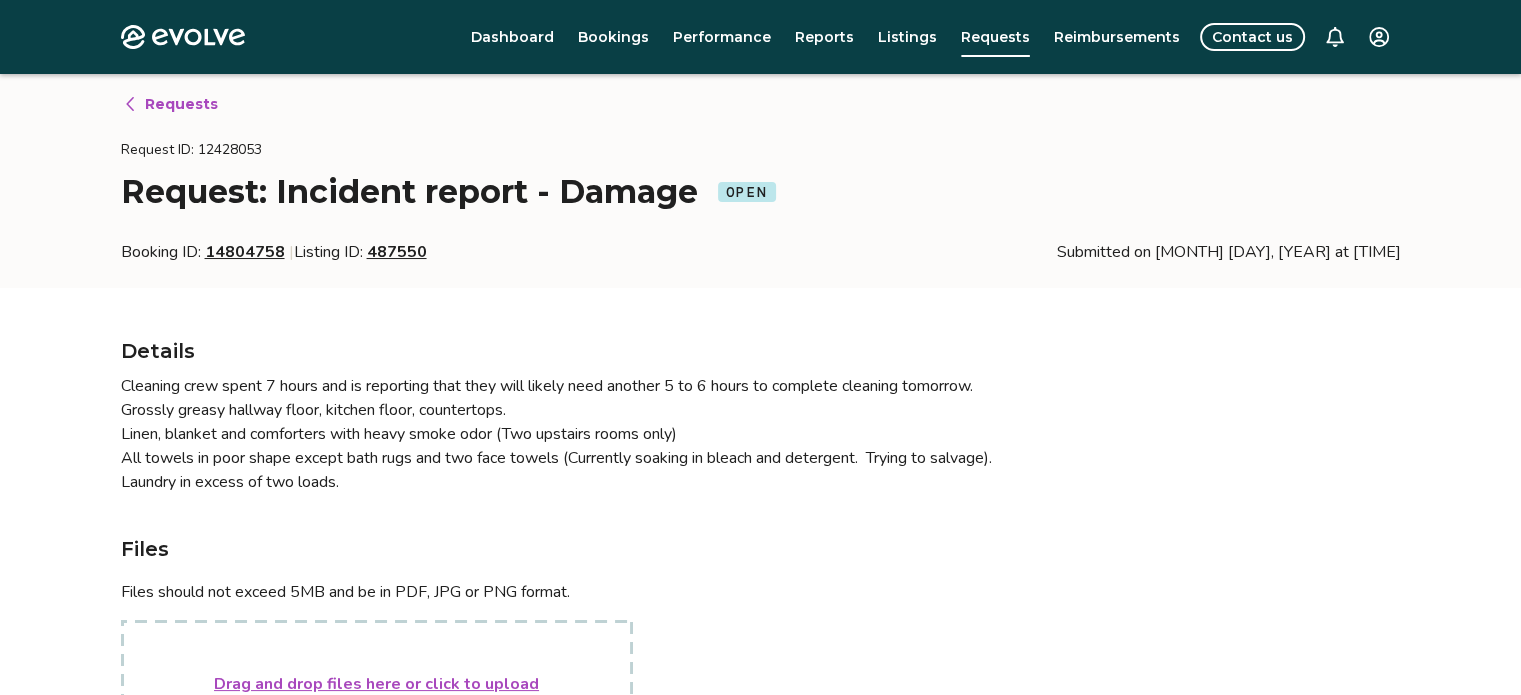 scroll, scrollTop: 0, scrollLeft: 0, axis: both 